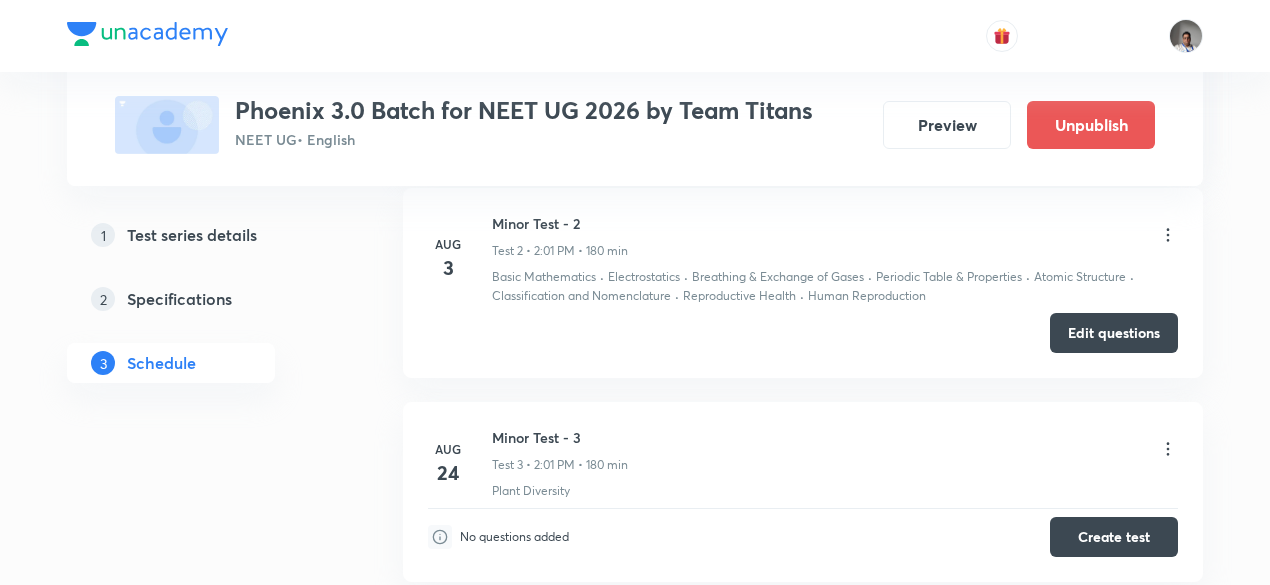scroll, scrollTop: 1349, scrollLeft: 0, axis: vertical 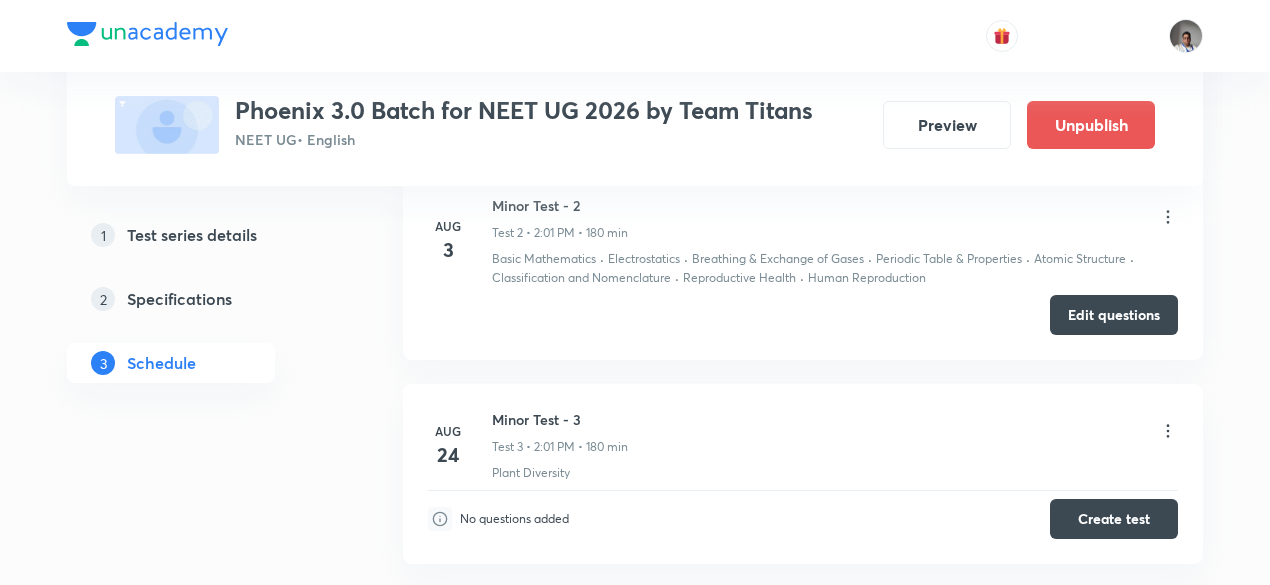 type 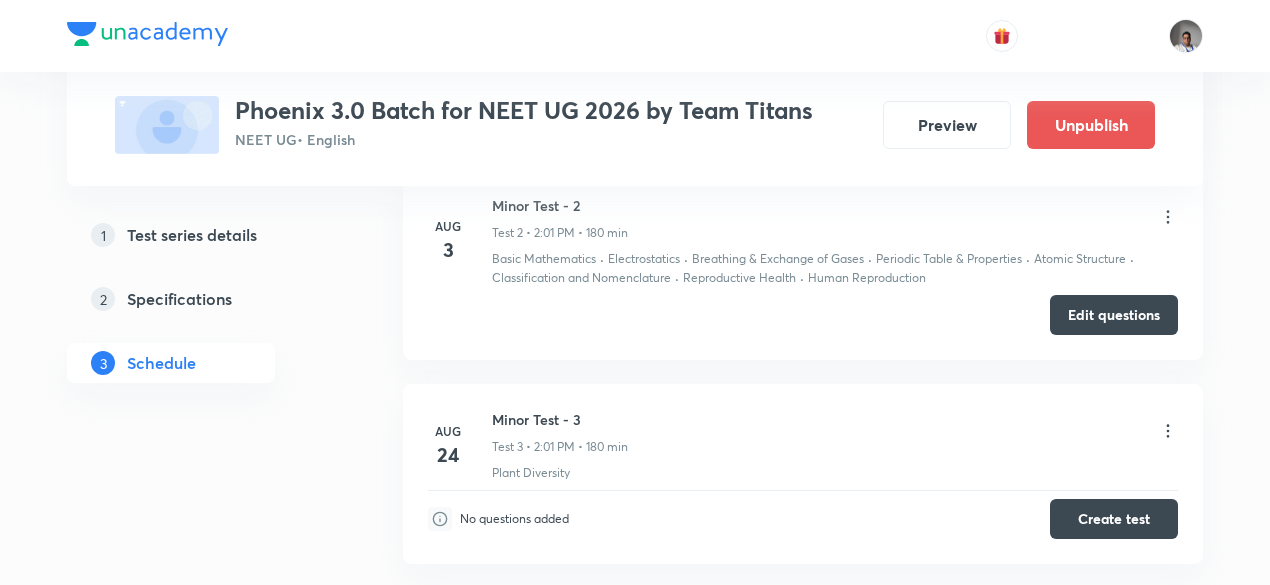click on "1 Test series details 2 Specifications 3 Schedule" at bounding box center (203, -149) 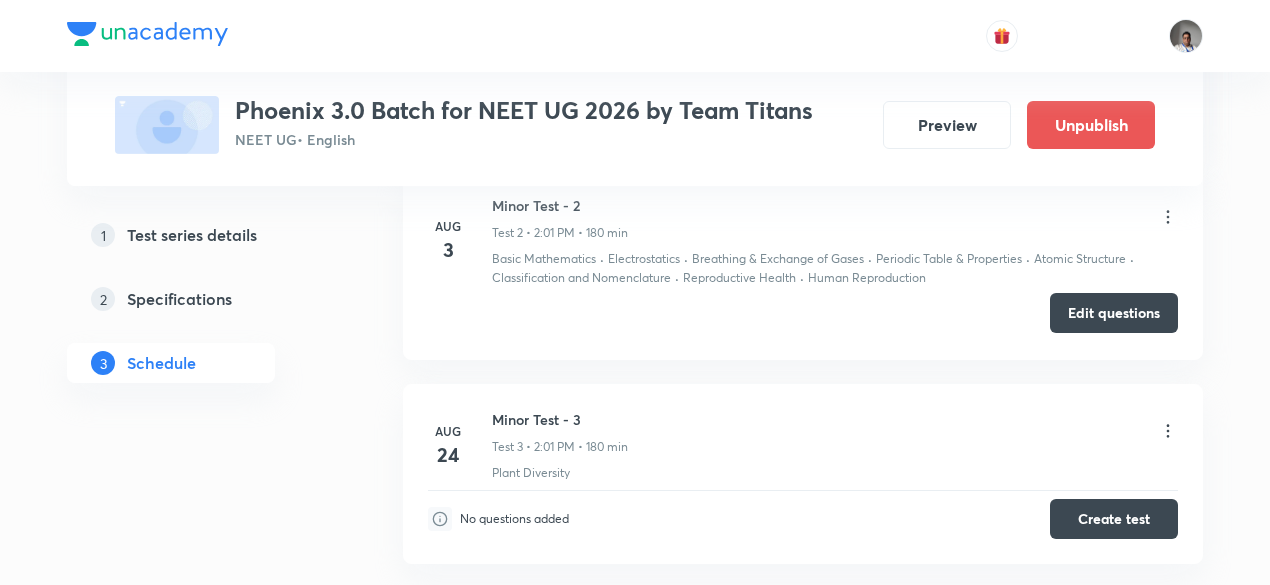 click on "Edit questions" at bounding box center (1114, 313) 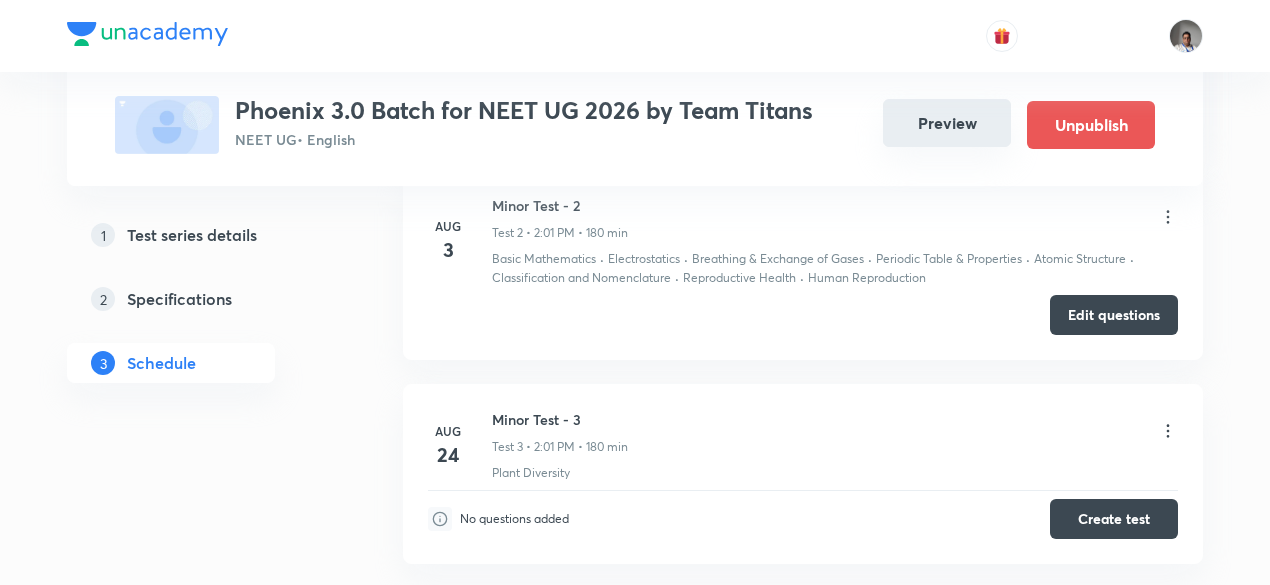 click on "Preview" at bounding box center [947, 123] 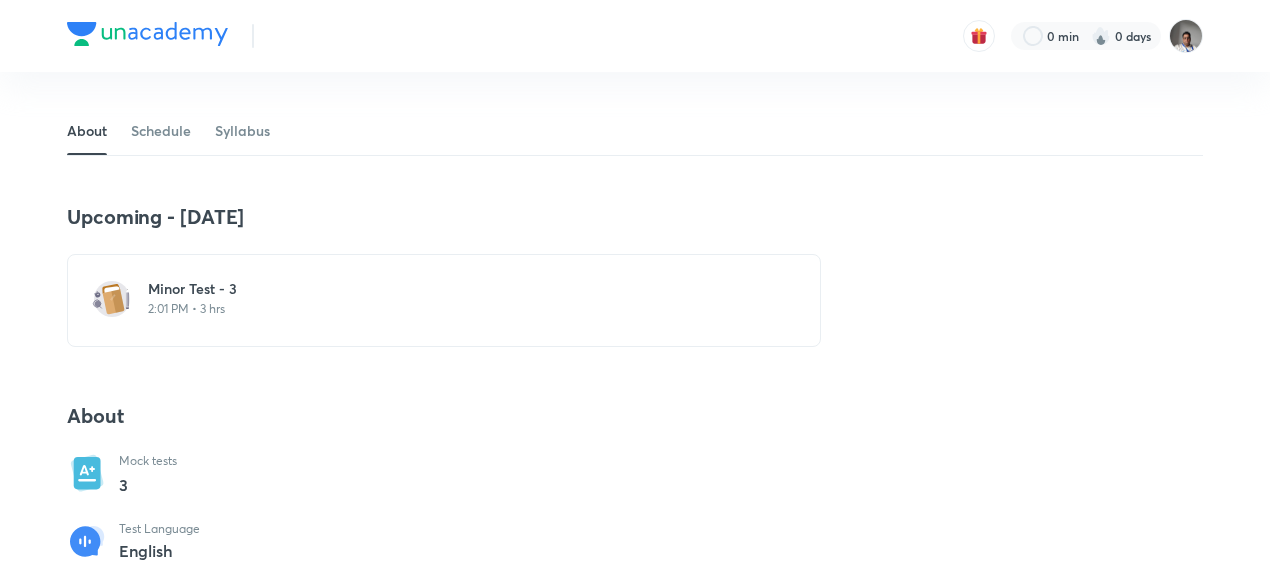scroll, scrollTop: 358, scrollLeft: 0, axis: vertical 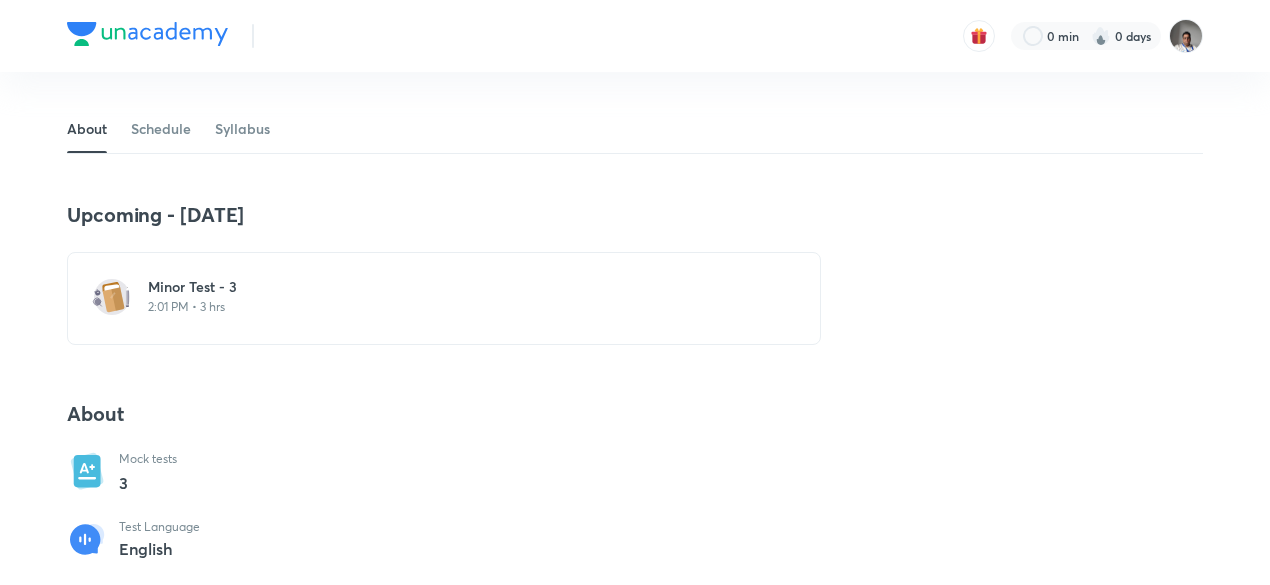 click on "Minor Test - 3" at bounding box center [456, 287] 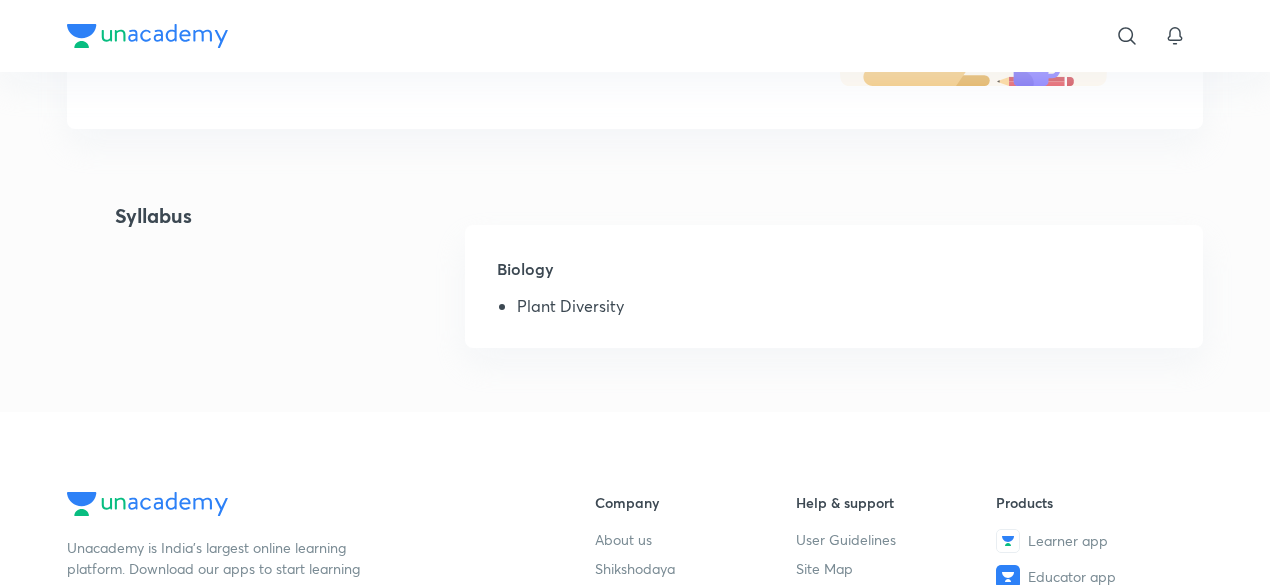 scroll, scrollTop: 0, scrollLeft: 0, axis: both 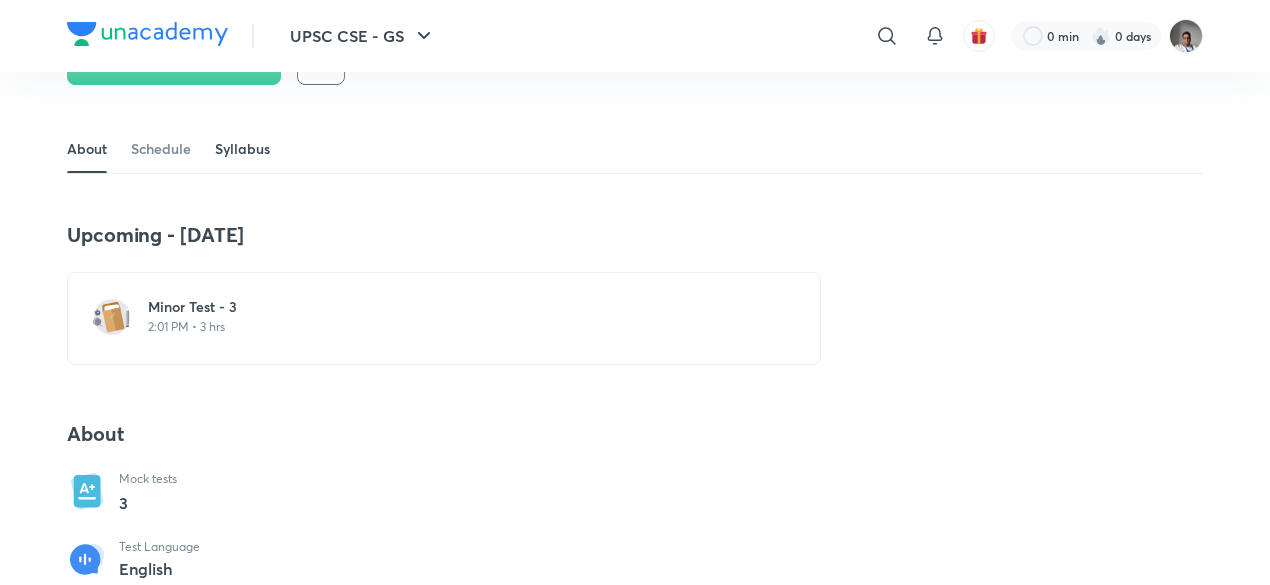 click on "Syllabus" at bounding box center [242, 149] 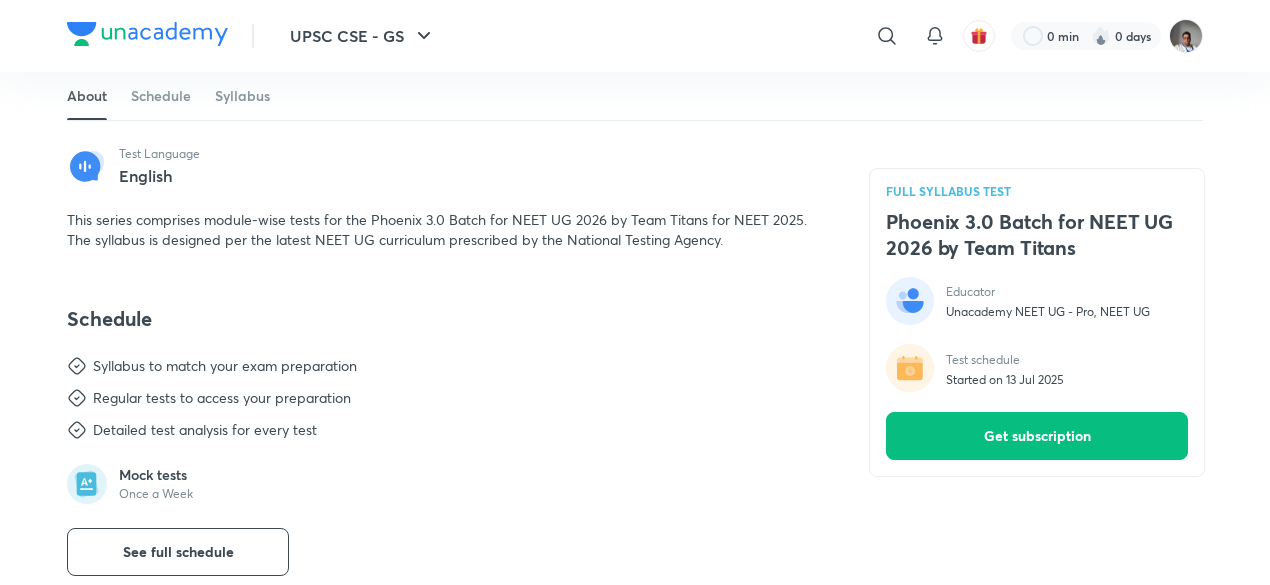scroll, scrollTop: 728, scrollLeft: 0, axis: vertical 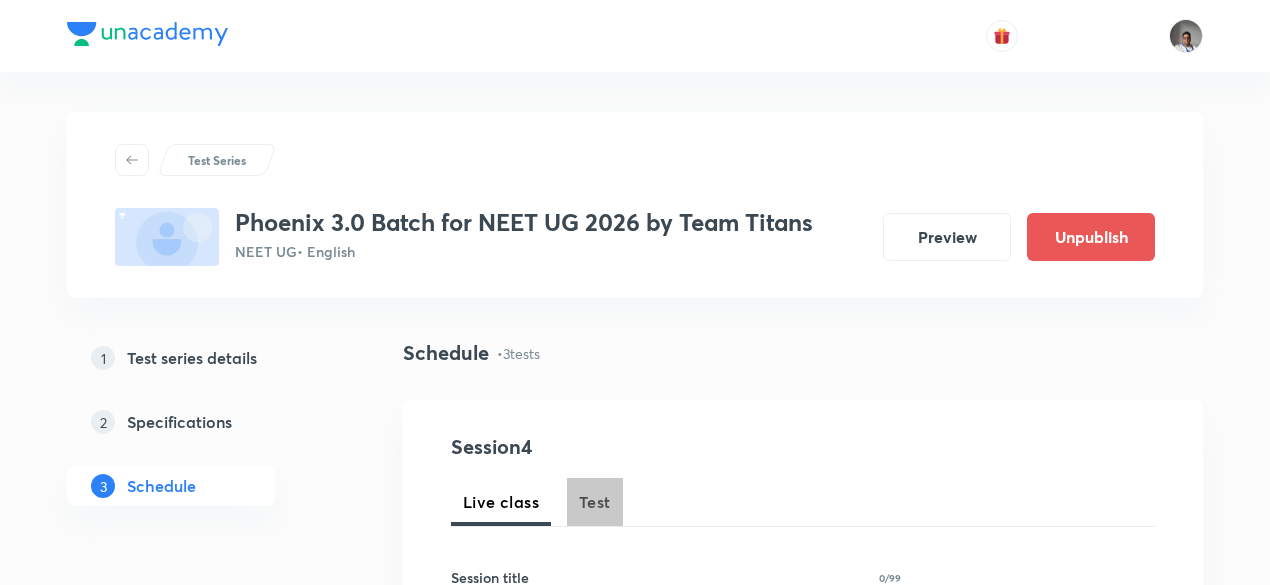 click on "Test" at bounding box center (595, 502) 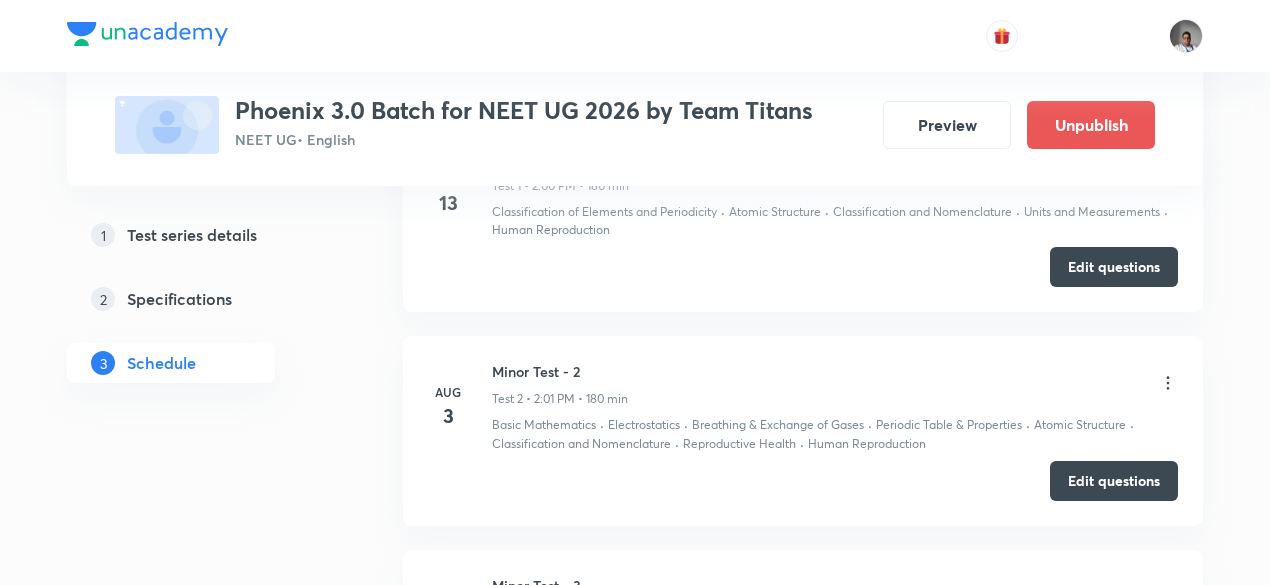 scroll, scrollTop: 1188, scrollLeft: 0, axis: vertical 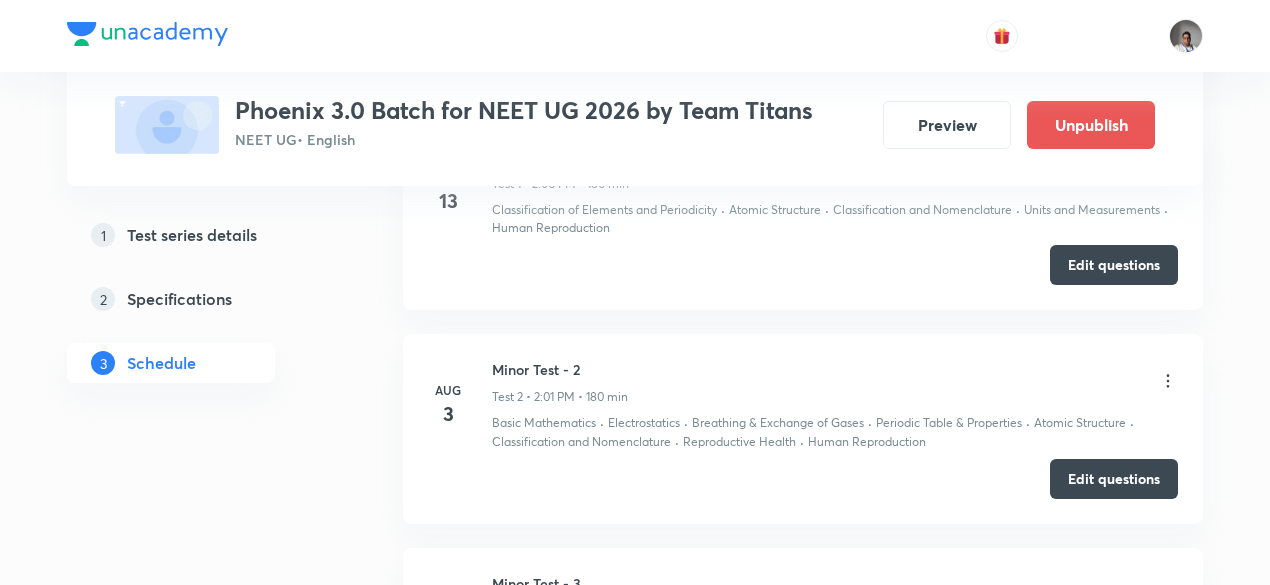 click 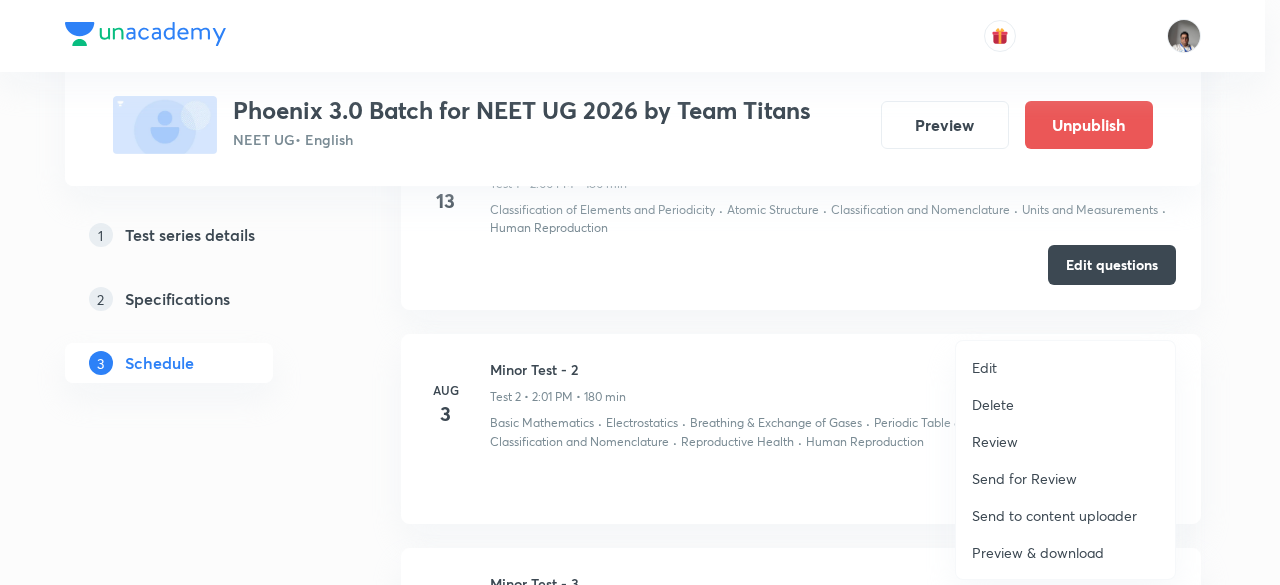 click on "Preview & download" at bounding box center (1065, 552) 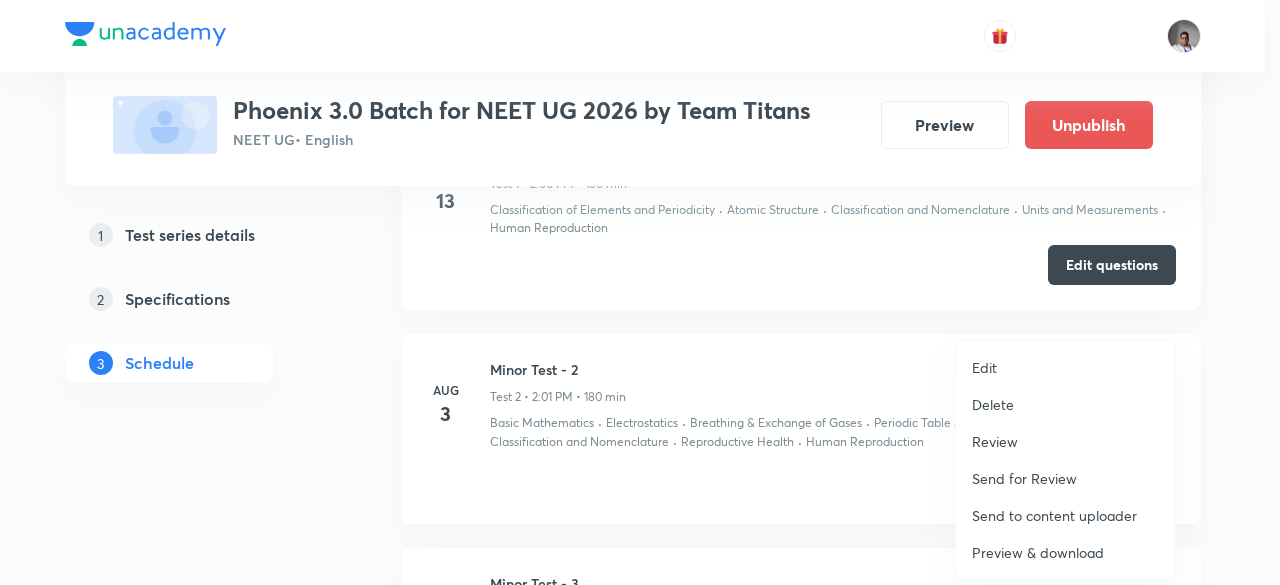 click at bounding box center [640, 292] 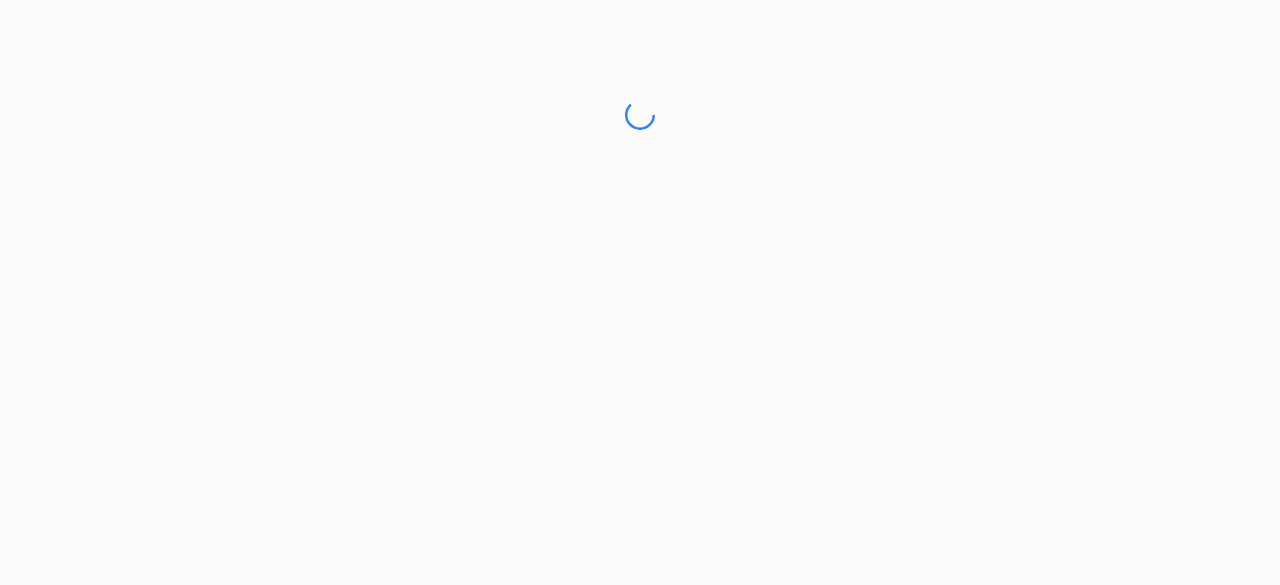 scroll, scrollTop: 0, scrollLeft: 0, axis: both 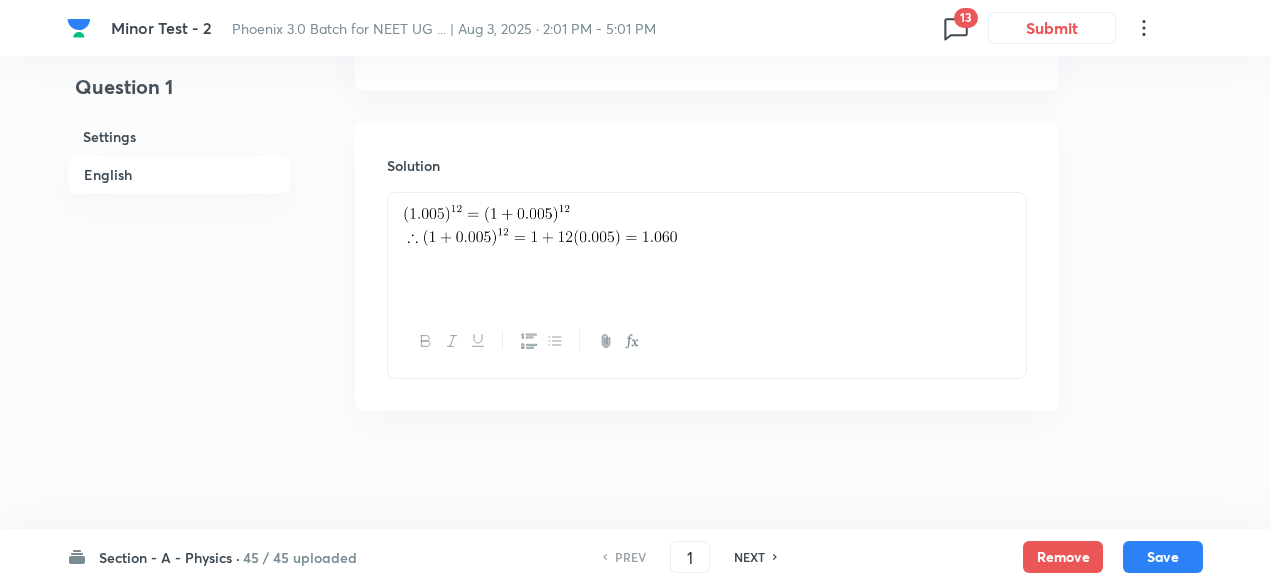click on "NEXT" at bounding box center [749, 557] 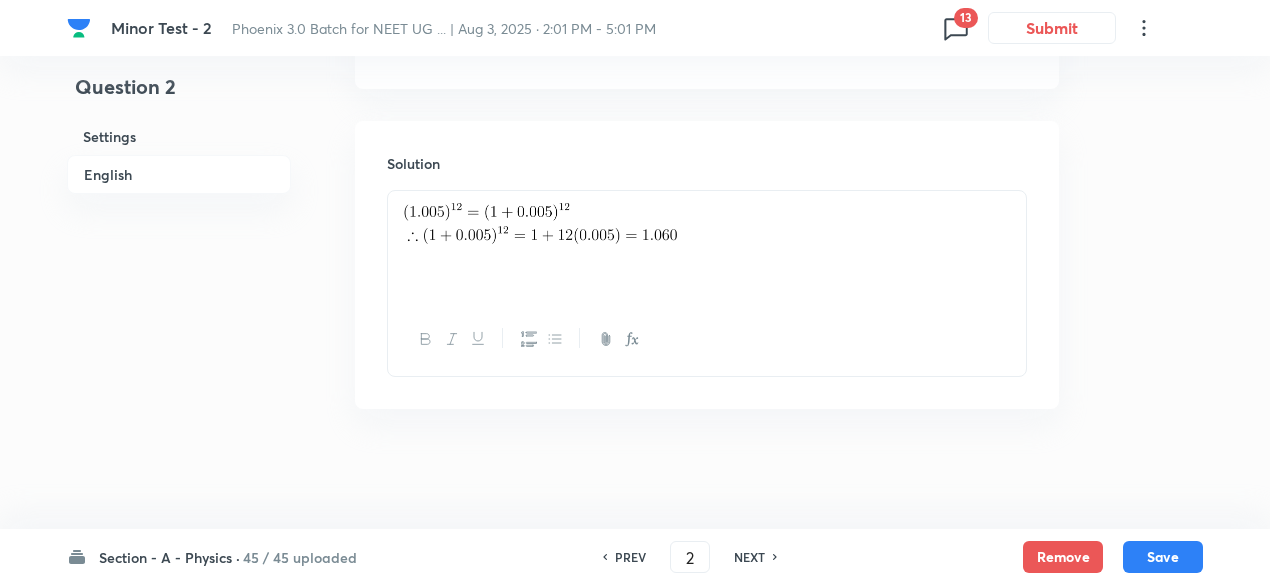type on "2" 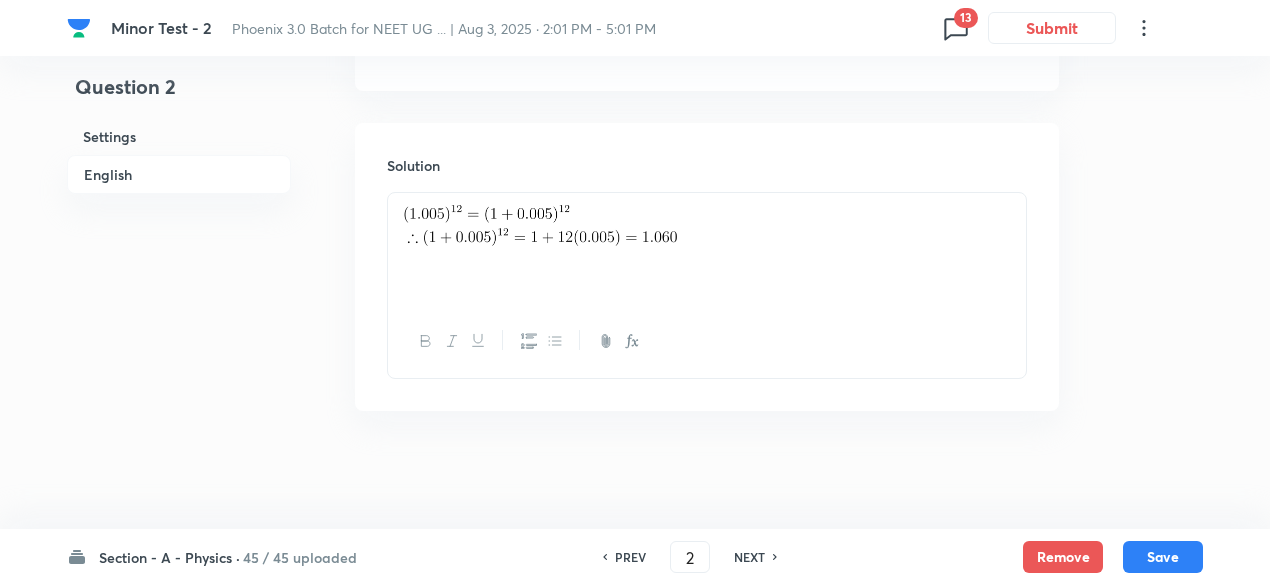 click on "NEXT" at bounding box center (749, 557) 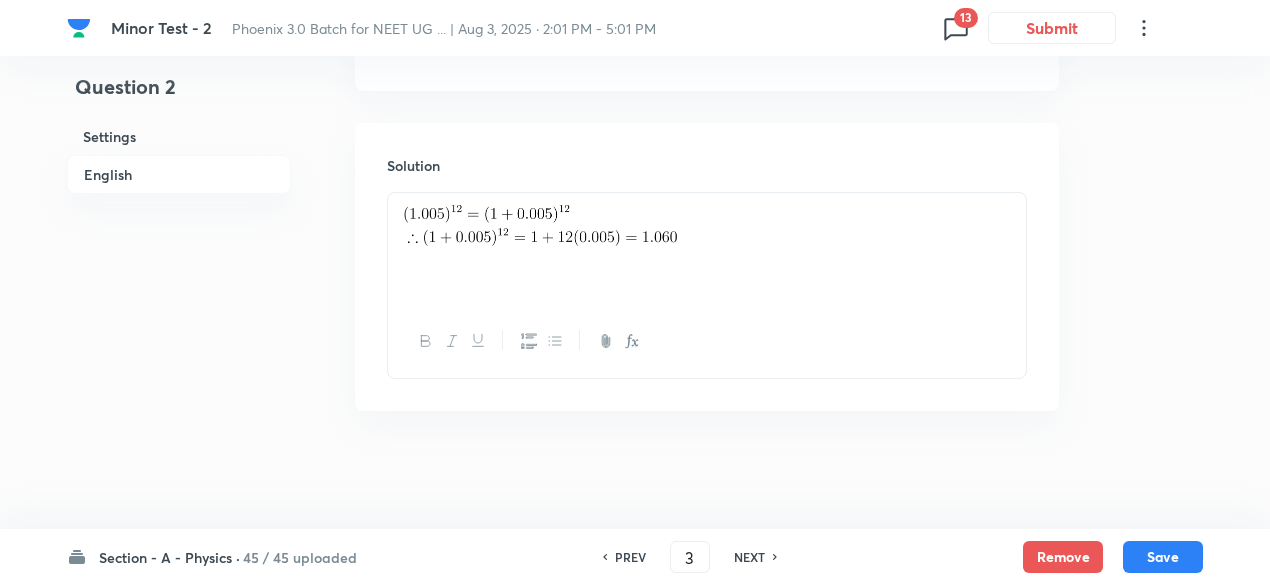 checkbox on "true" 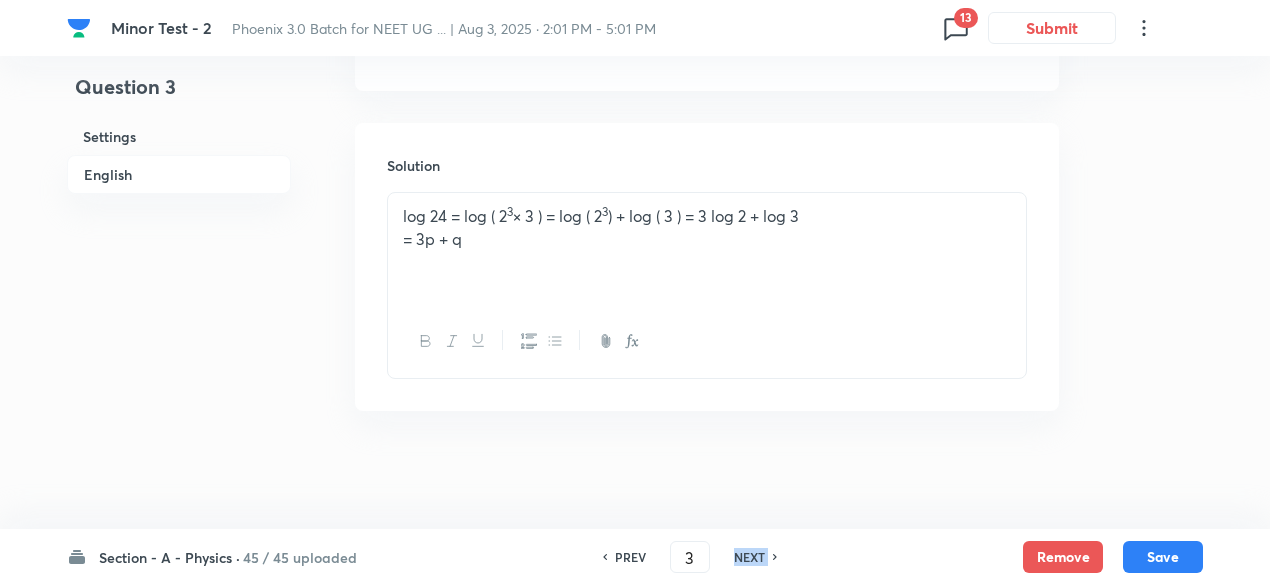 click on "NEXT" at bounding box center [749, 557] 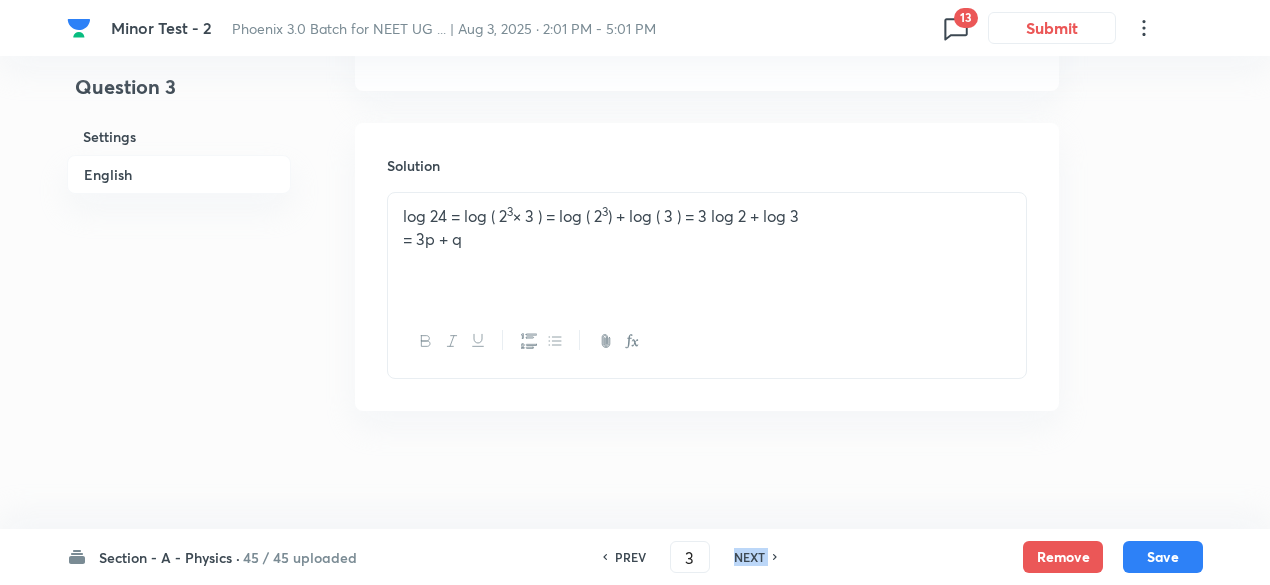 type on "4" 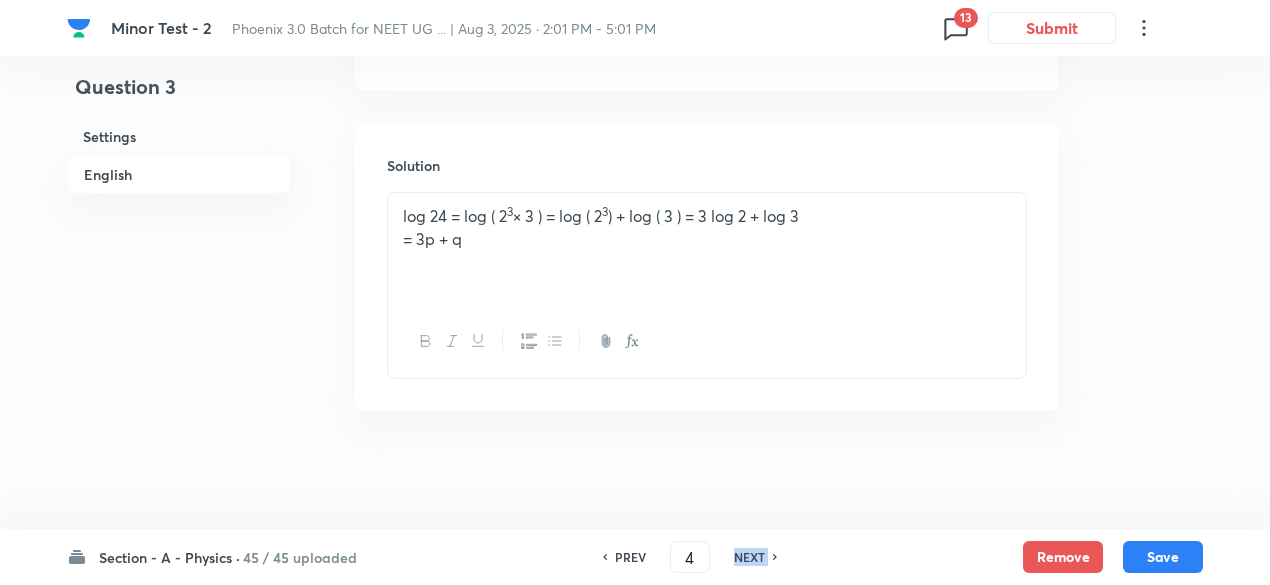 checkbox on "false" 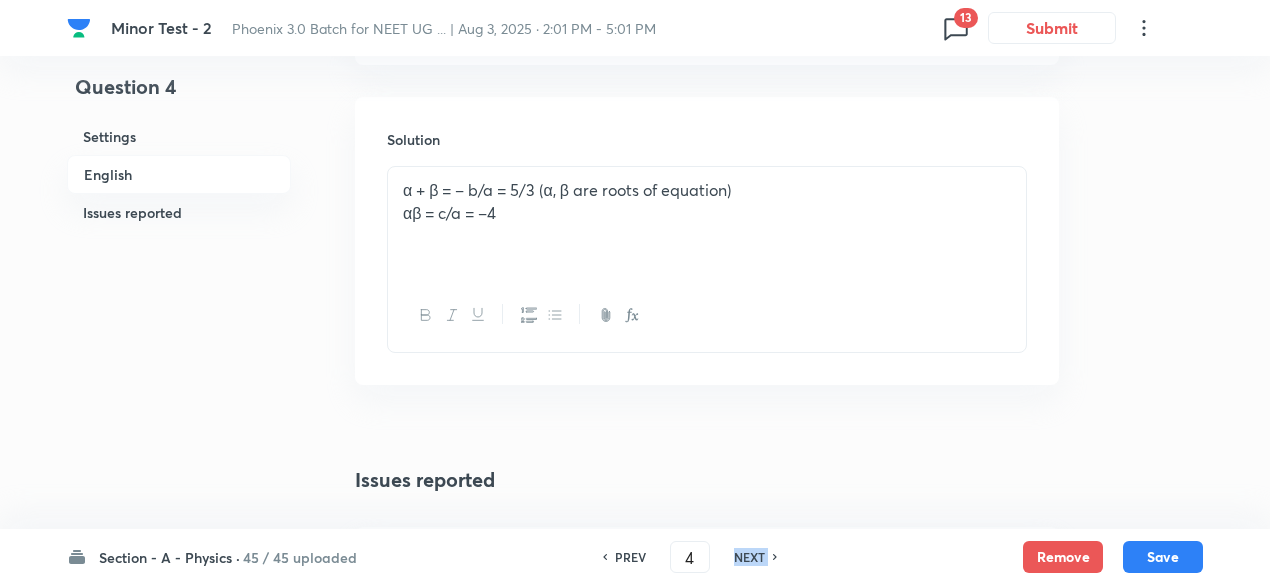 click on "NEXT" at bounding box center (749, 557) 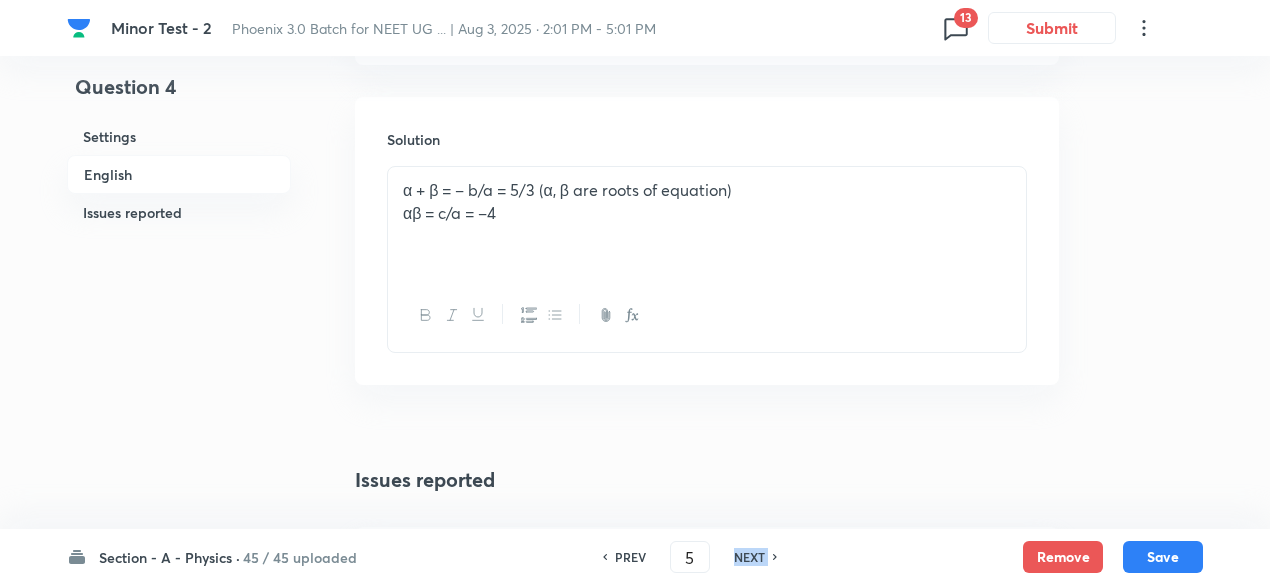 checkbox on "true" 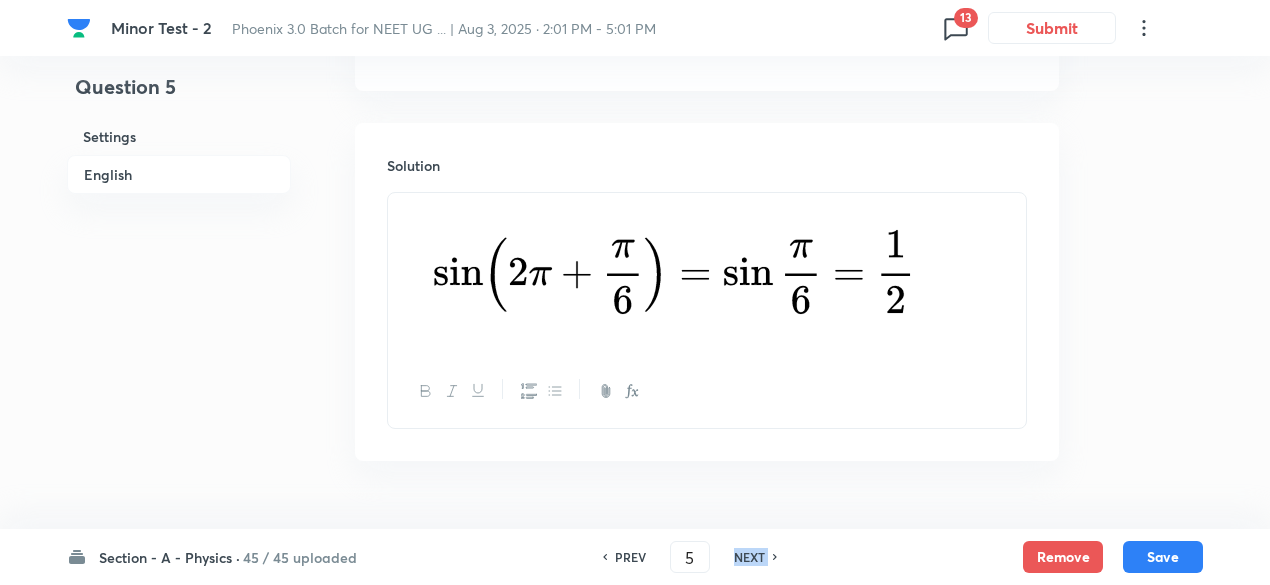 click on "NEXT" at bounding box center [749, 557] 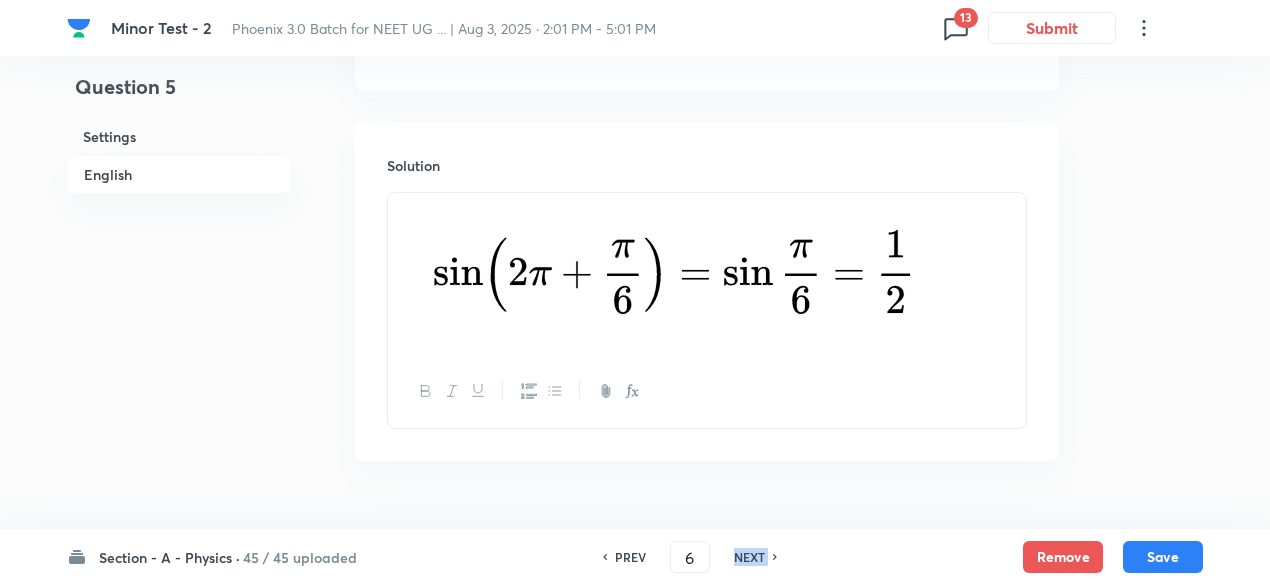 checkbox on "true" 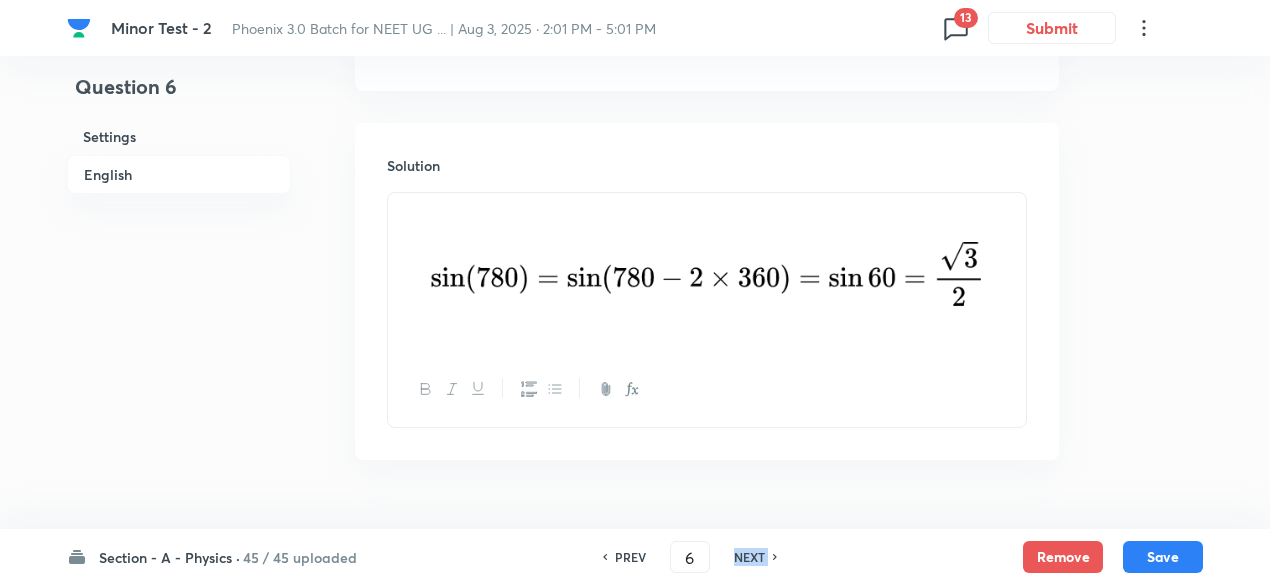 click on "NEXT" at bounding box center (749, 557) 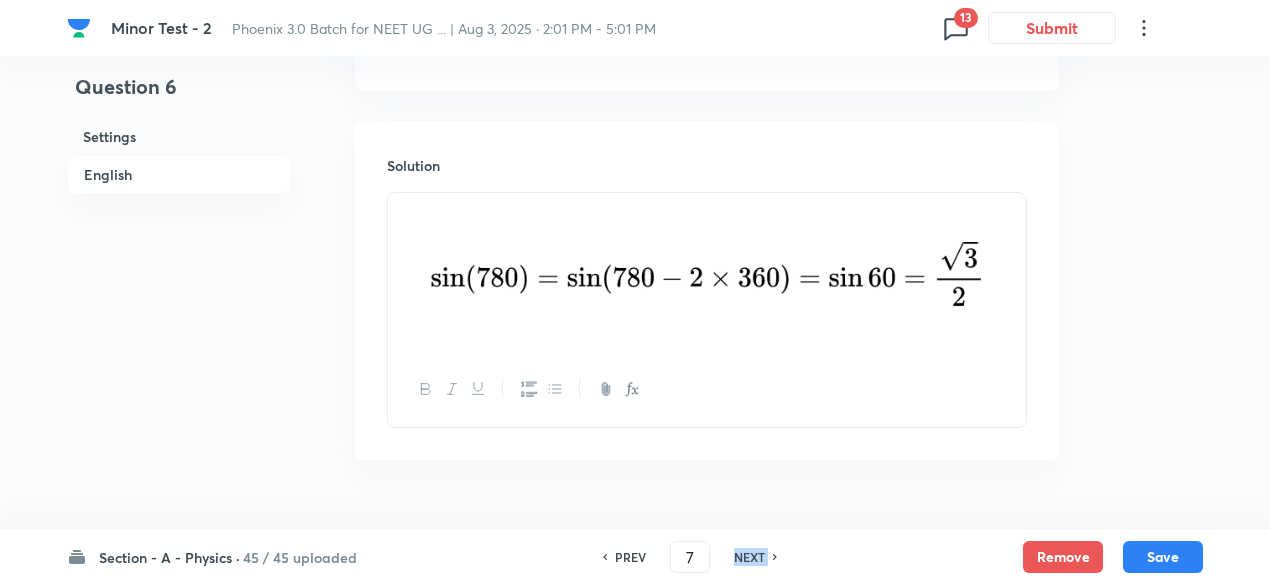 checkbox on "false" 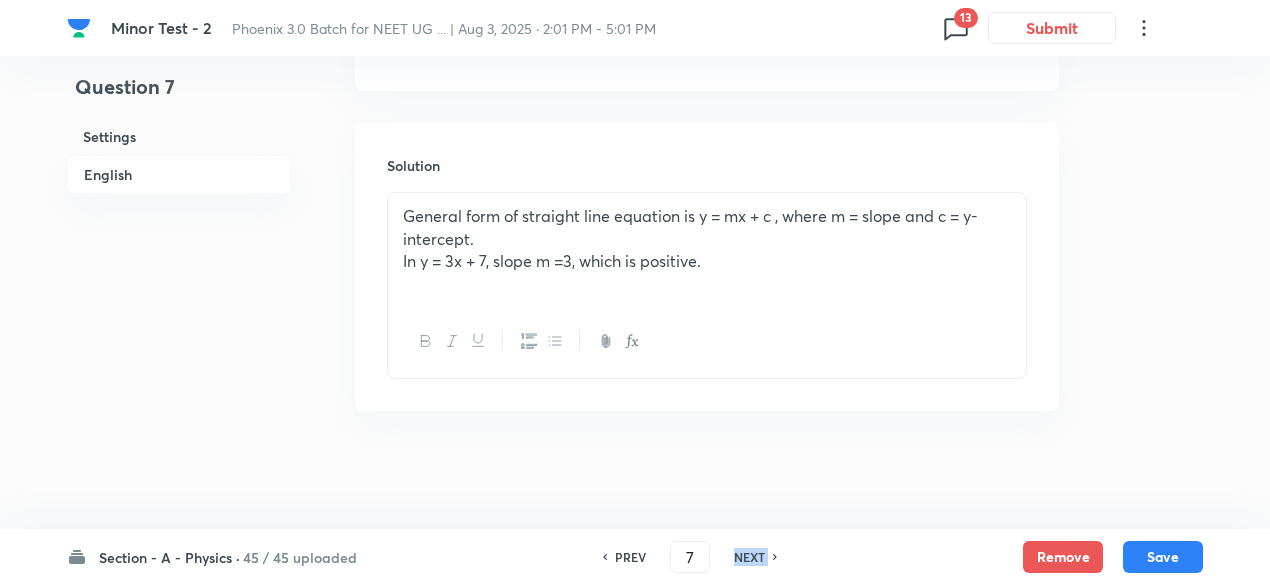 click on "NEXT" at bounding box center [749, 557] 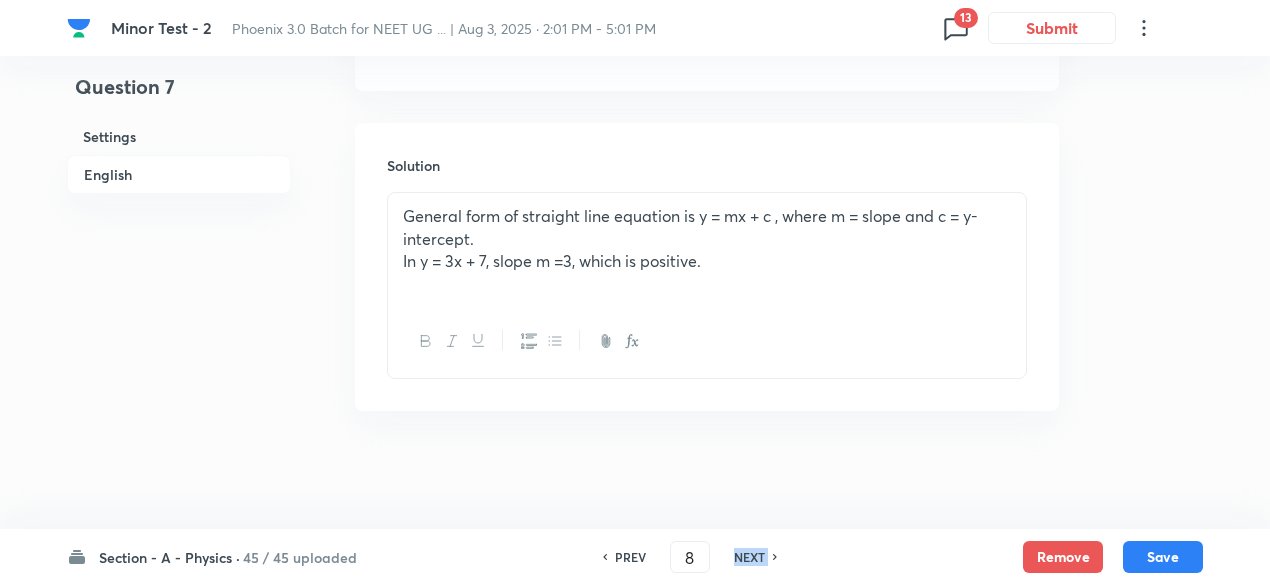 checkbox on "true" 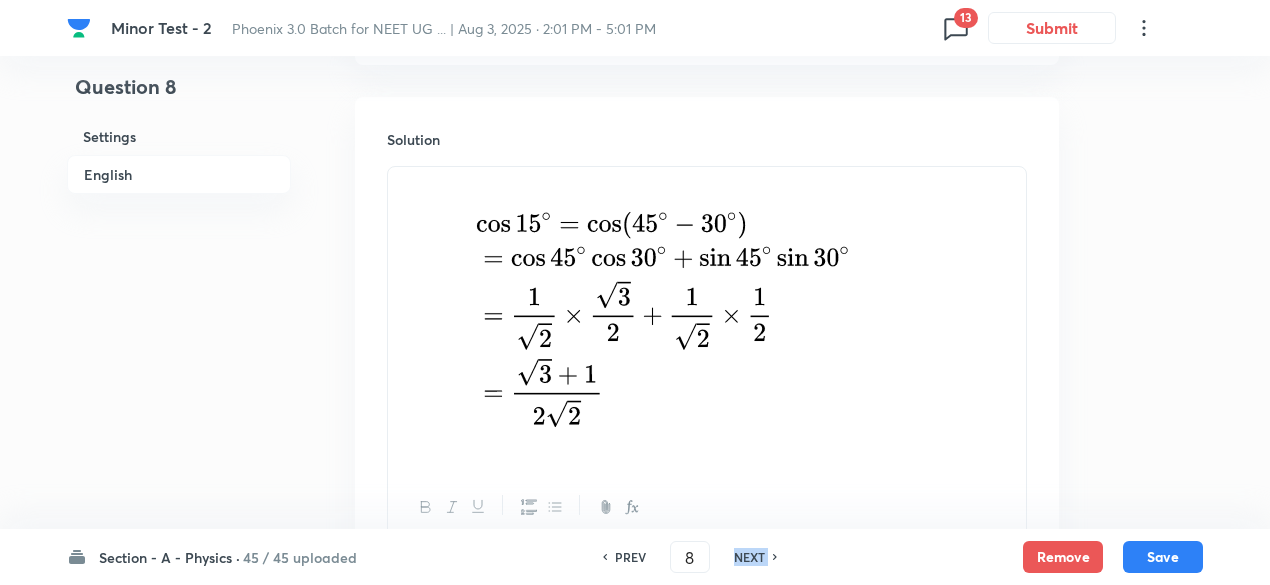 click on "NEXT" at bounding box center [749, 557] 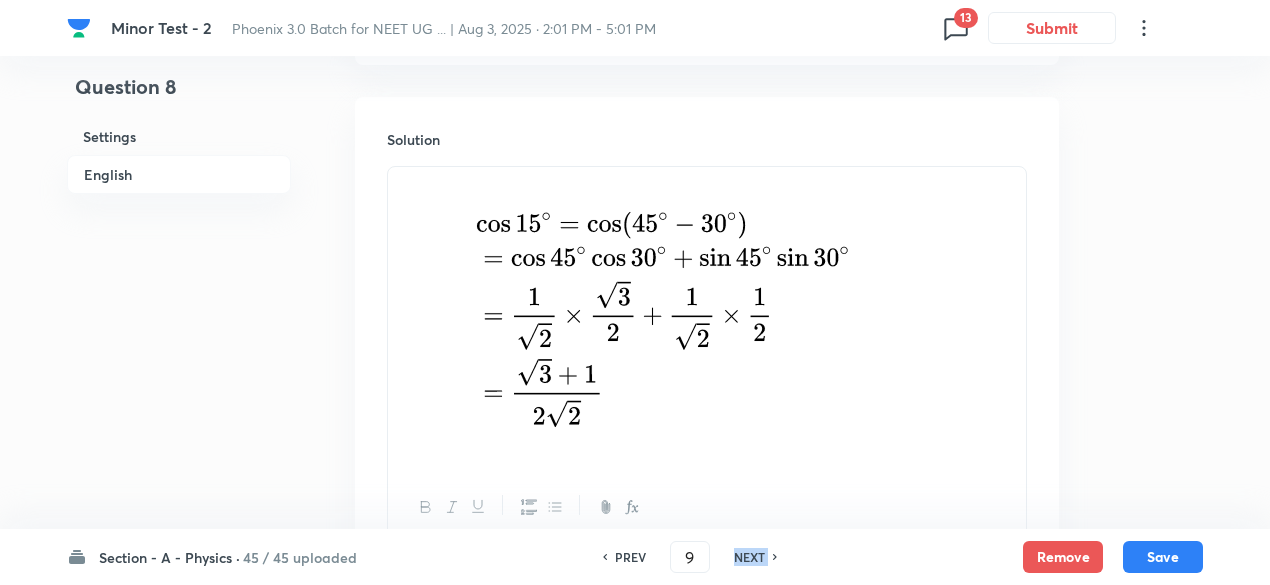 checkbox on "true" 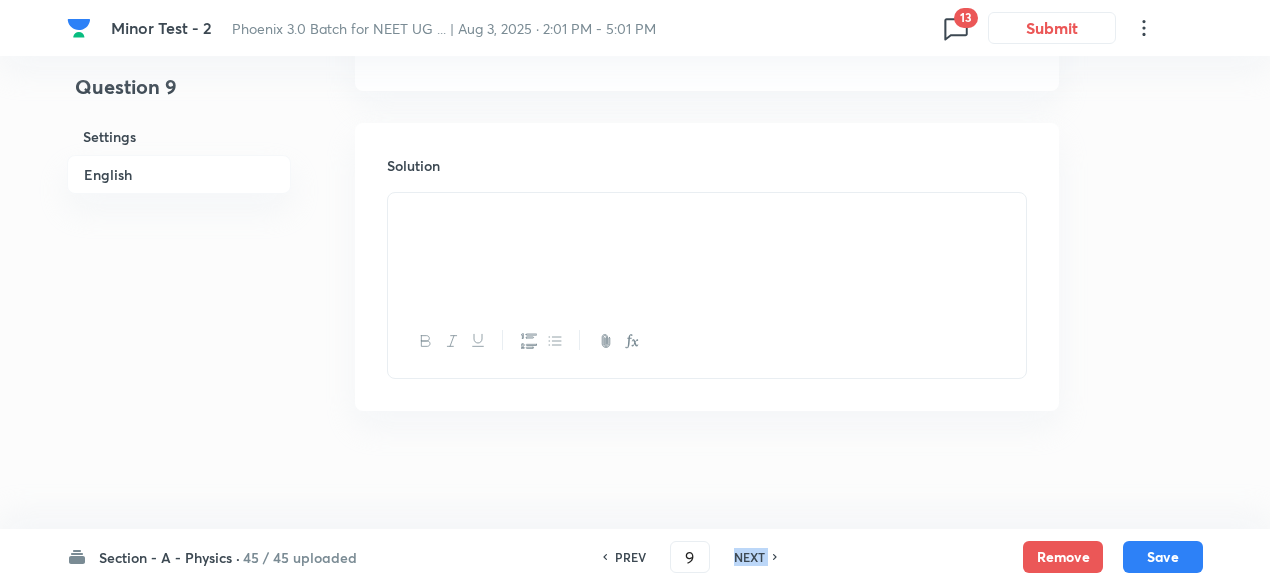 click on "NEXT" at bounding box center (749, 557) 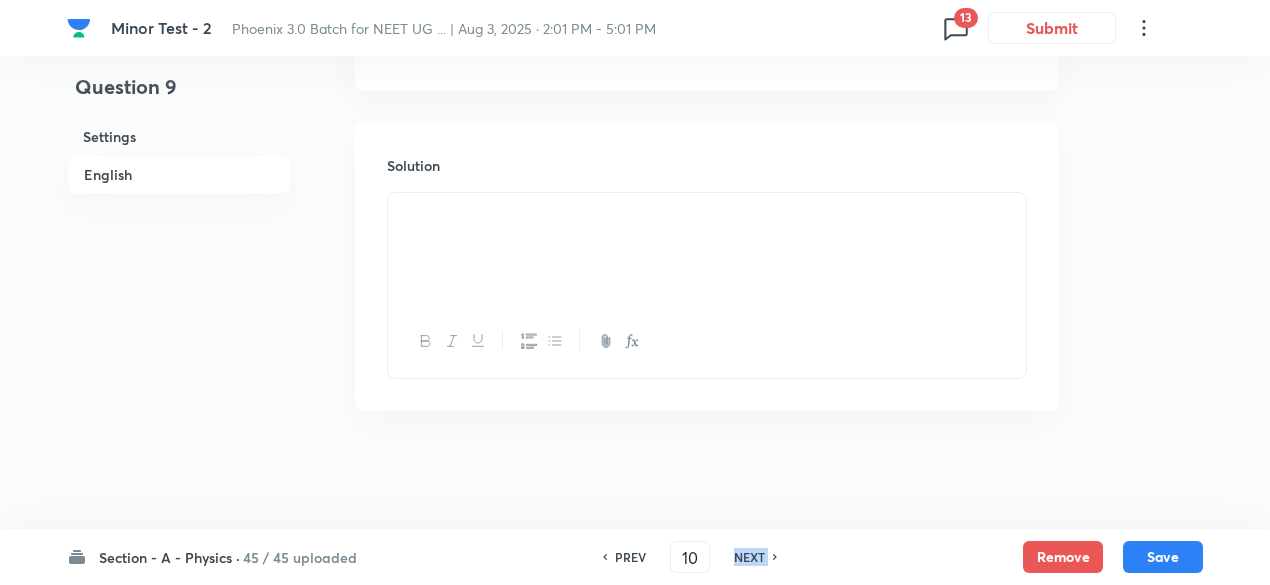 checkbox on "false" 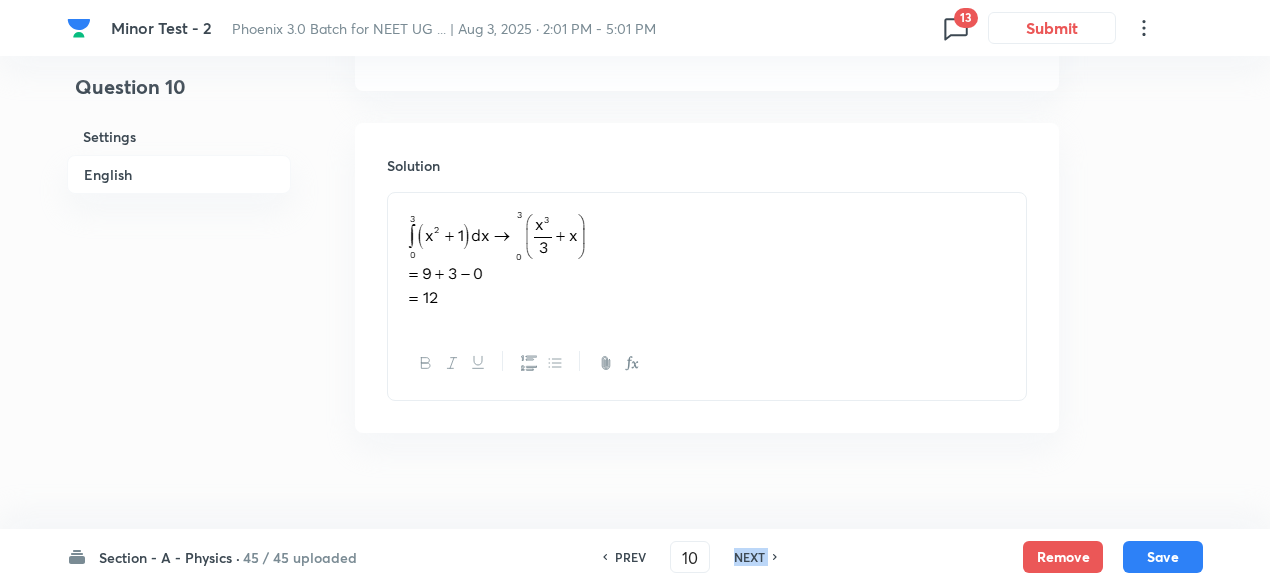 click on "NEXT" at bounding box center [749, 557] 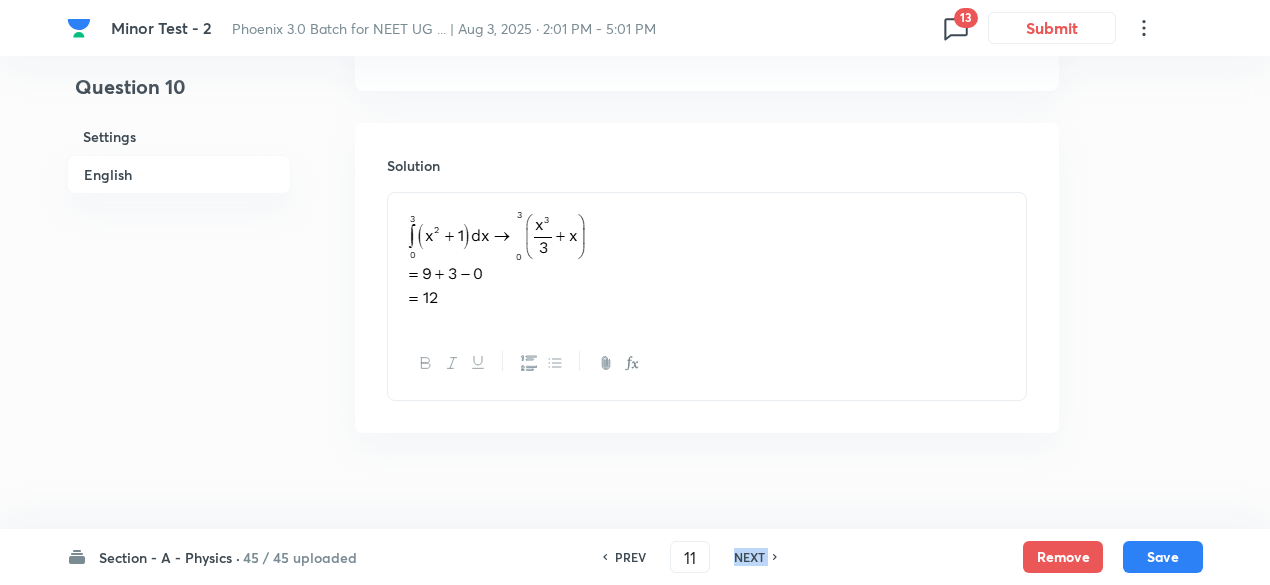 checkbox on "true" 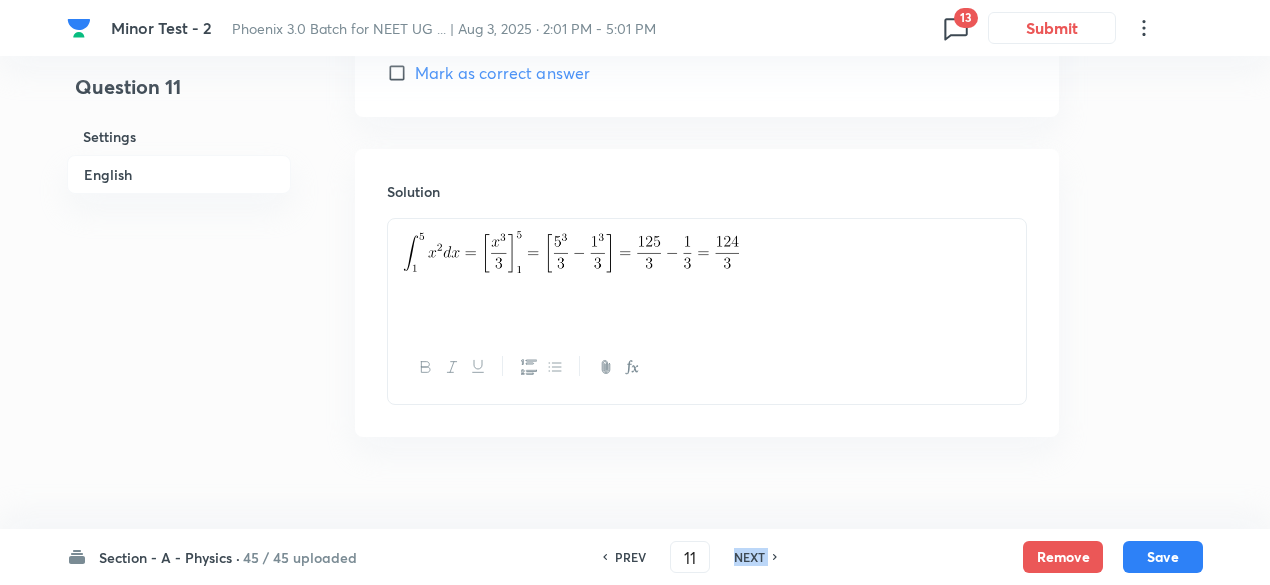 scroll, scrollTop: 2147, scrollLeft: 0, axis: vertical 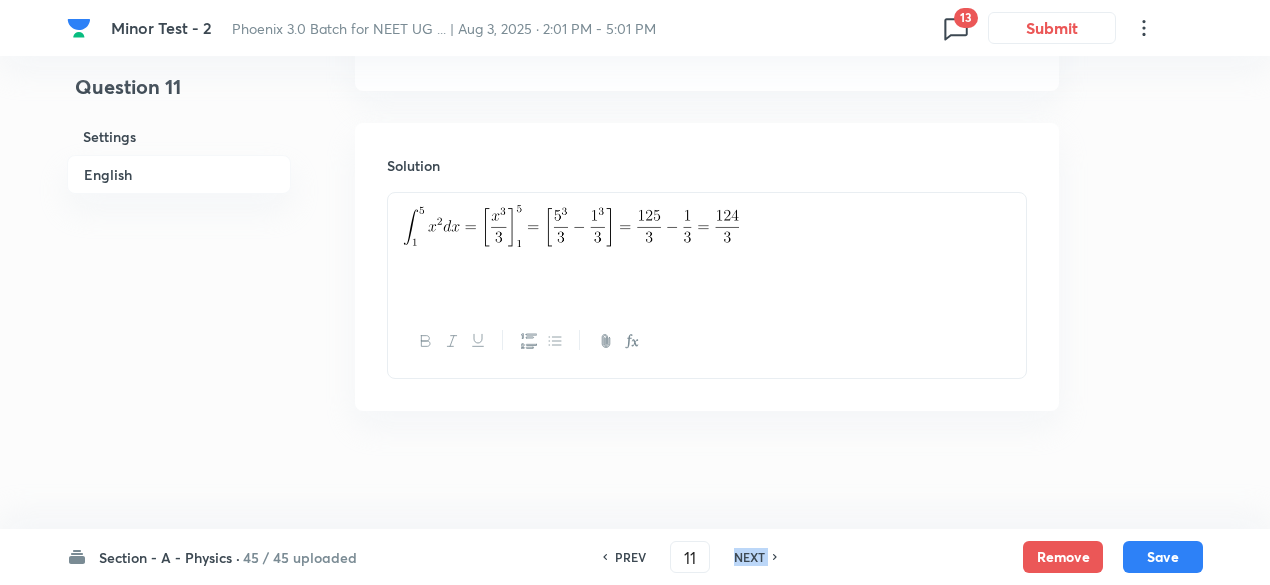 click on "NEXT" at bounding box center (749, 557) 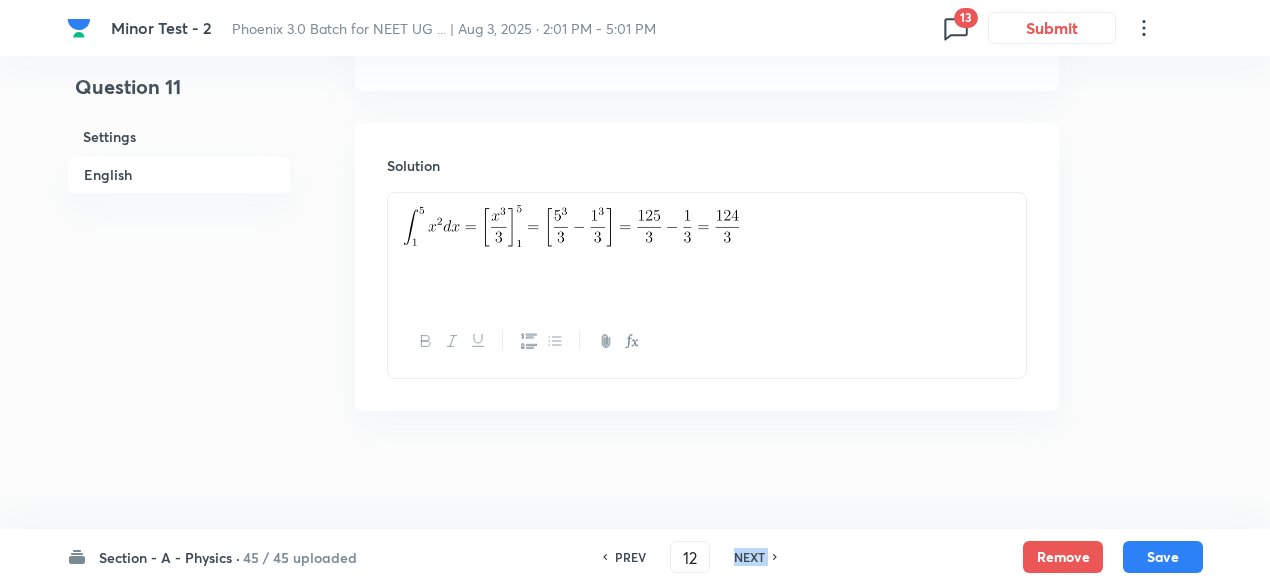 checkbox on "true" 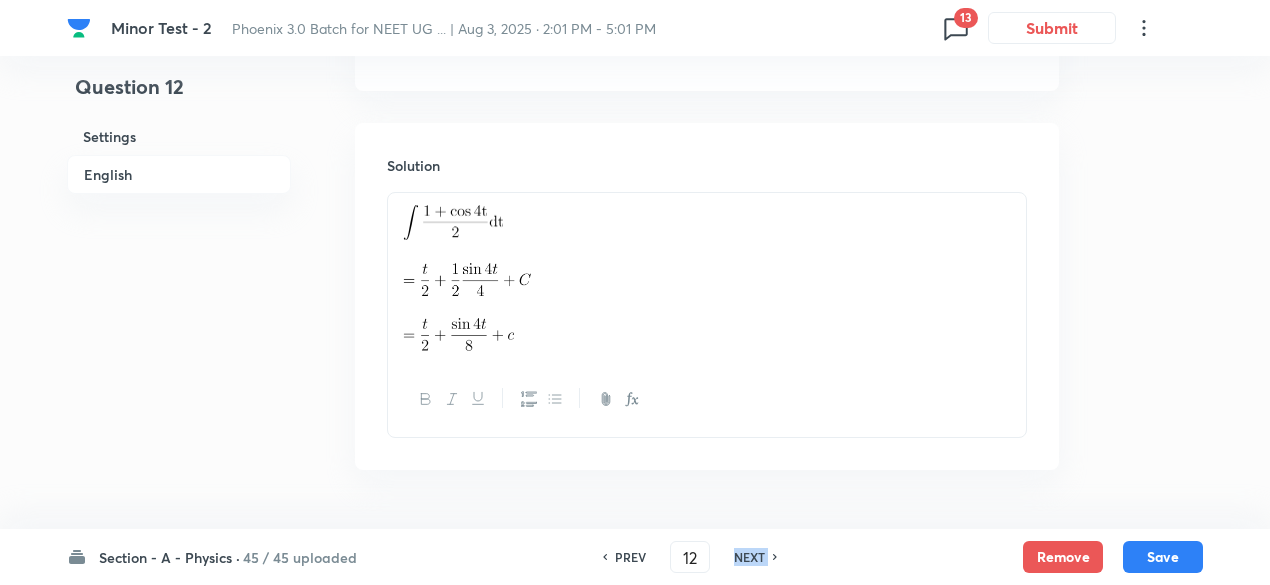 click on "NEXT" at bounding box center (749, 557) 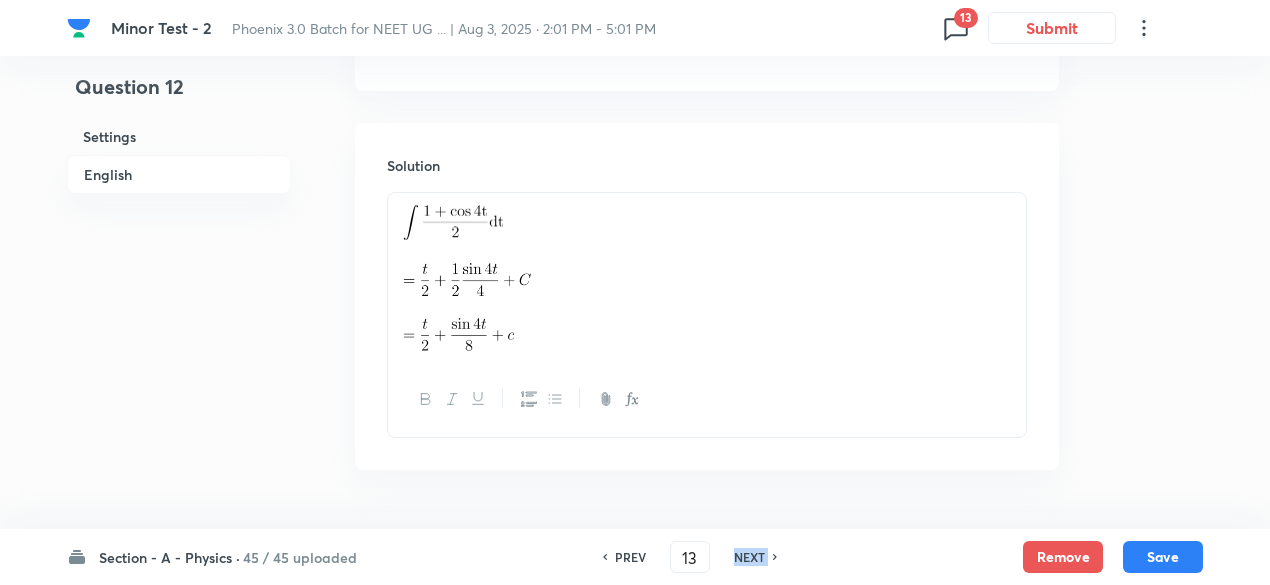 checkbox on "false" 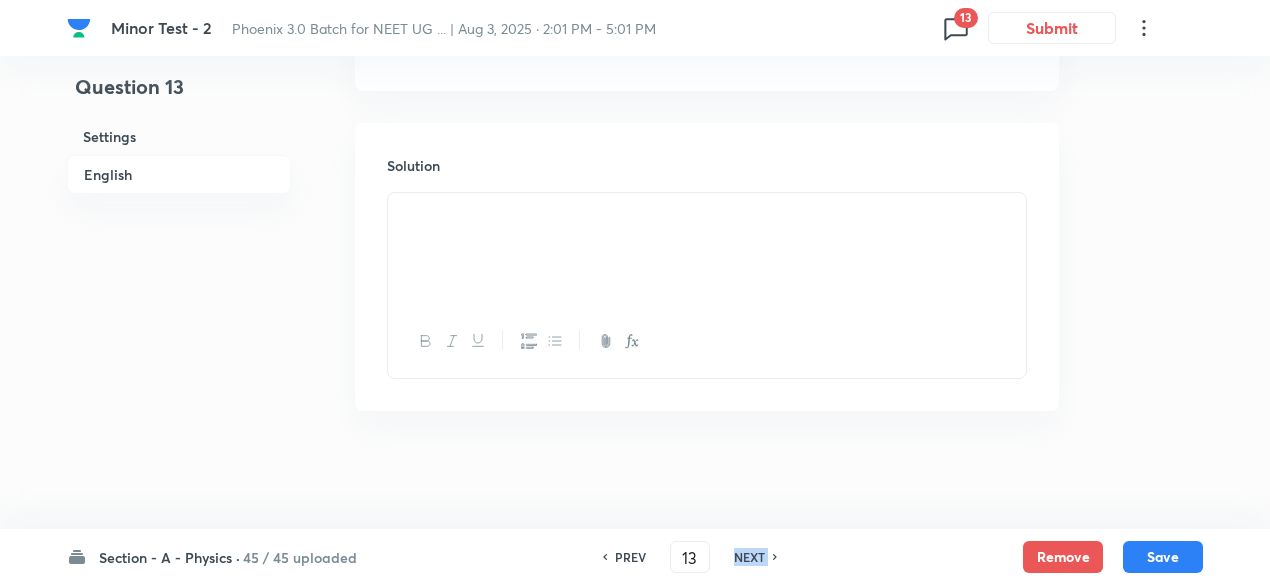 click on "NEXT" at bounding box center (749, 557) 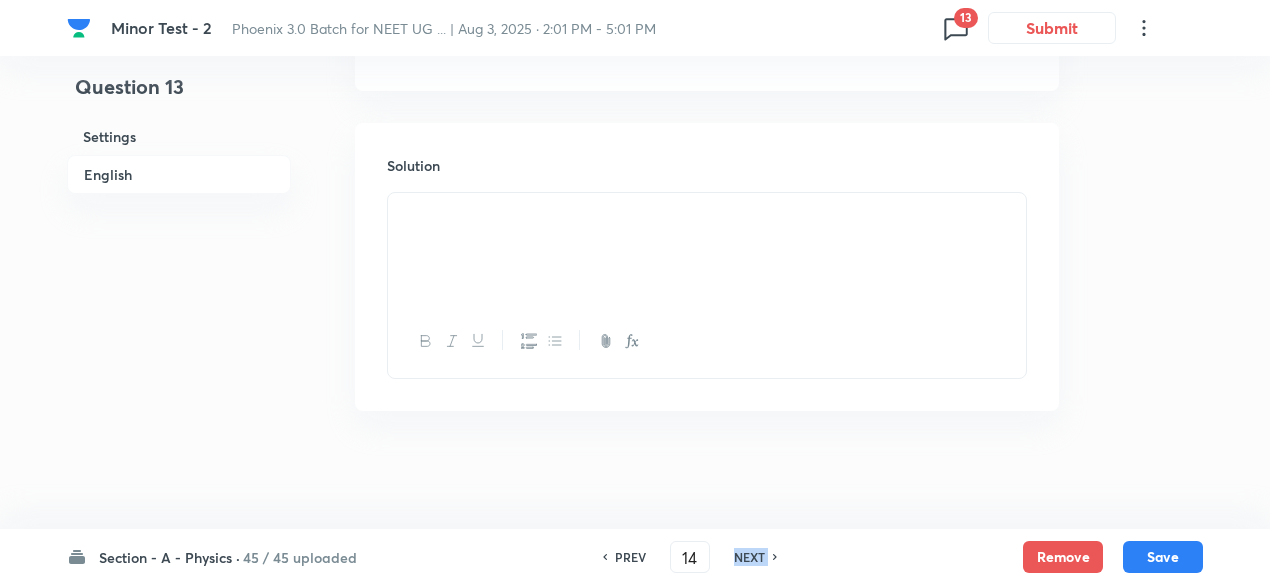 checkbox on "false" 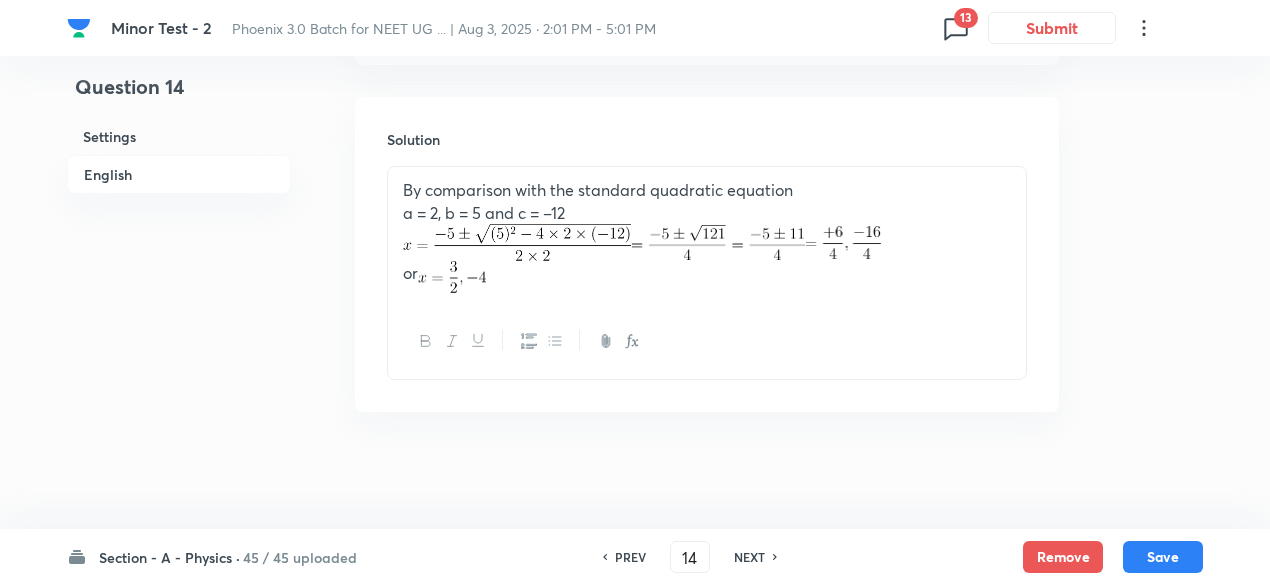 click on "NEXT" at bounding box center [749, 557] 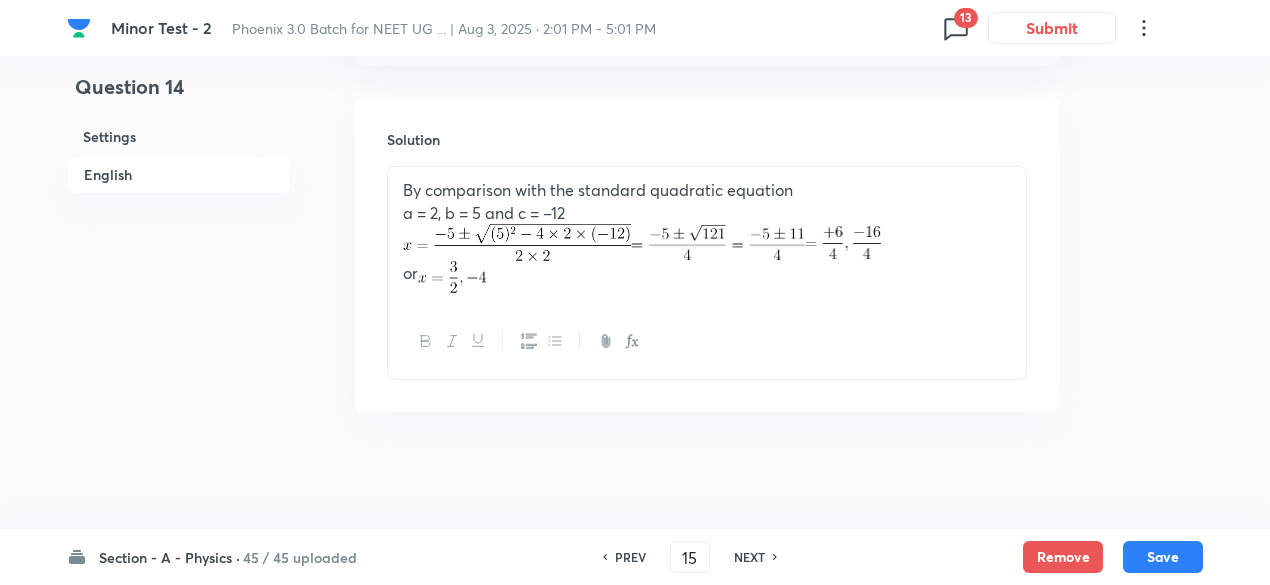 checkbox on "false" 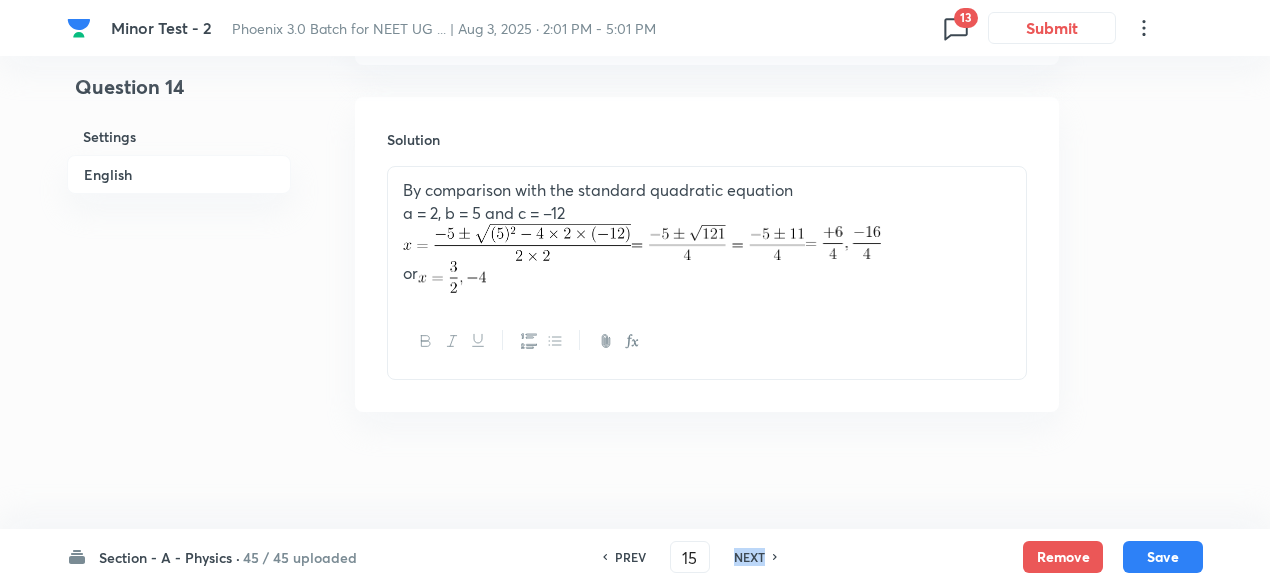 checkbox on "true" 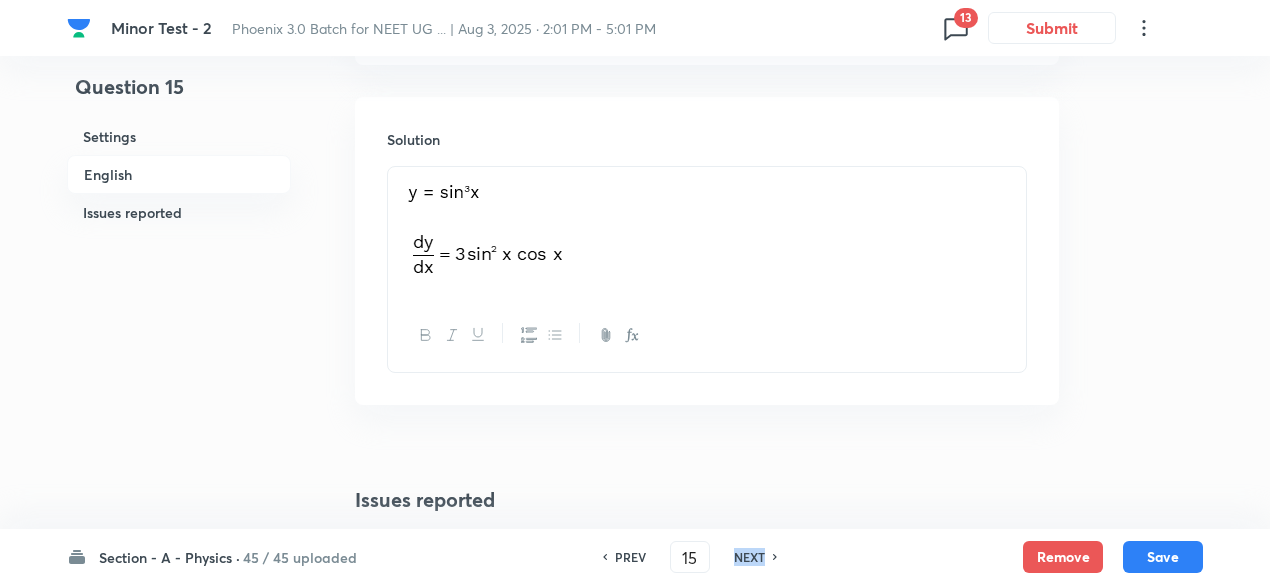 click on "NEXT" at bounding box center (749, 557) 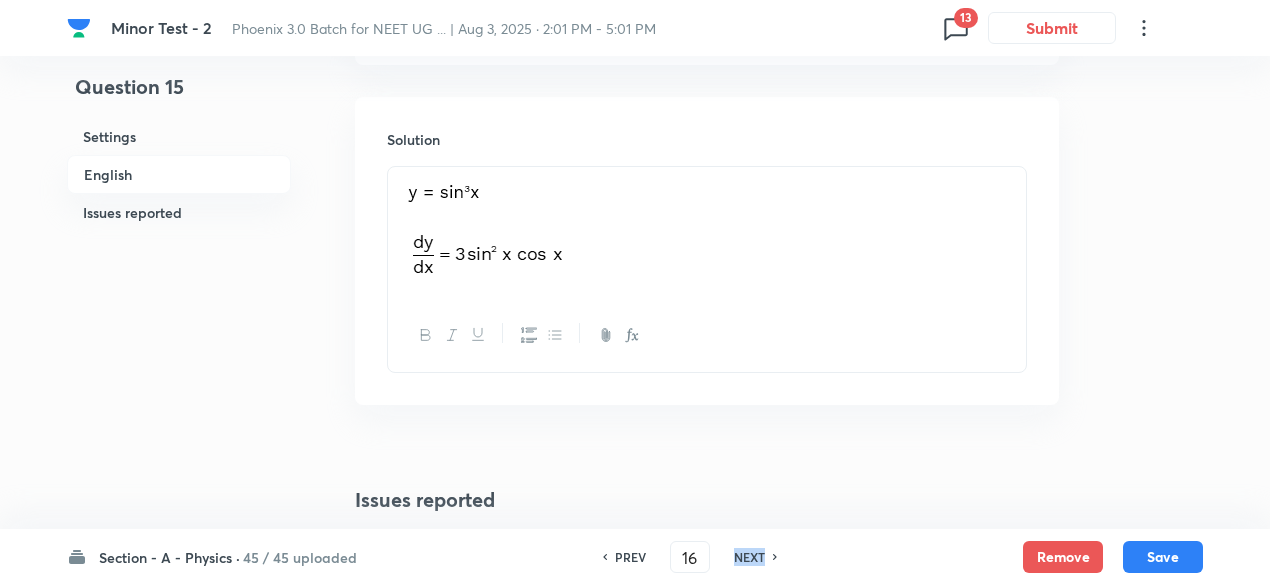 checkbox on "false" 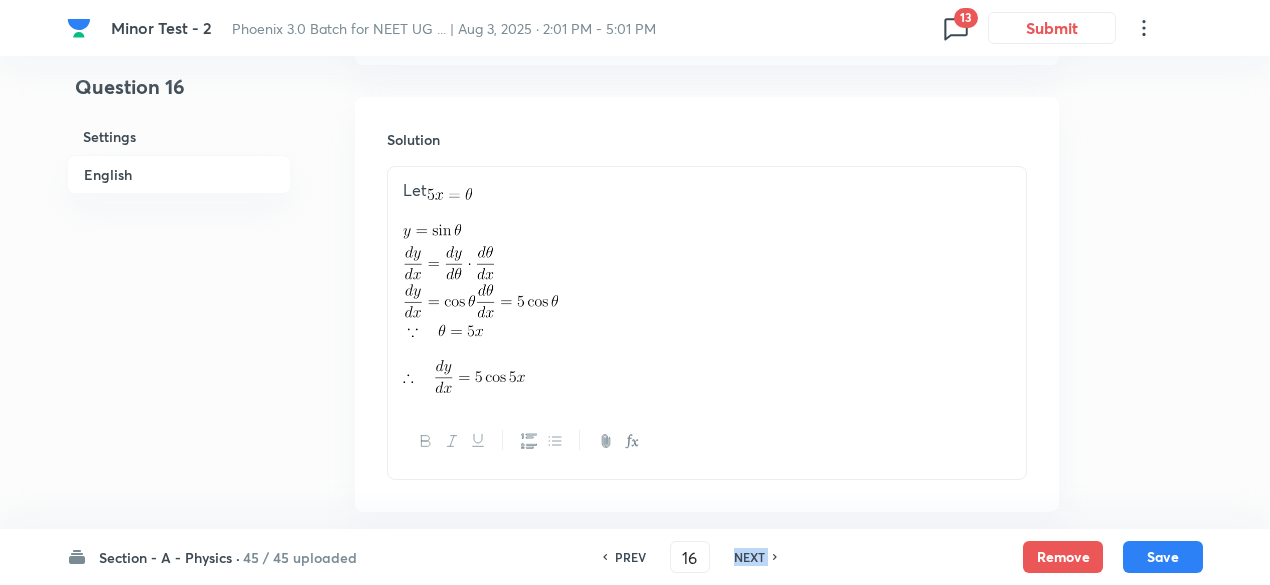 click on "NEXT" at bounding box center [749, 557] 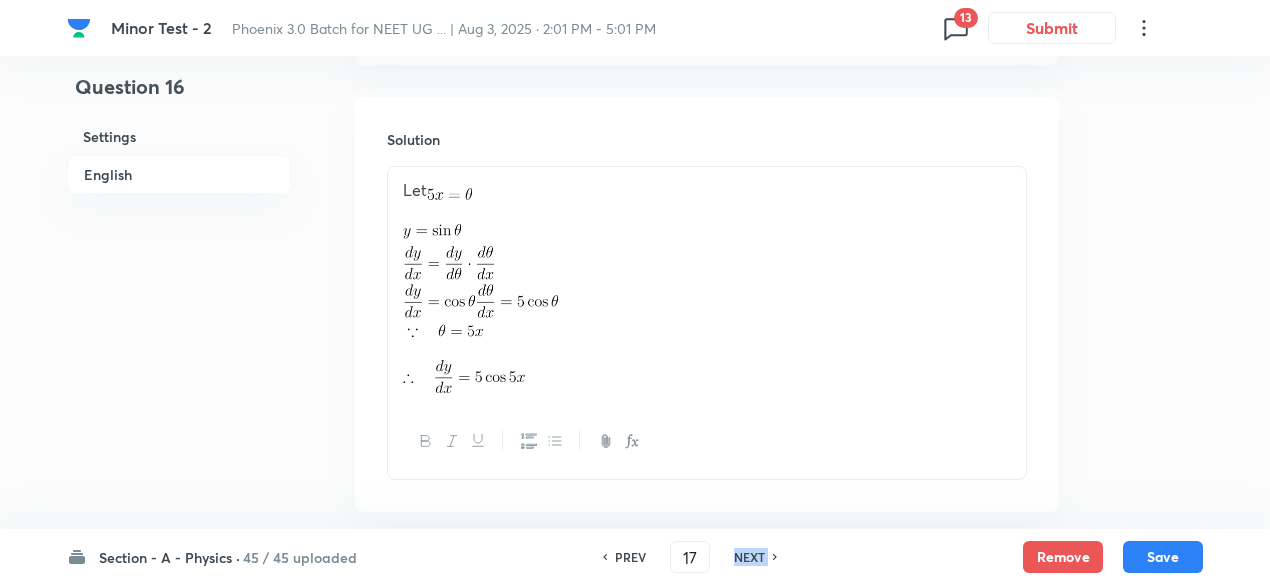 checkbox on "false" 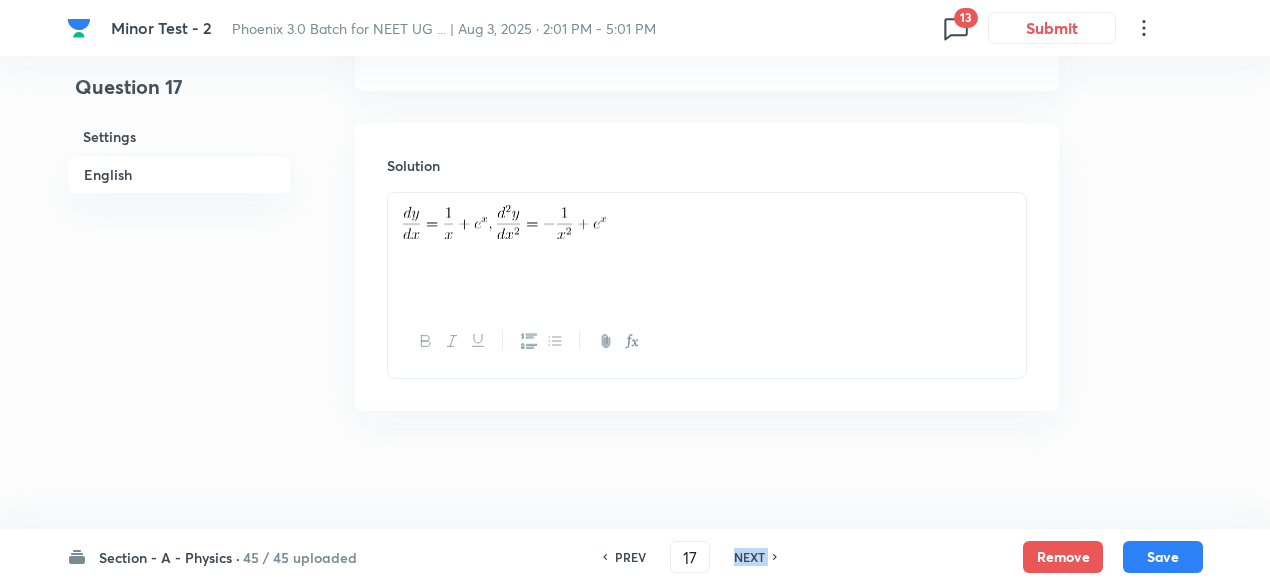 click on "NEXT" at bounding box center [749, 557] 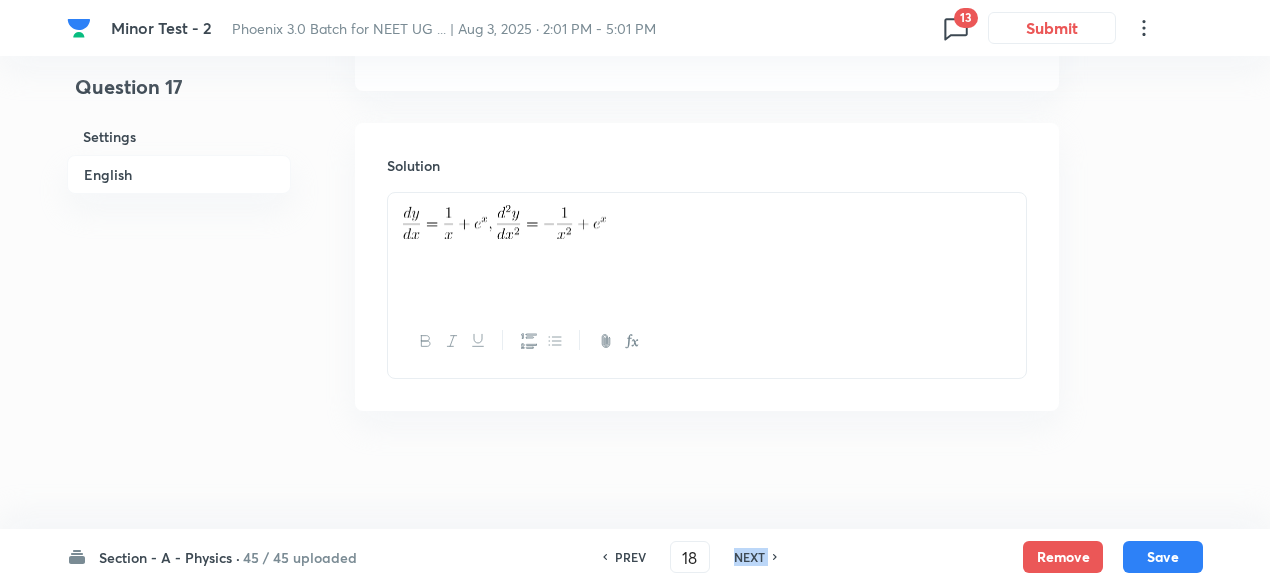 checkbox on "true" 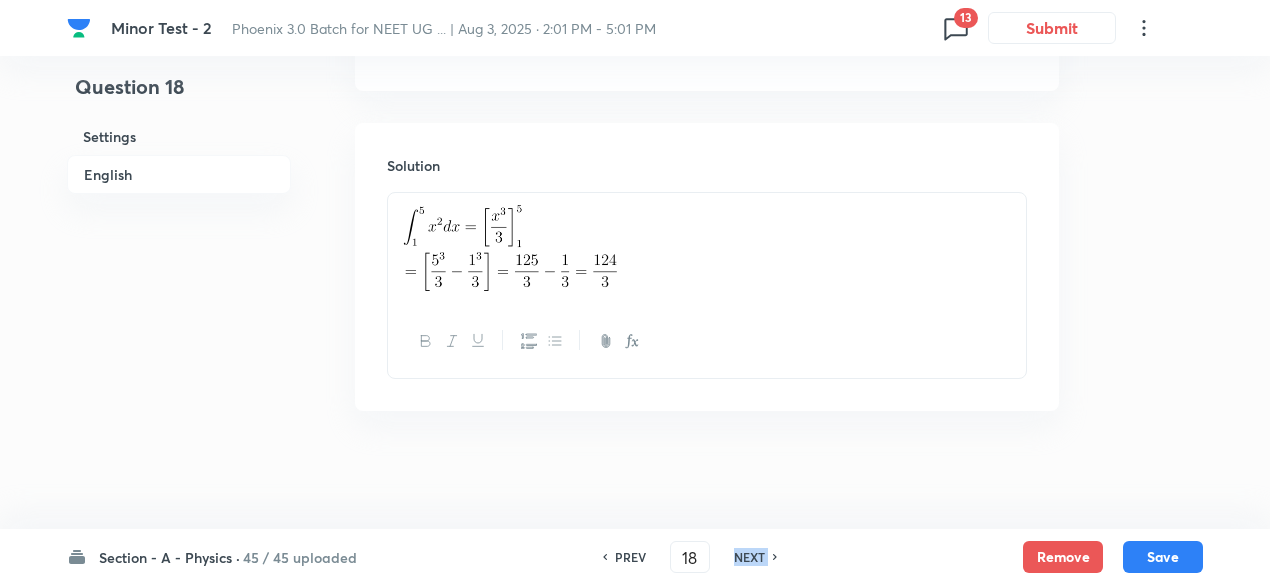 click on "NEXT" at bounding box center (749, 557) 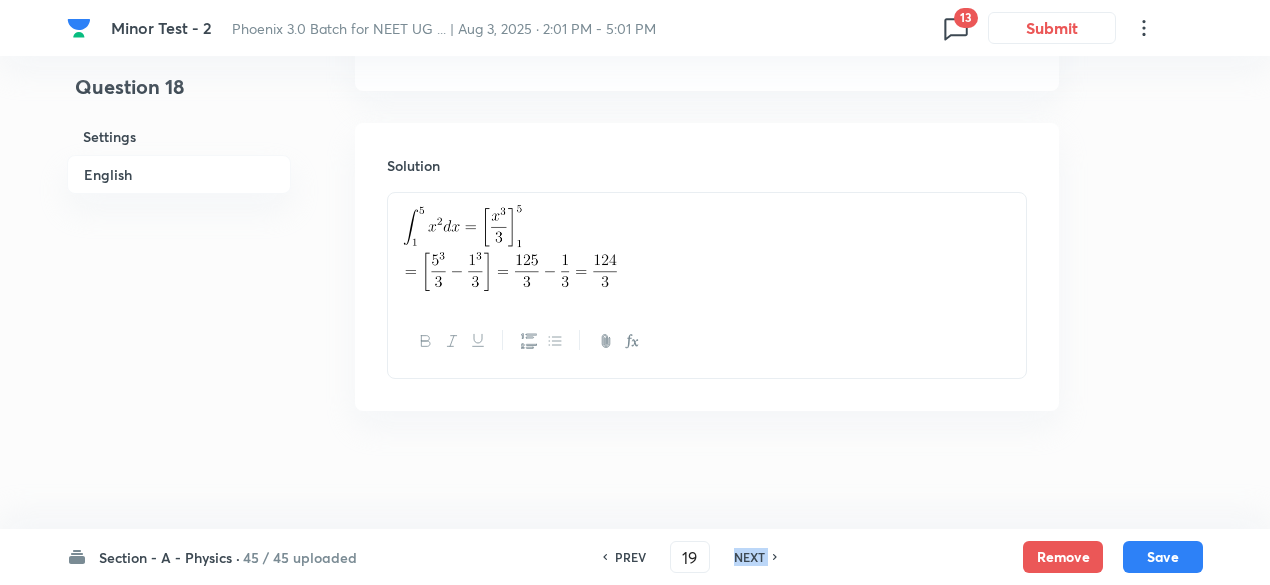 checkbox on "true" 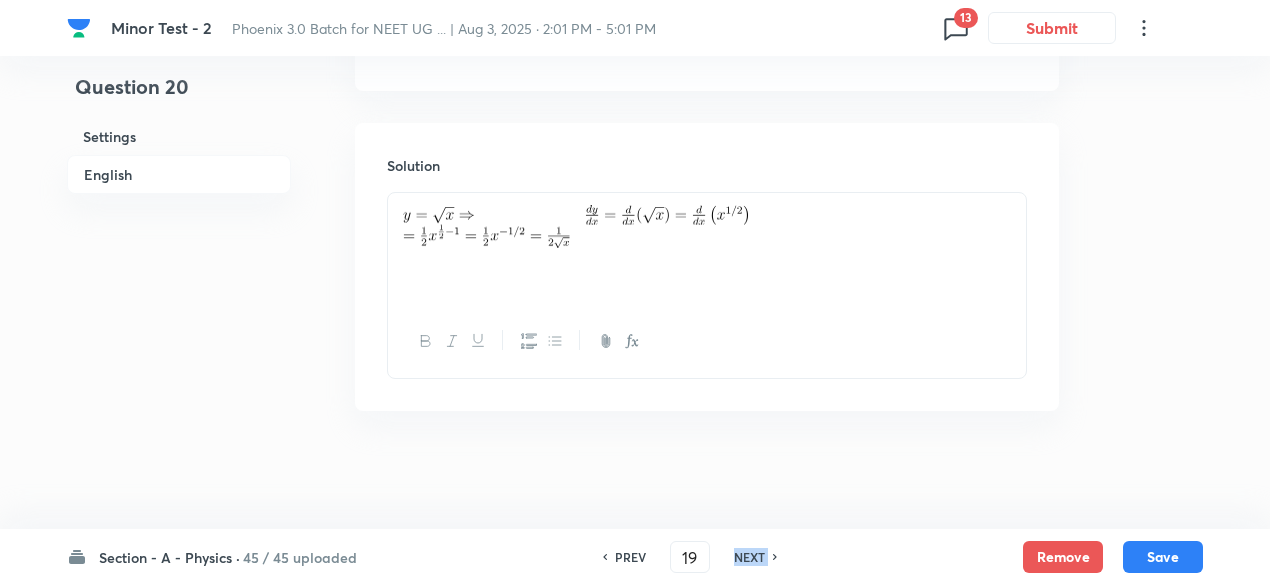 type on "20" 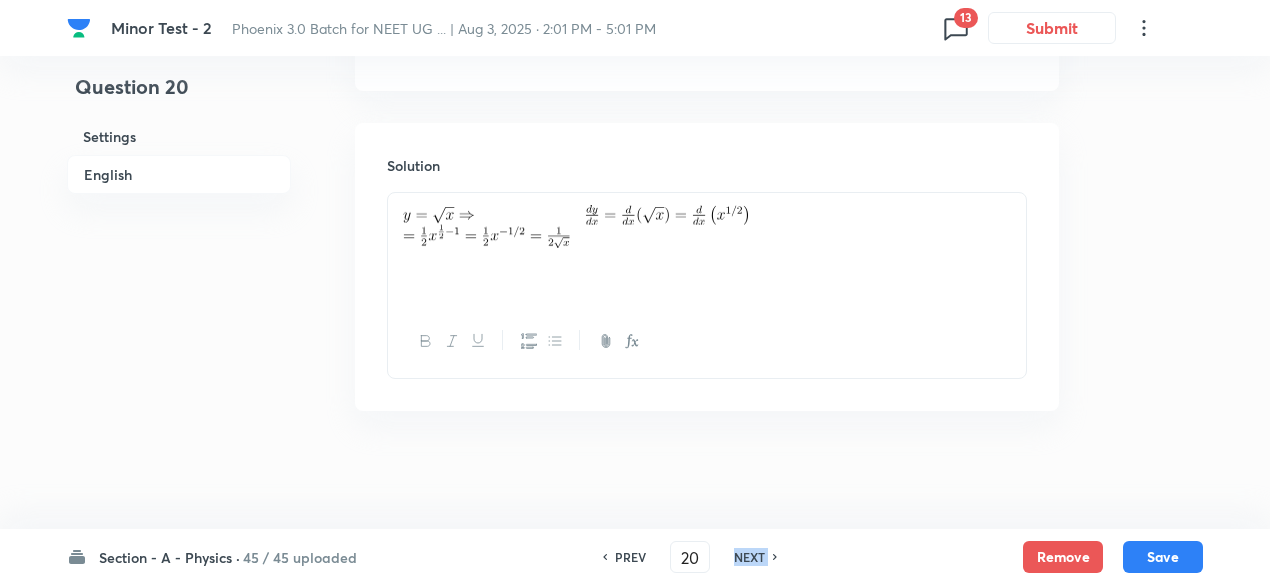 checkbox on "true" 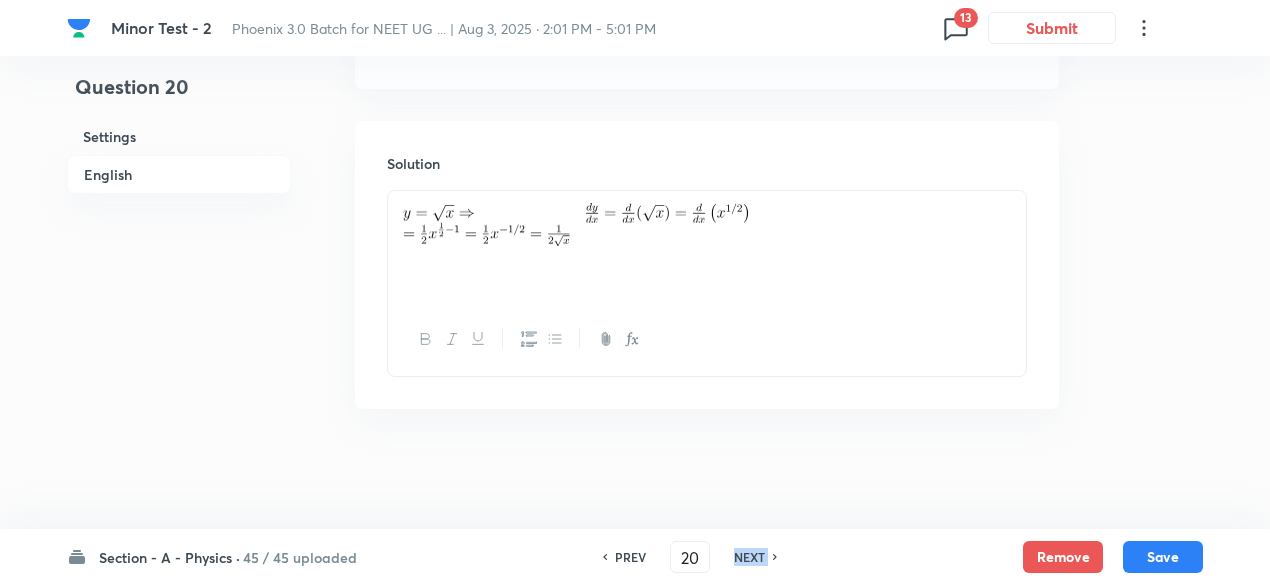 click on "NEXT" at bounding box center [749, 557] 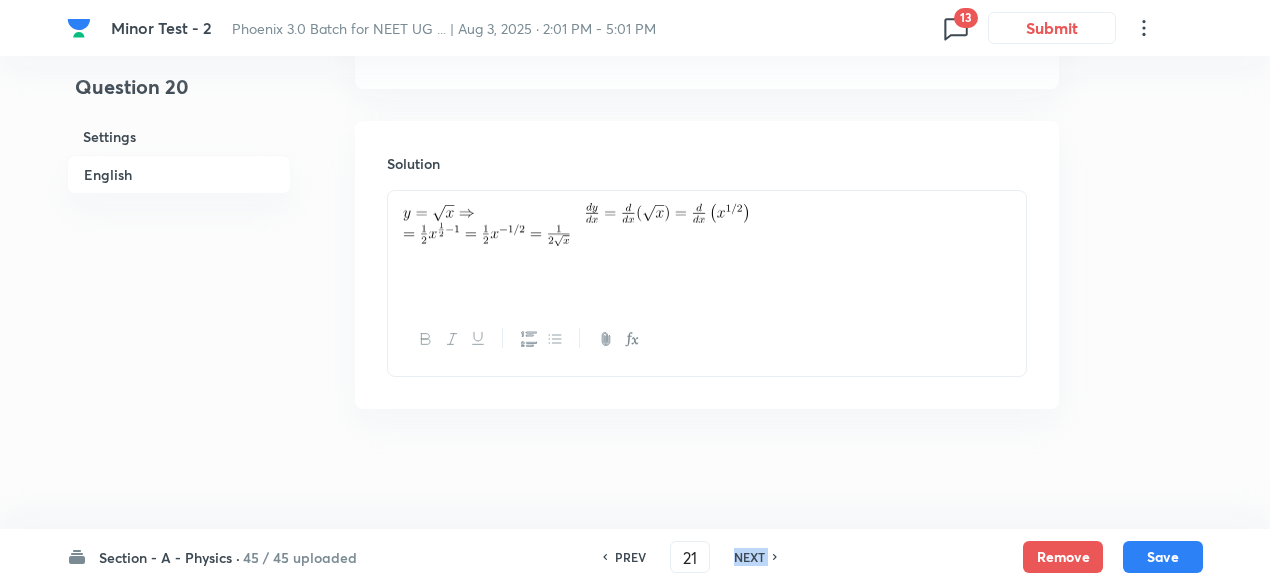 checkbox on "false" 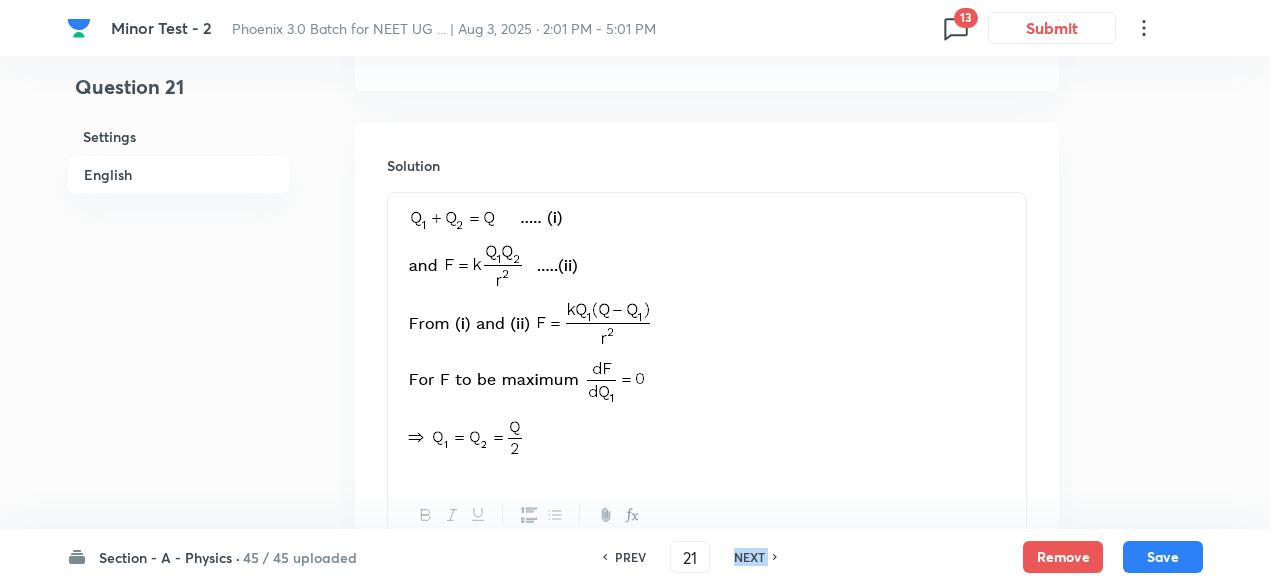 click on "NEXT" at bounding box center (749, 557) 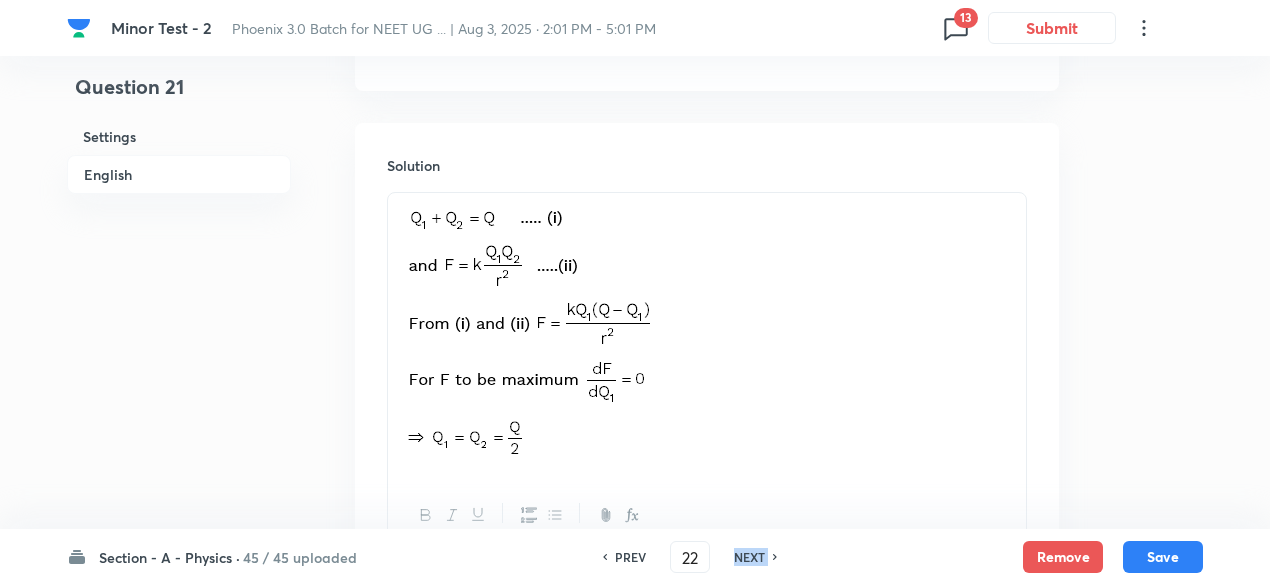 checkbox on "false" 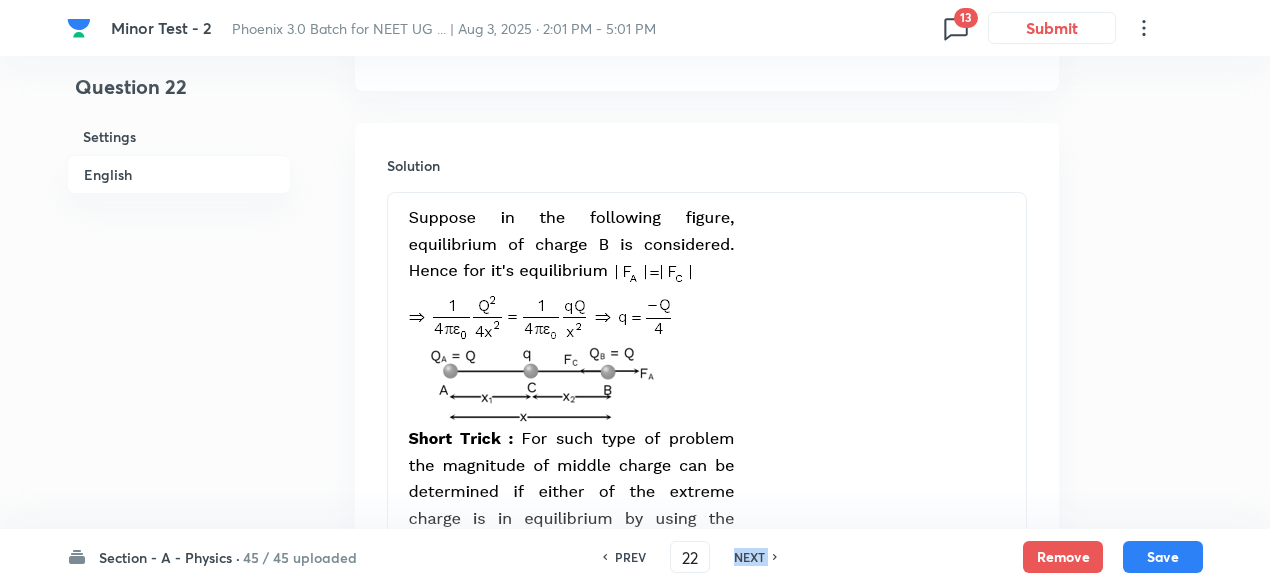 click on "NEXT" at bounding box center (749, 557) 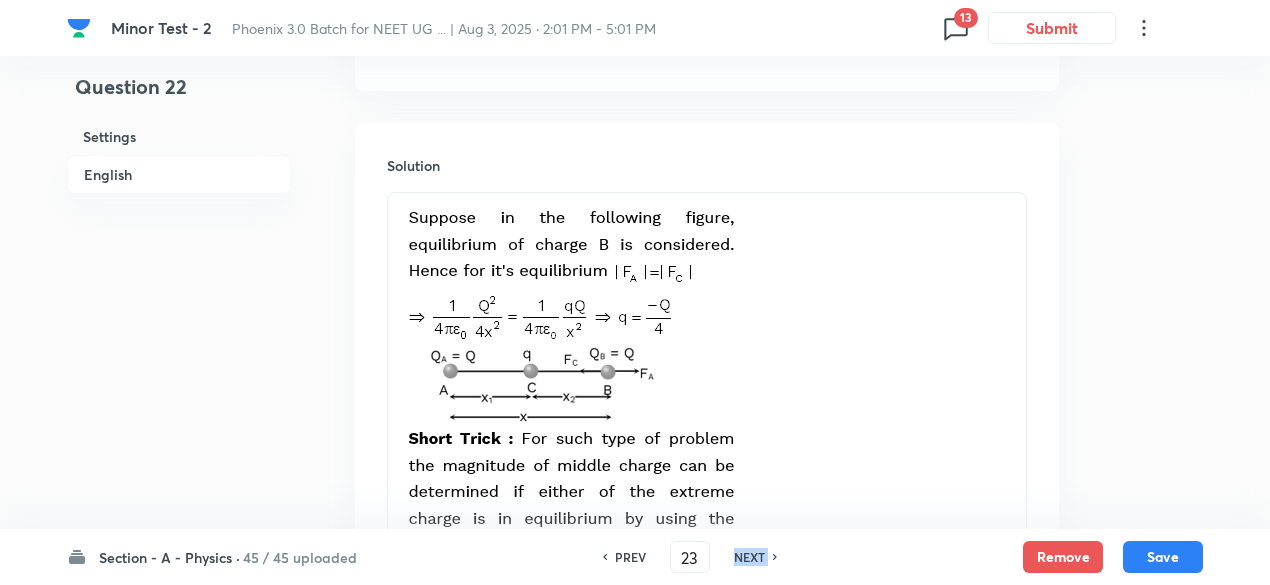 checkbox on "false" 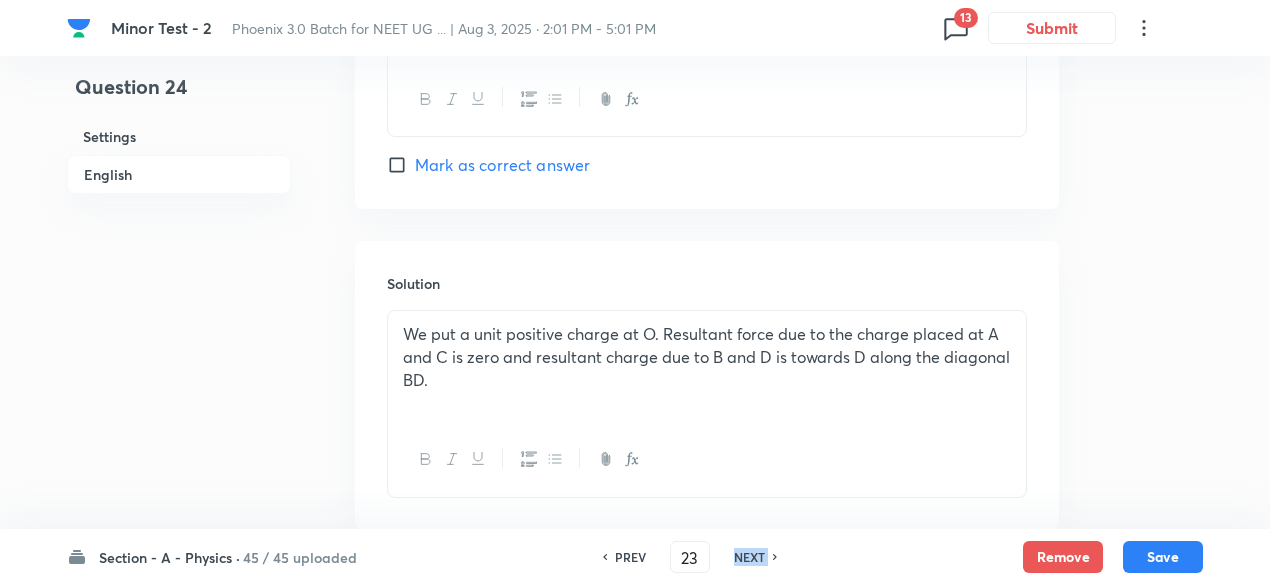 type on "24" 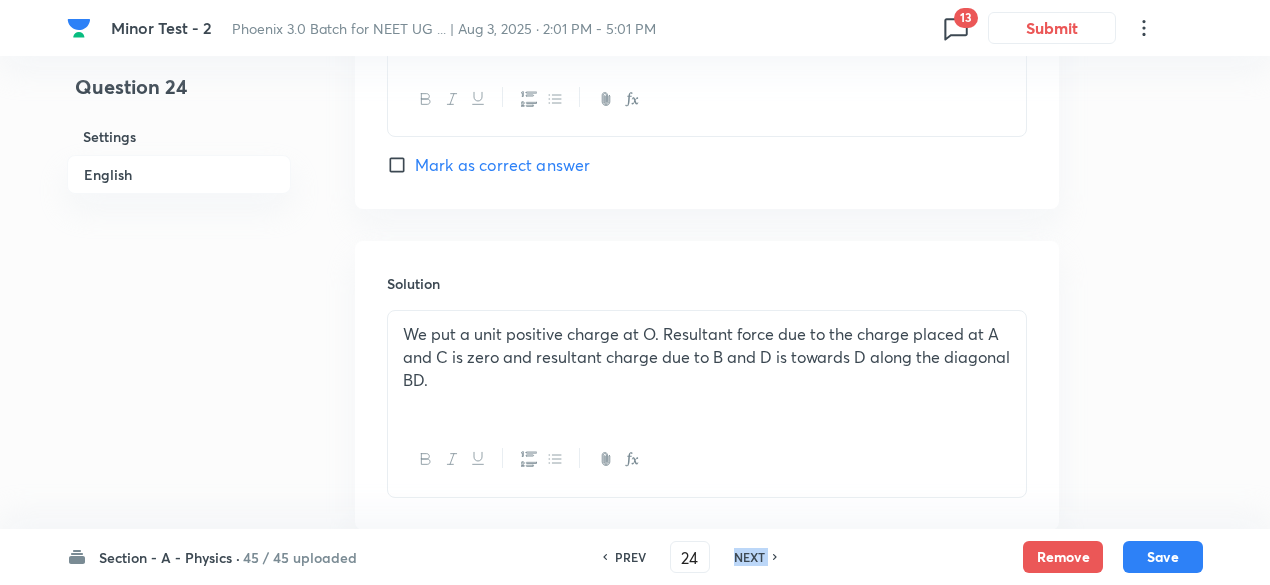 checkbox on "true" 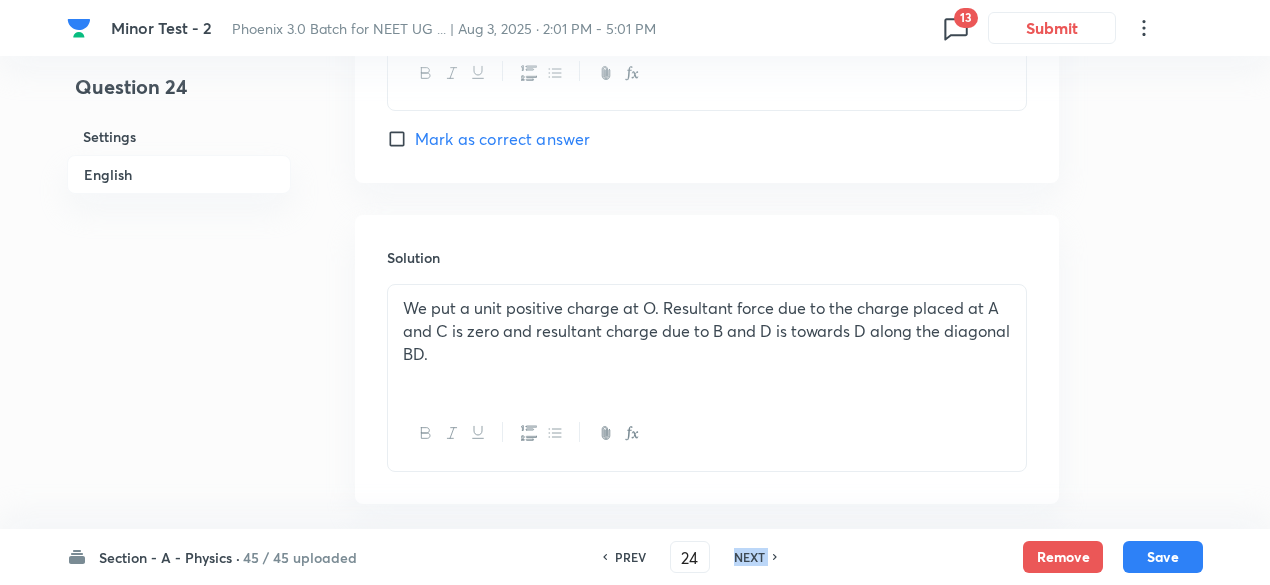 click on "NEXT" at bounding box center [749, 557] 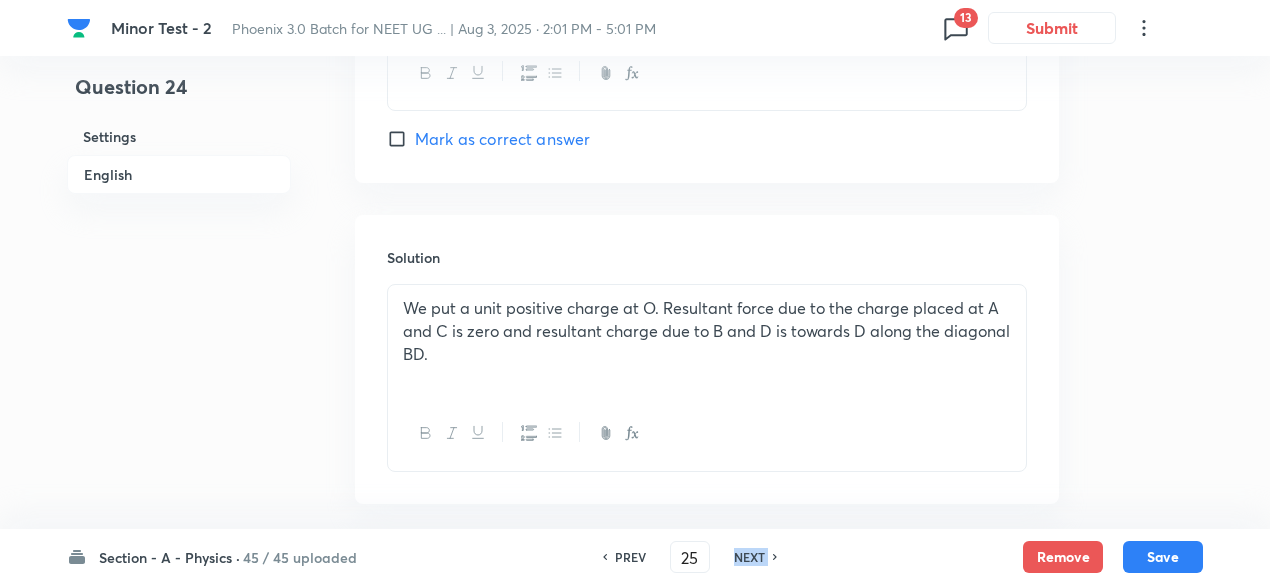 checkbox on "true" 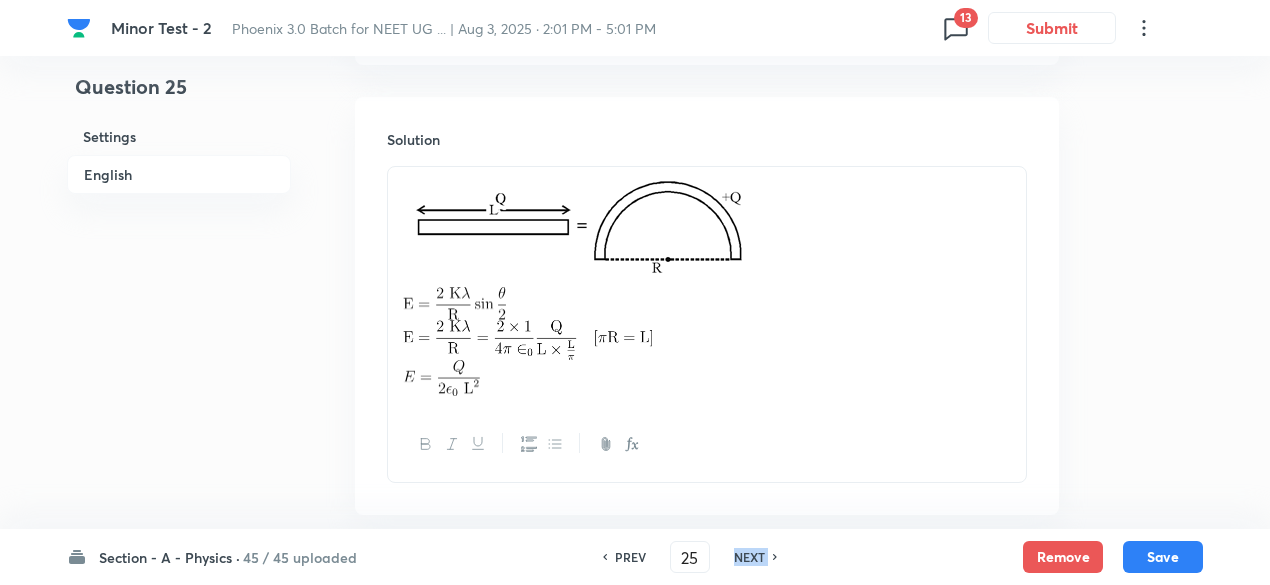 click on "NEXT" at bounding box center [749, 557] 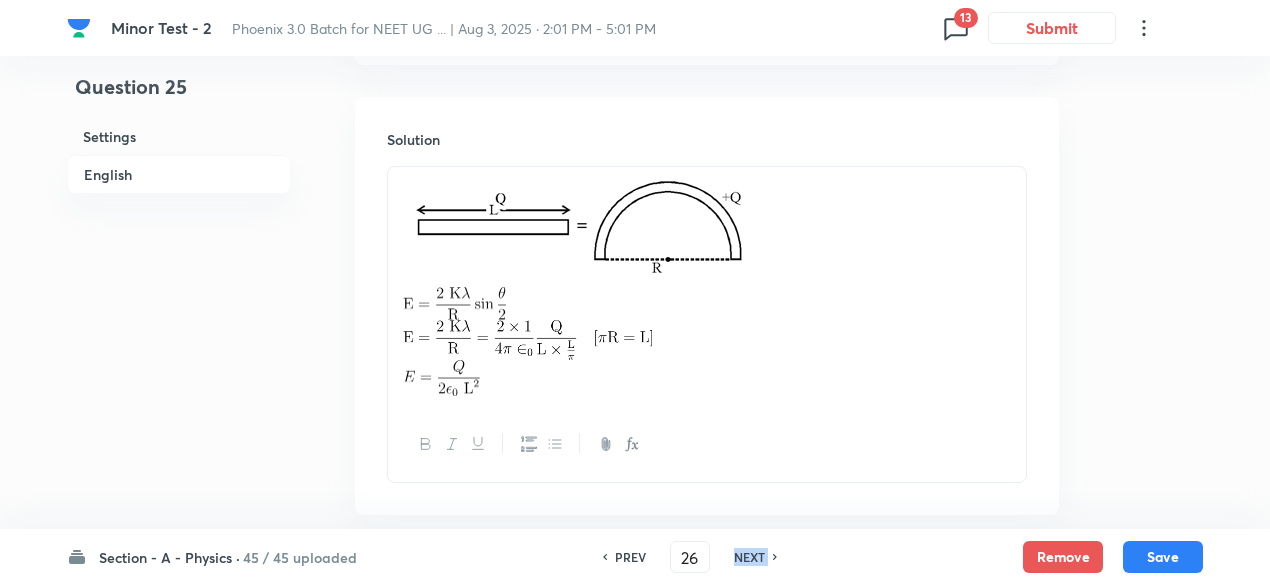 checkbox on "false" 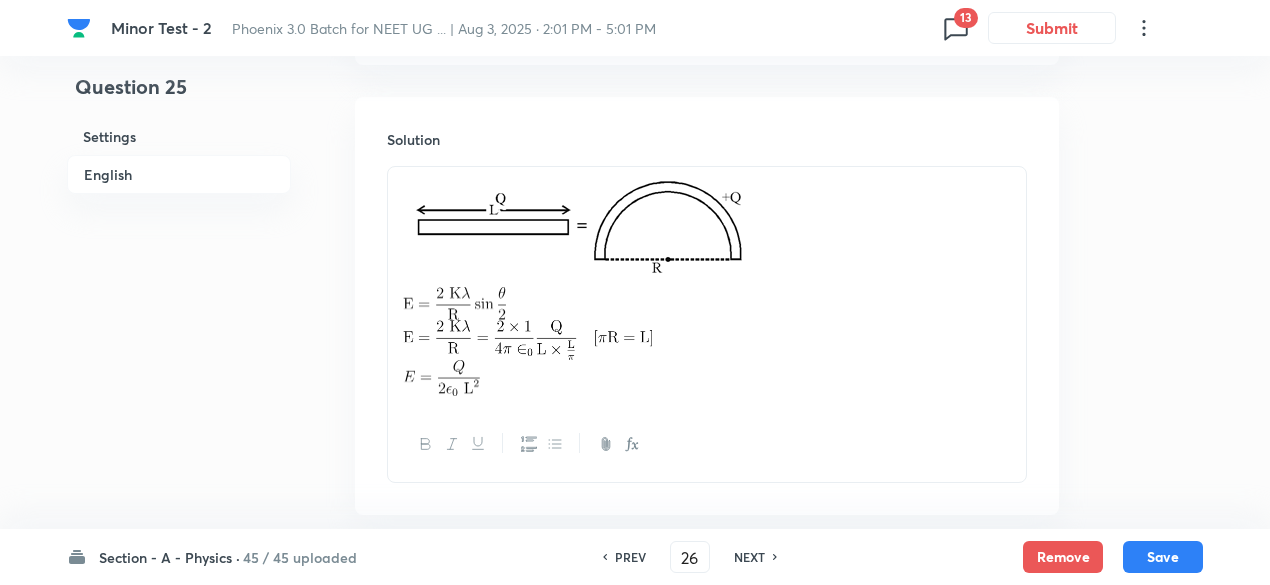 checkbox on "true" 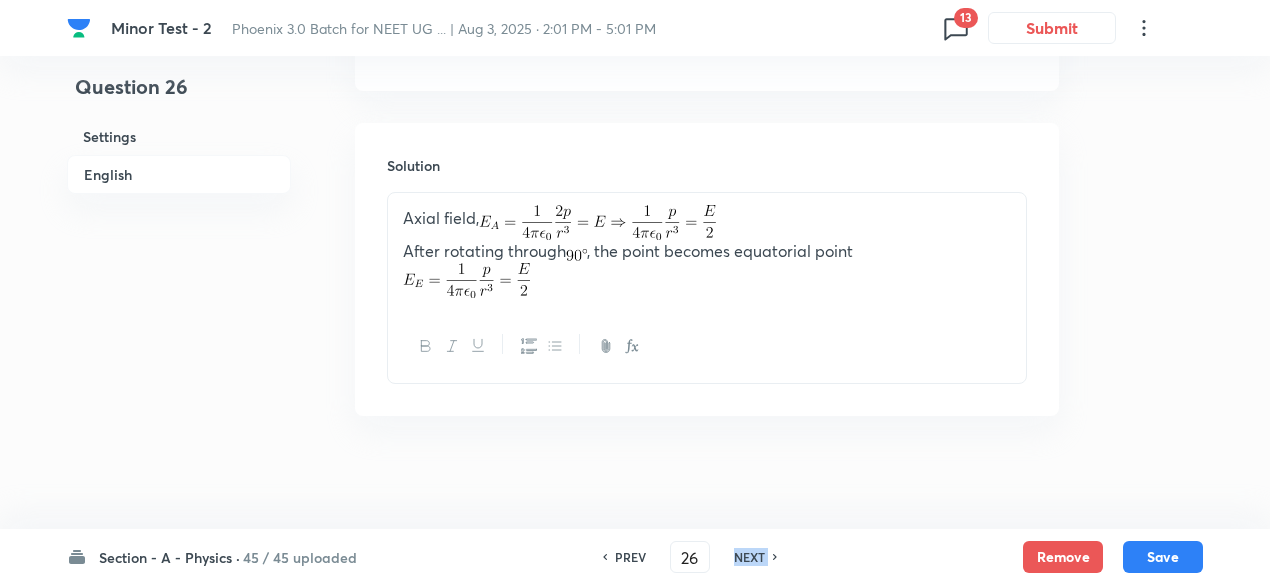 click on "NEXT" at bounding box center (749, 557) 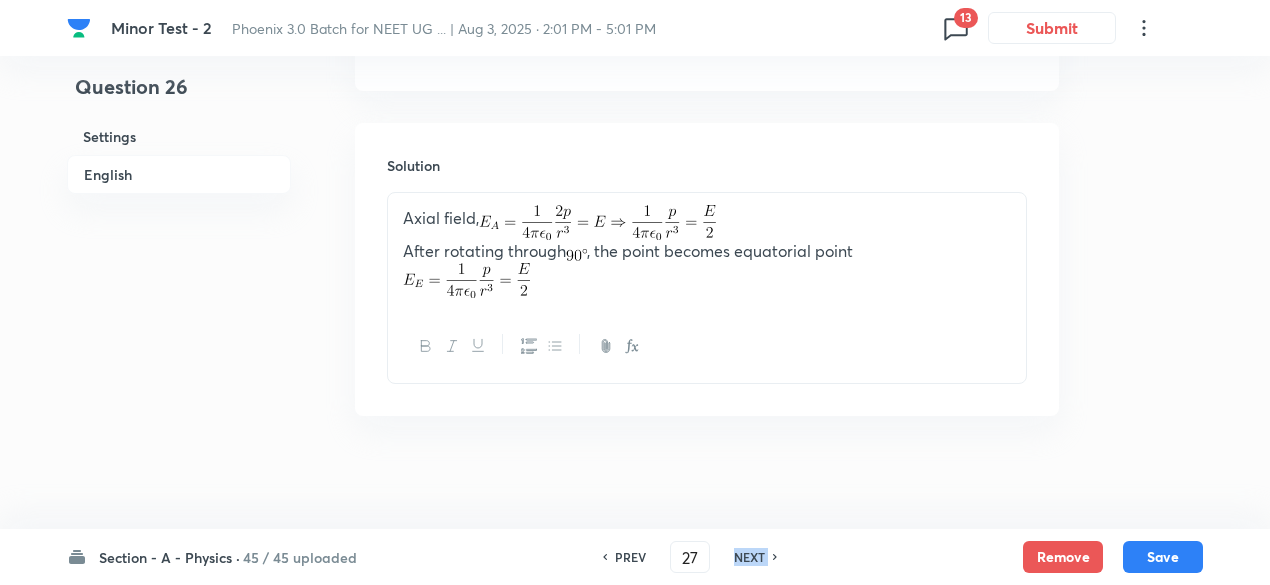 checkbox on "true" 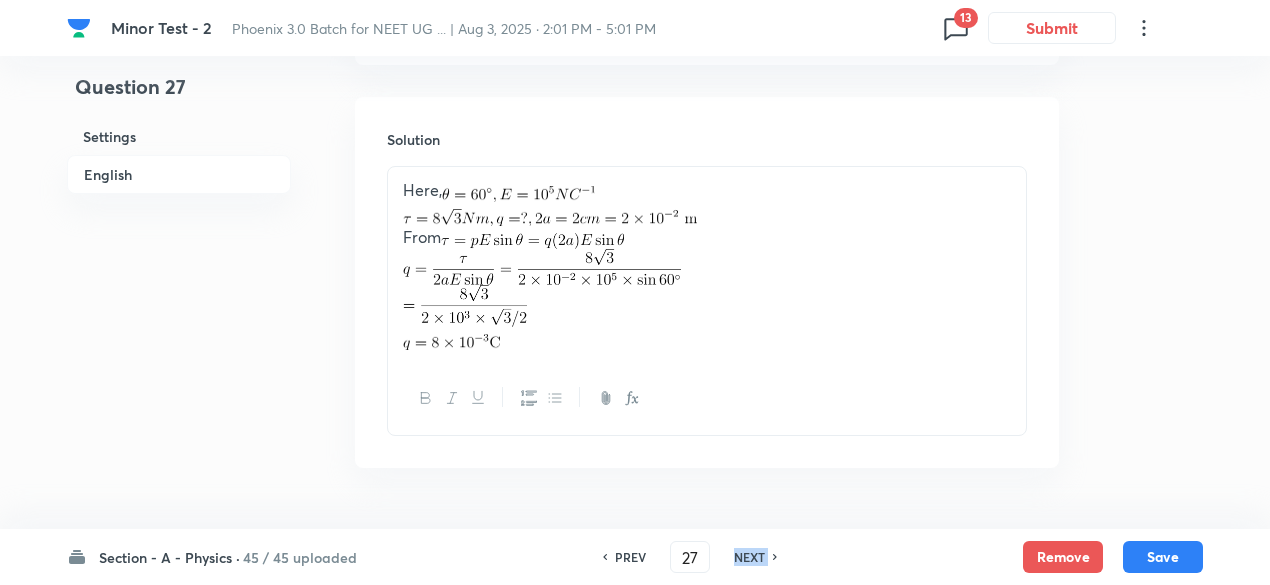 click on "NEXT" at bounding box center (749, 557) 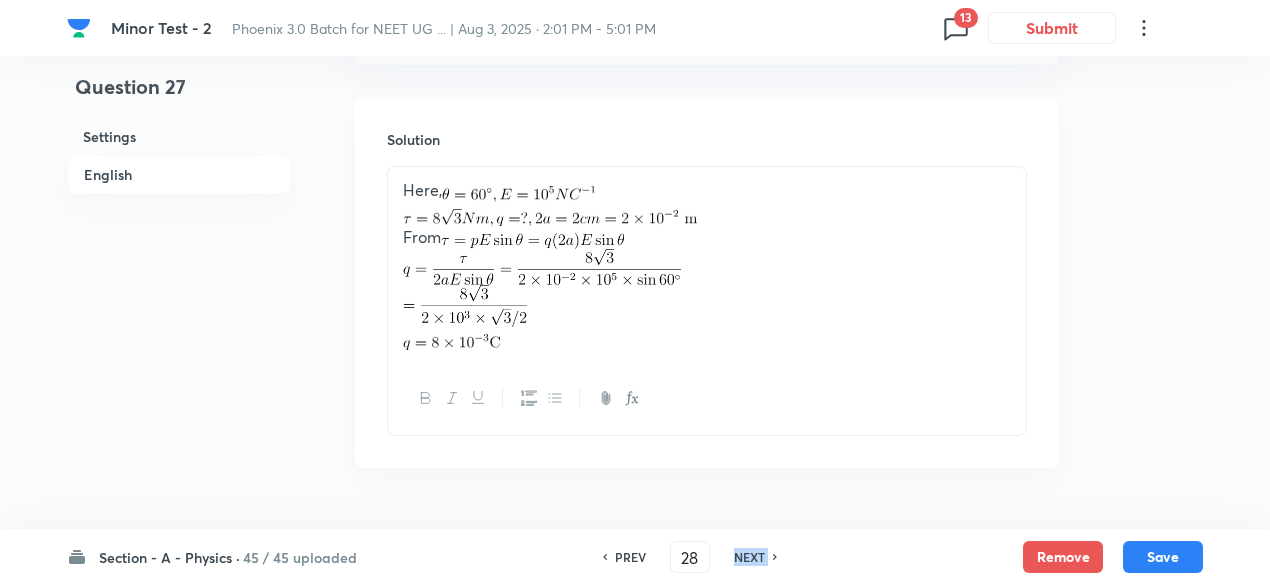 checkbox on "true" 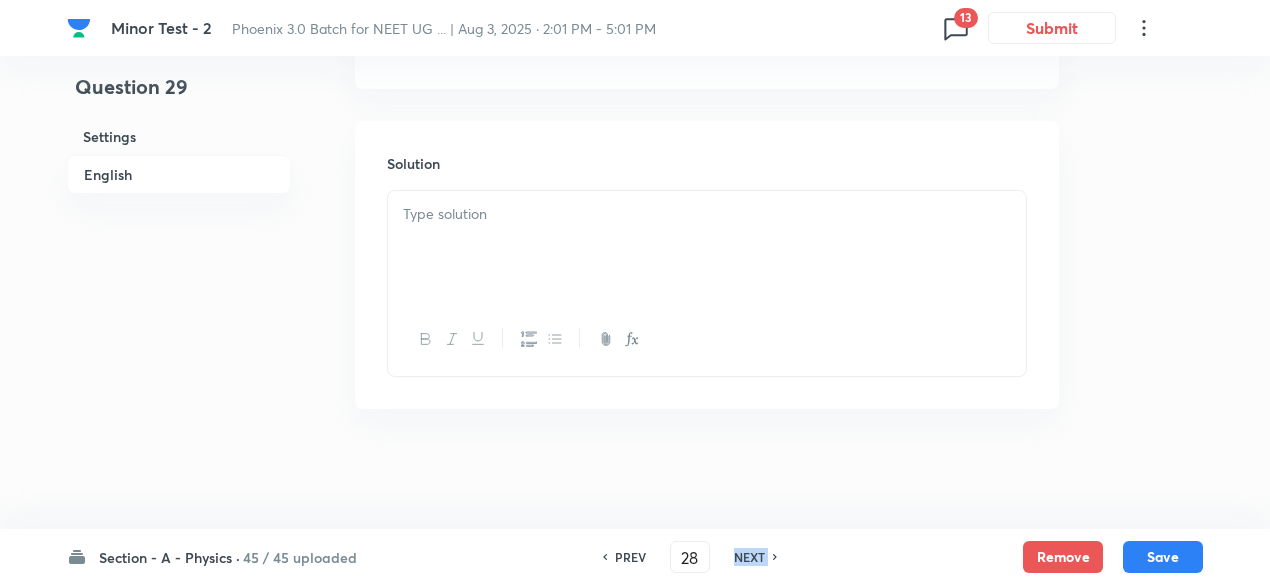 type on "29" 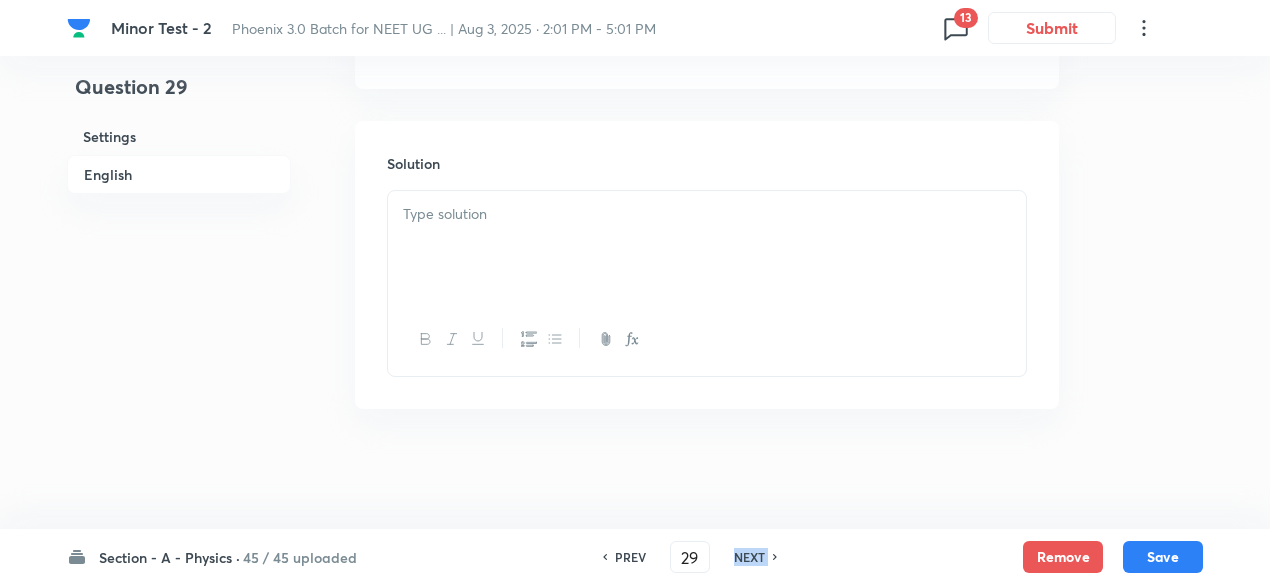 checkbox on "true" 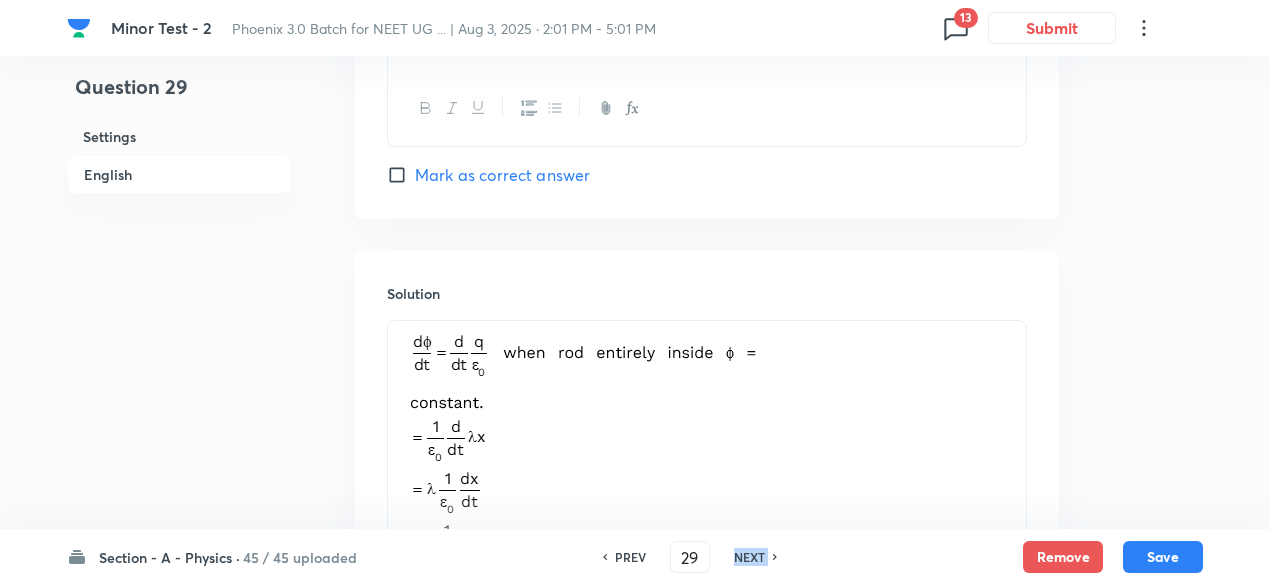 click on "NEXT" at bounding box center (749, 557) 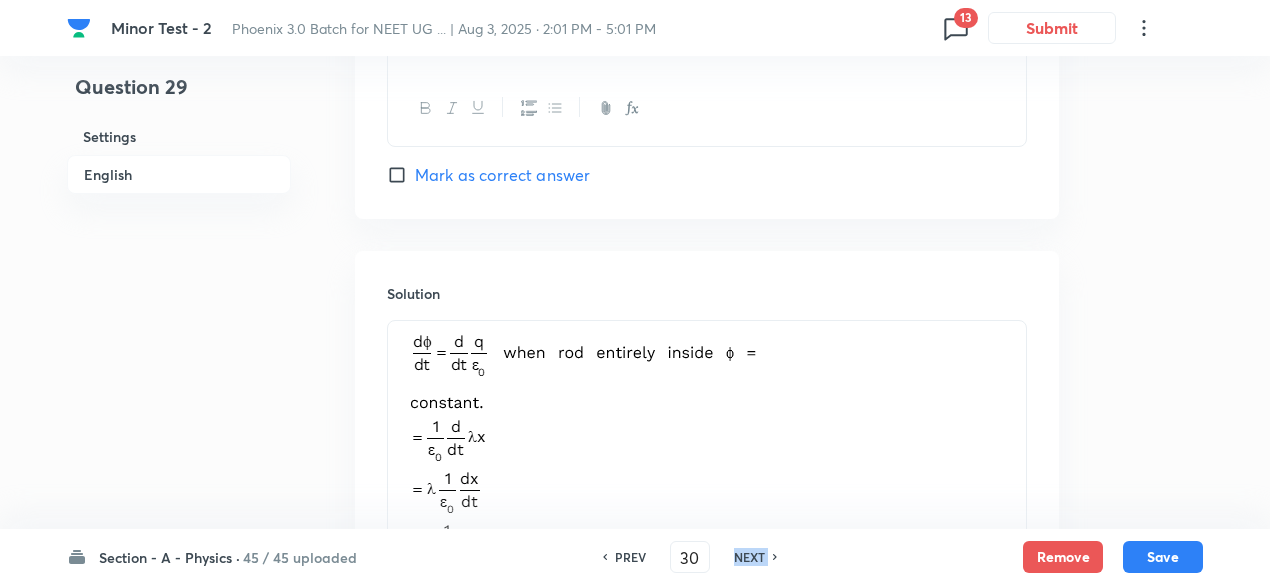 checkbox on "true" 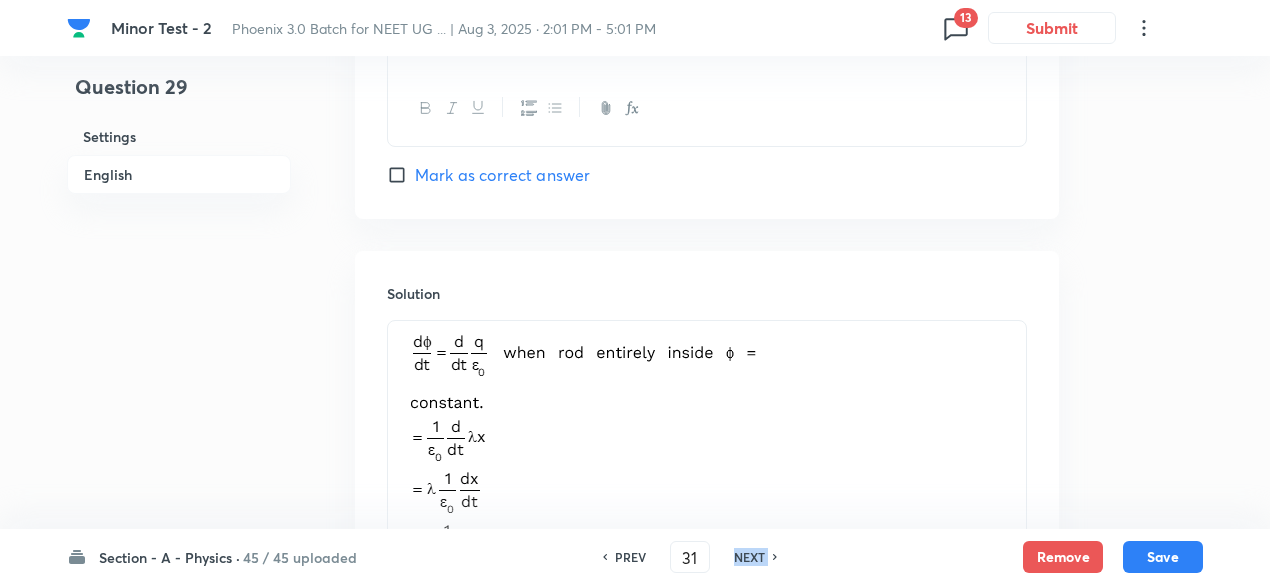 checkbox on "false" 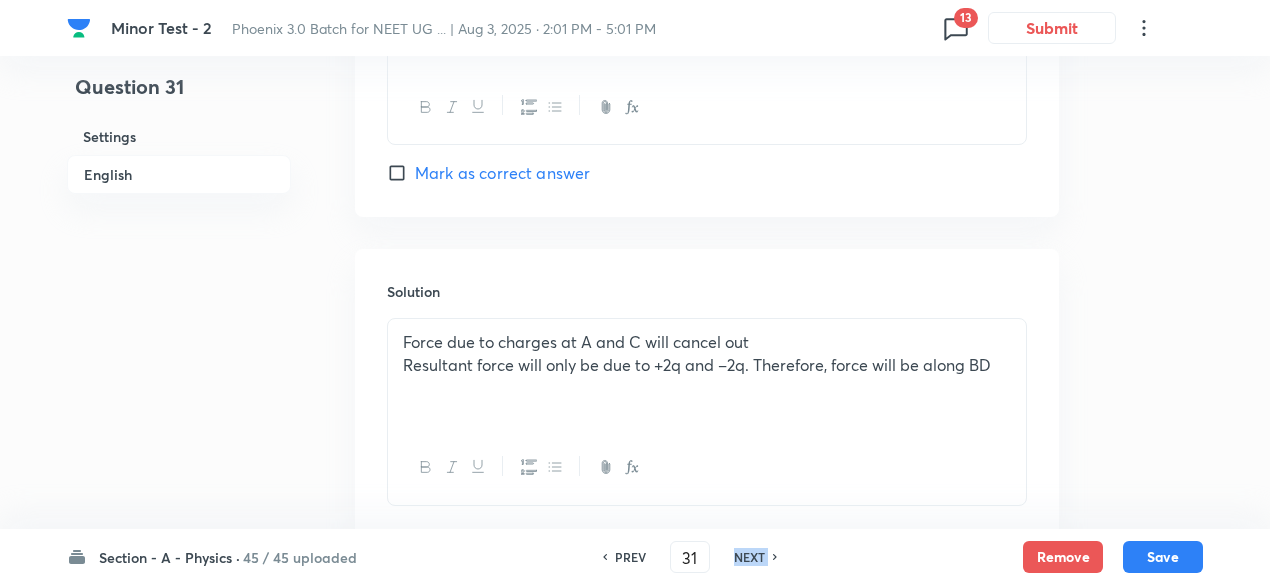 click on "NEXT" at bounding box center (749, 557) 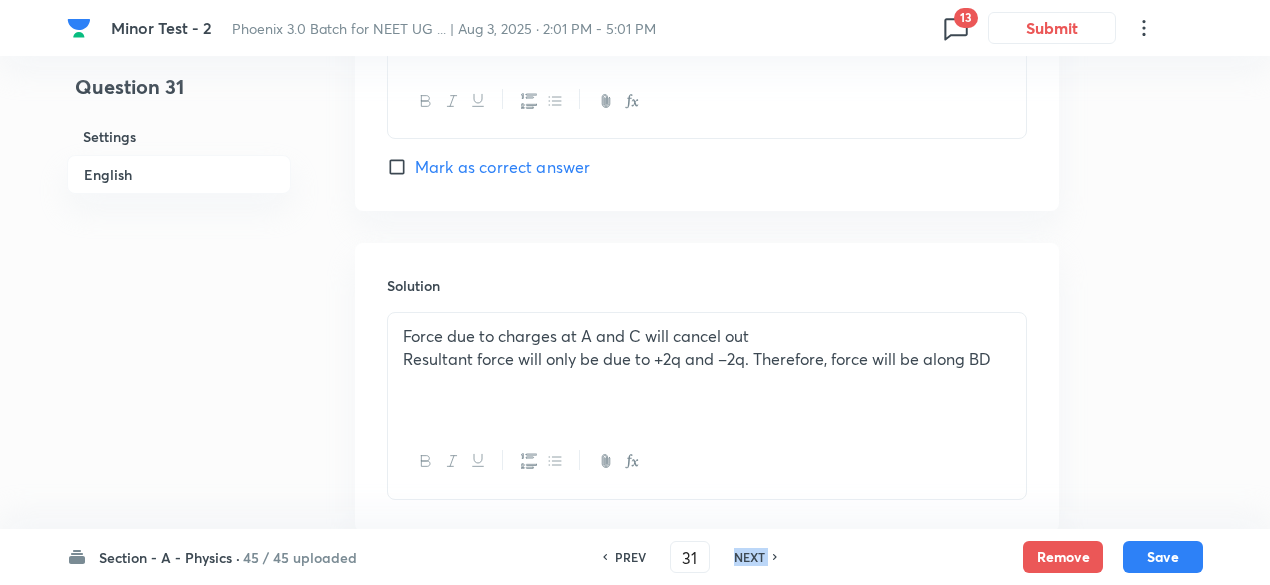 type on "32" 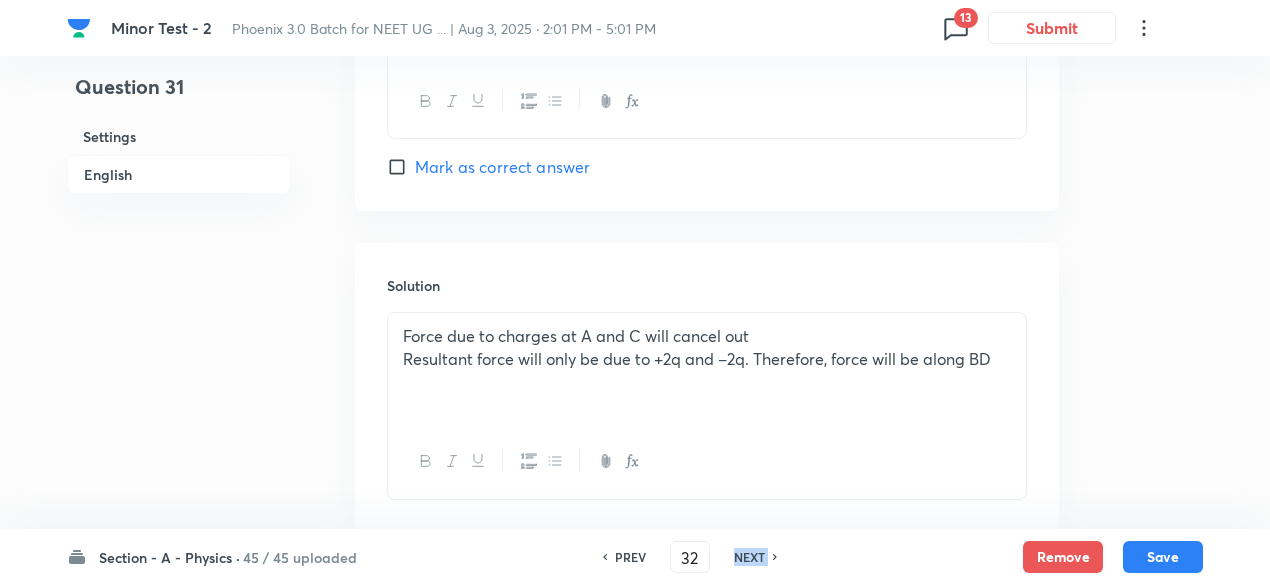 checkbox on "false" 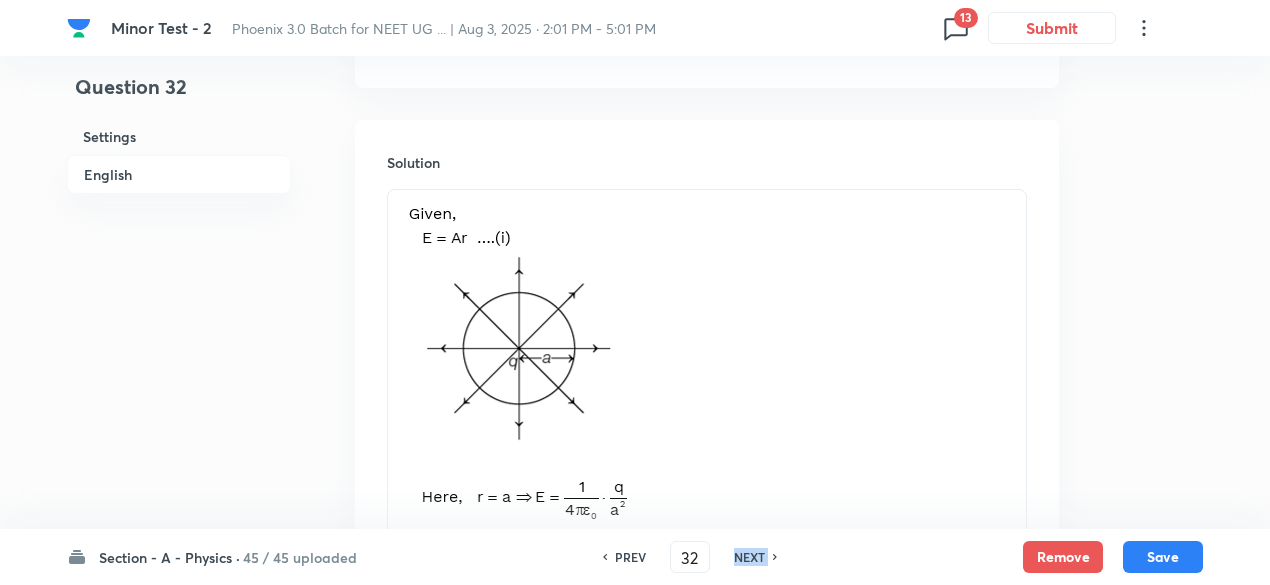 click on "NEXT" at bounding box center (749, 557) 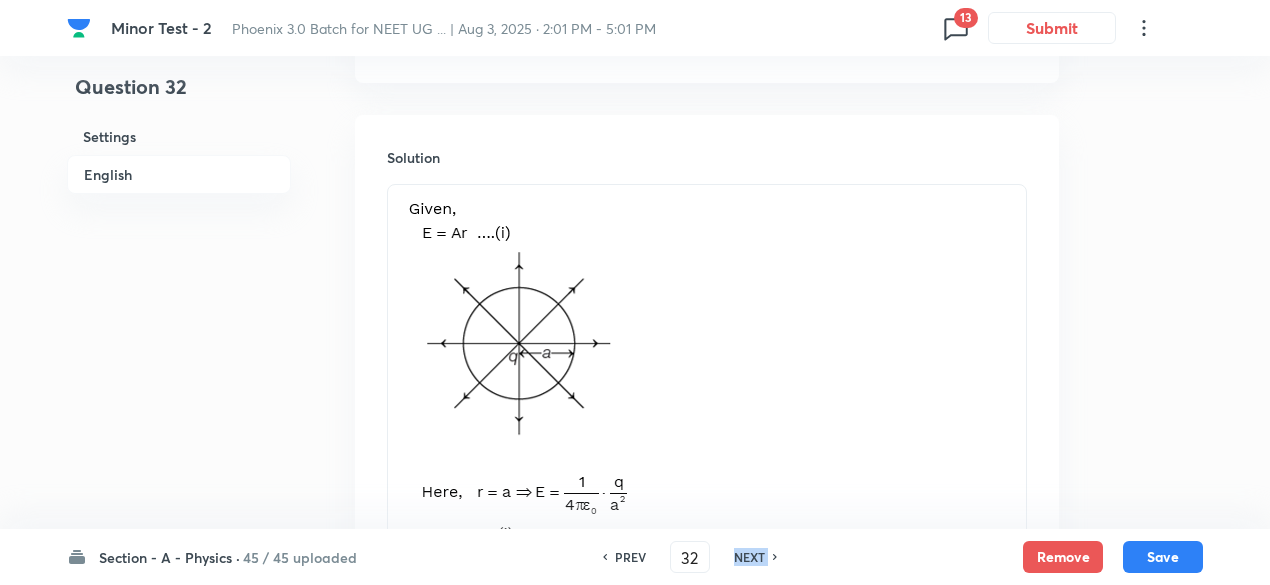 type on "33" 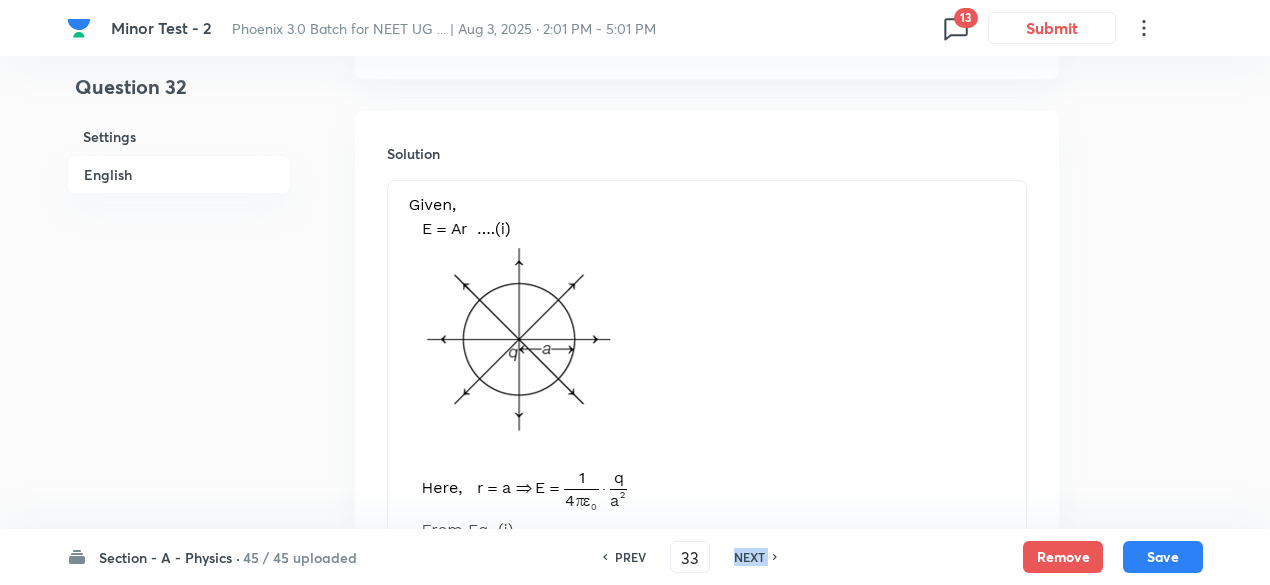checkbox on "true" 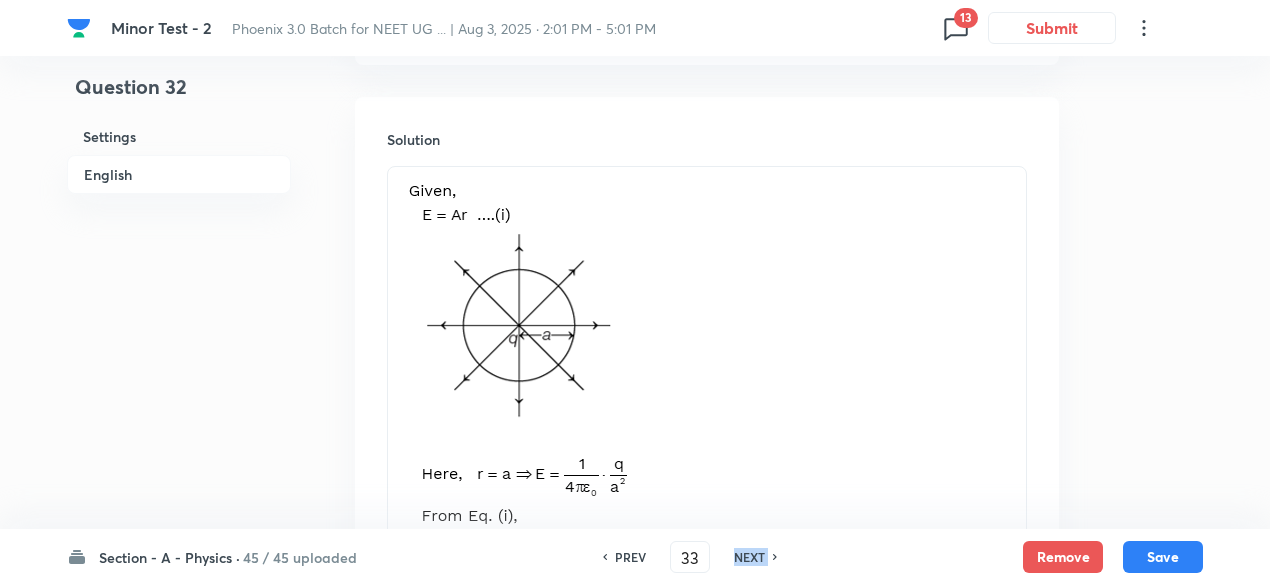 click on "NEXT" at bounding box center [749, 557] 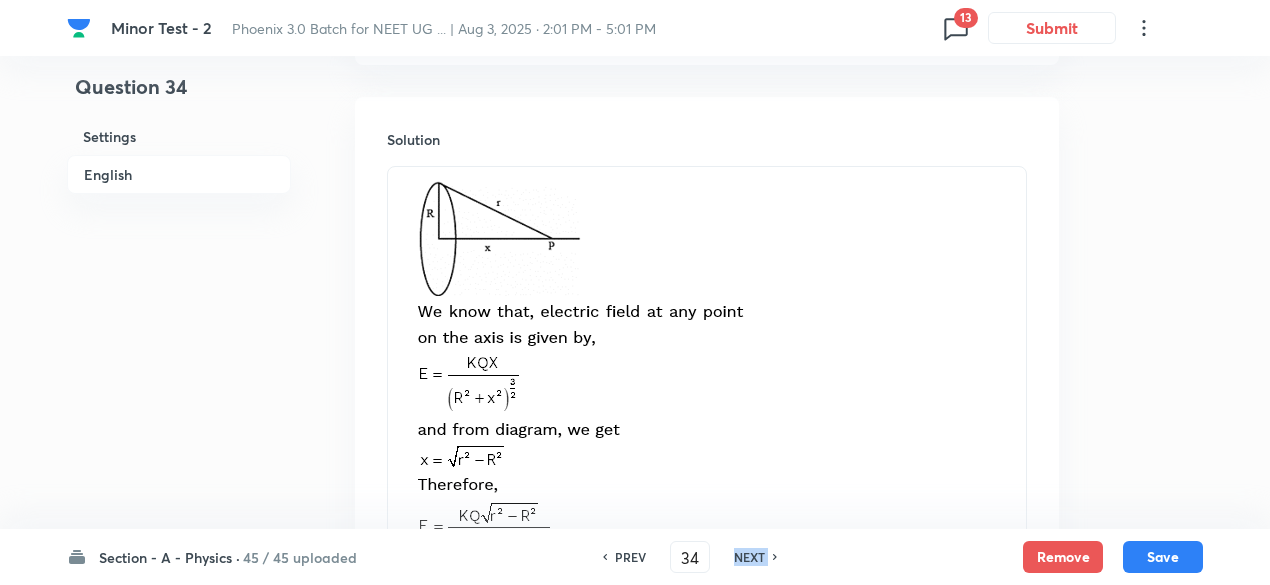 checkbox on "true" 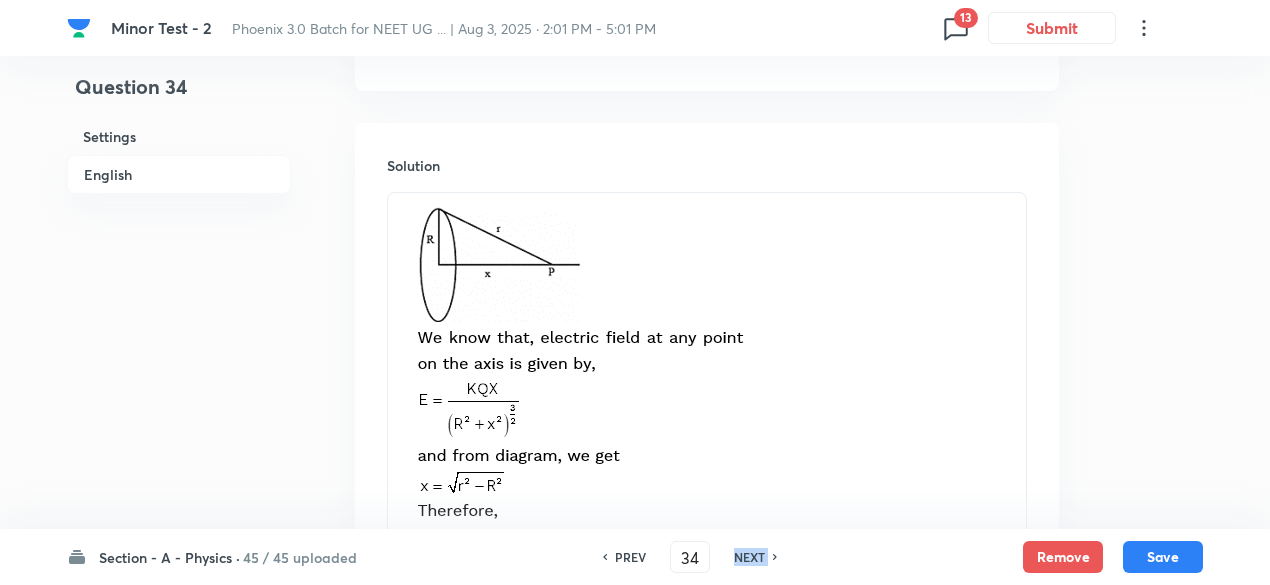 click on "NEXT" at bounding box center (749, 557) 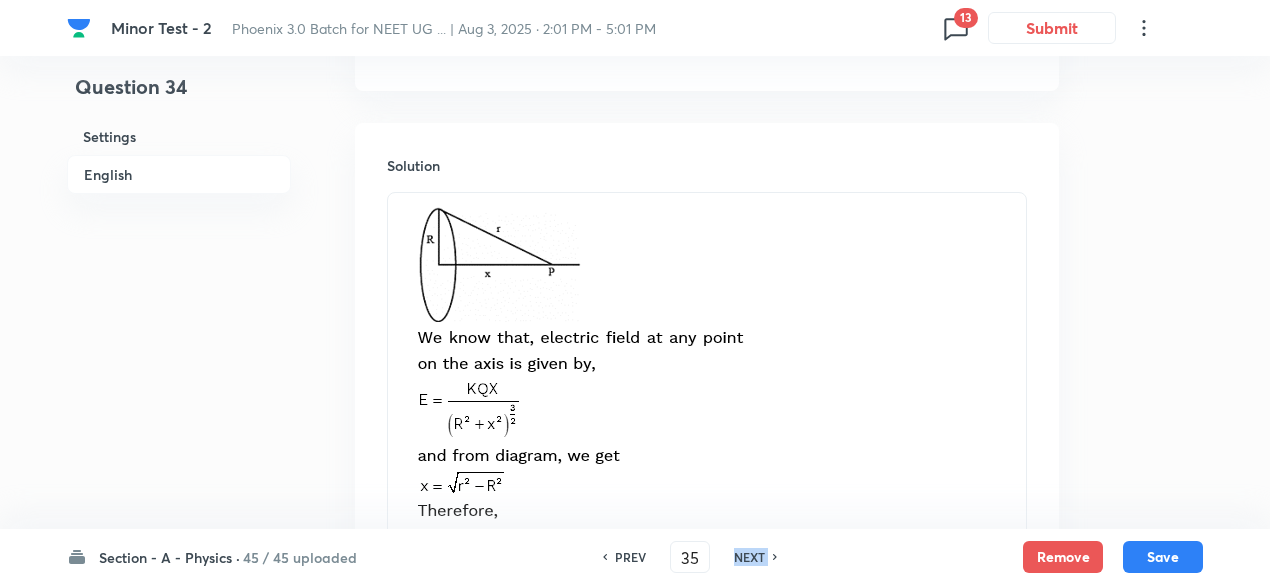 checkbox on "true" 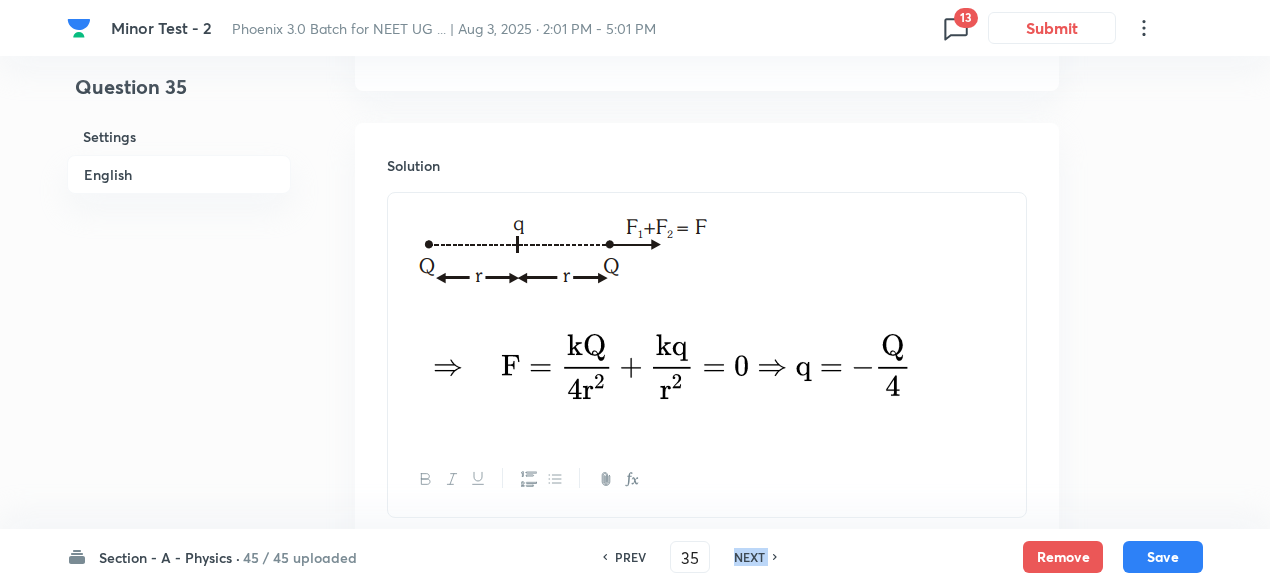 click on "NEXT" at bounding box center [749, 557] 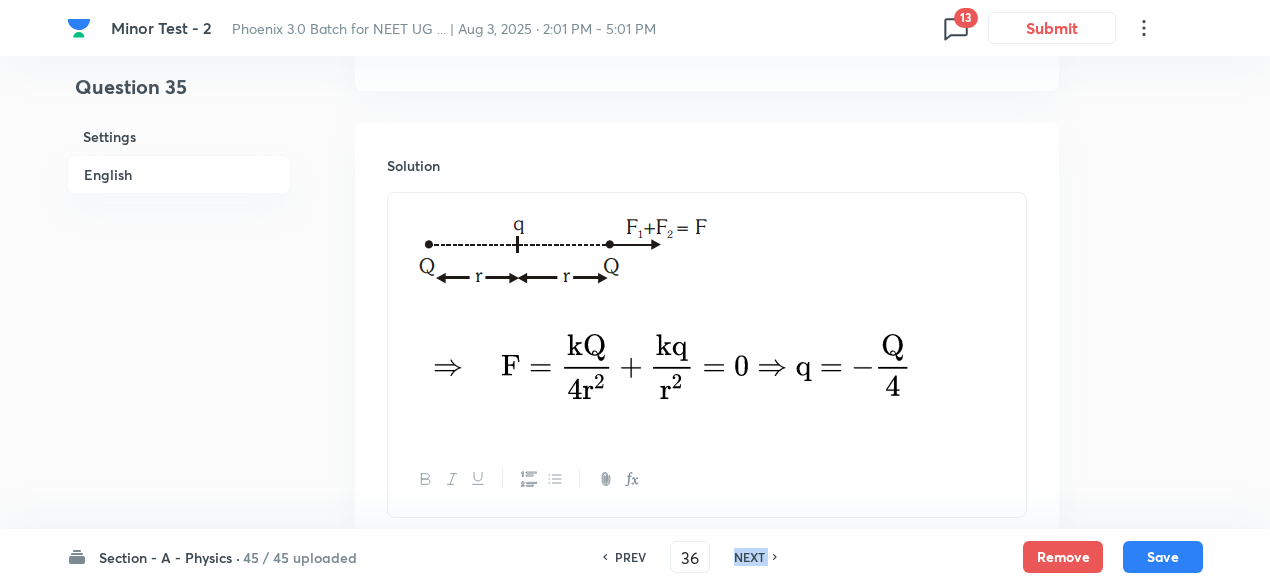 checkbox on "false" 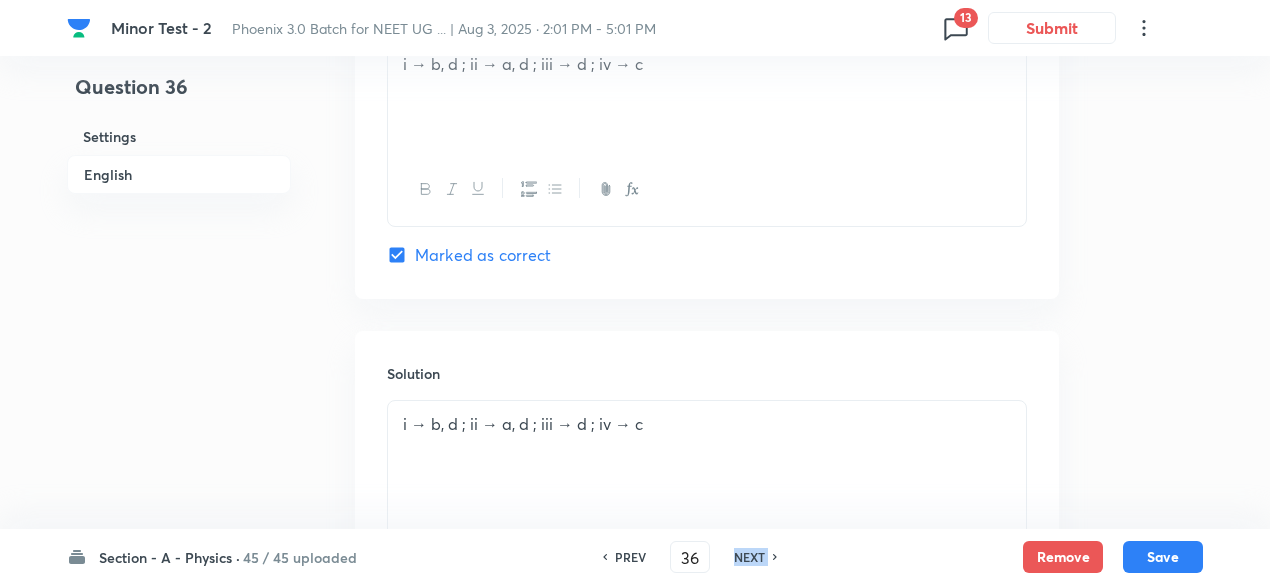 click on "NEXT" at bounding box center [749, 557] 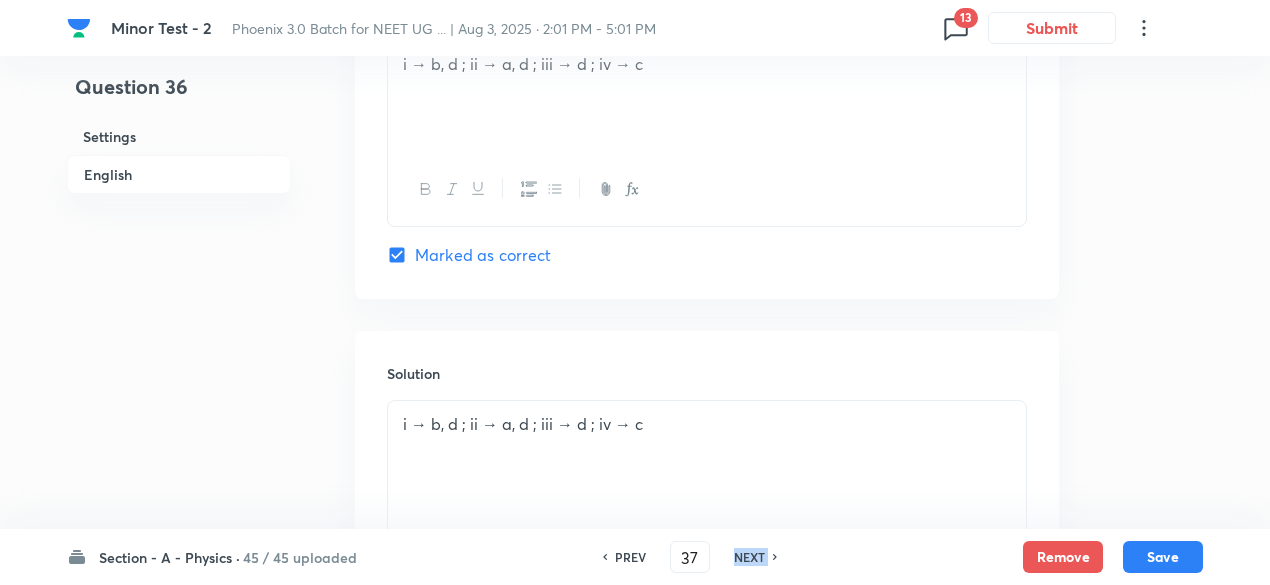 checkbox on "true" 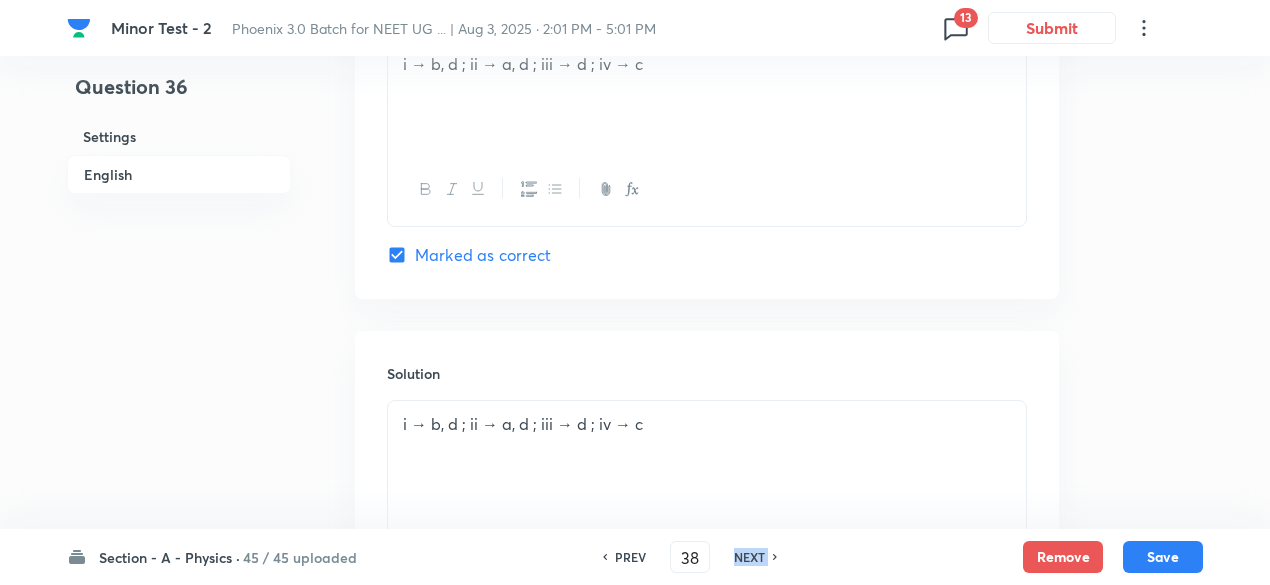 checkbox on "false" 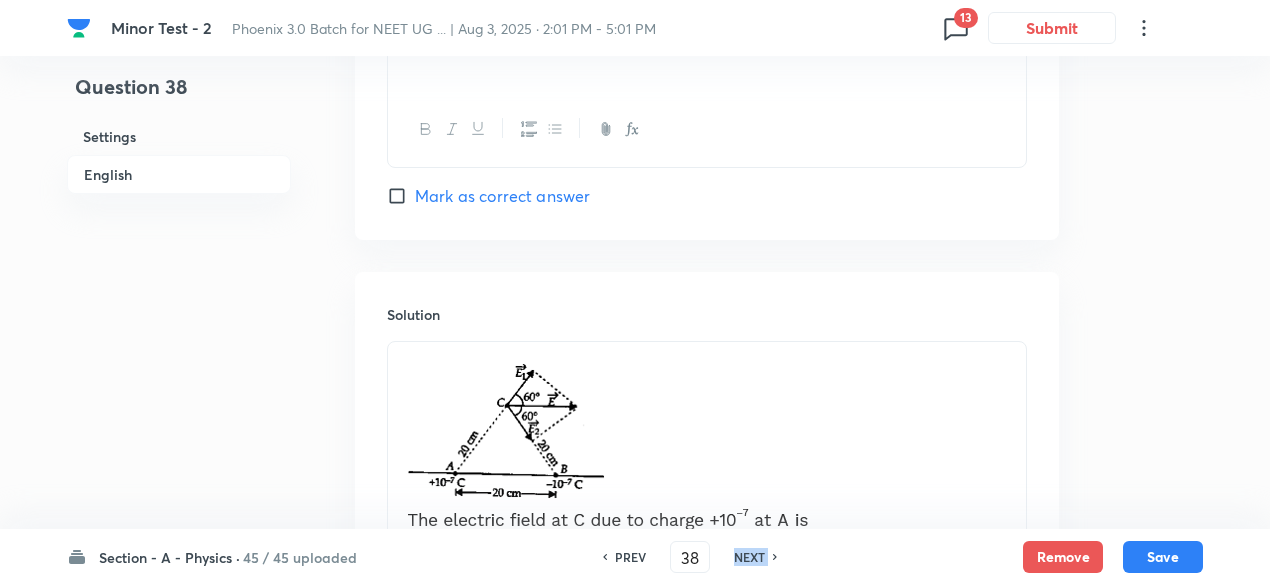 click on "NEXT" at bounding box center (749, 557) 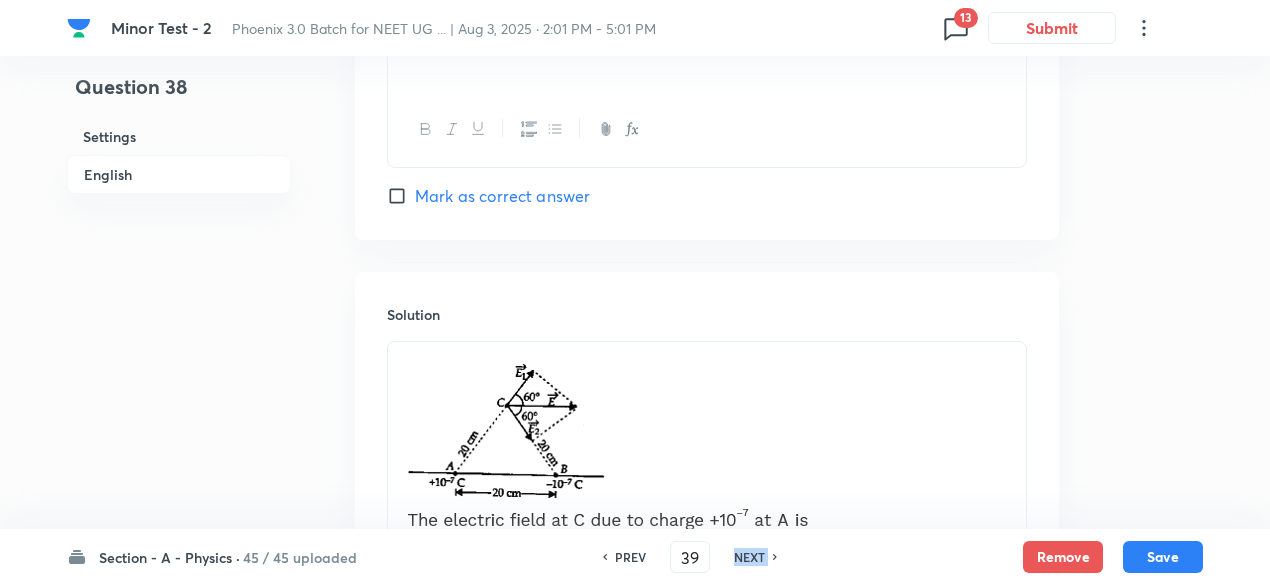 checkbox on "false" 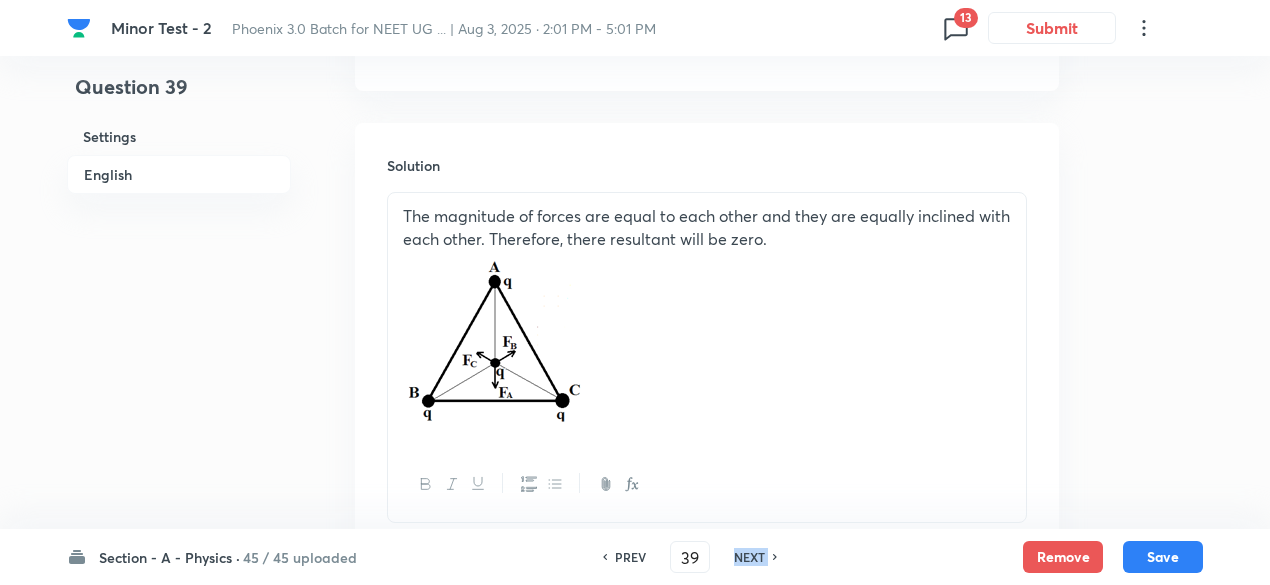 click on "NEXT" at bounding box center [749, 557] 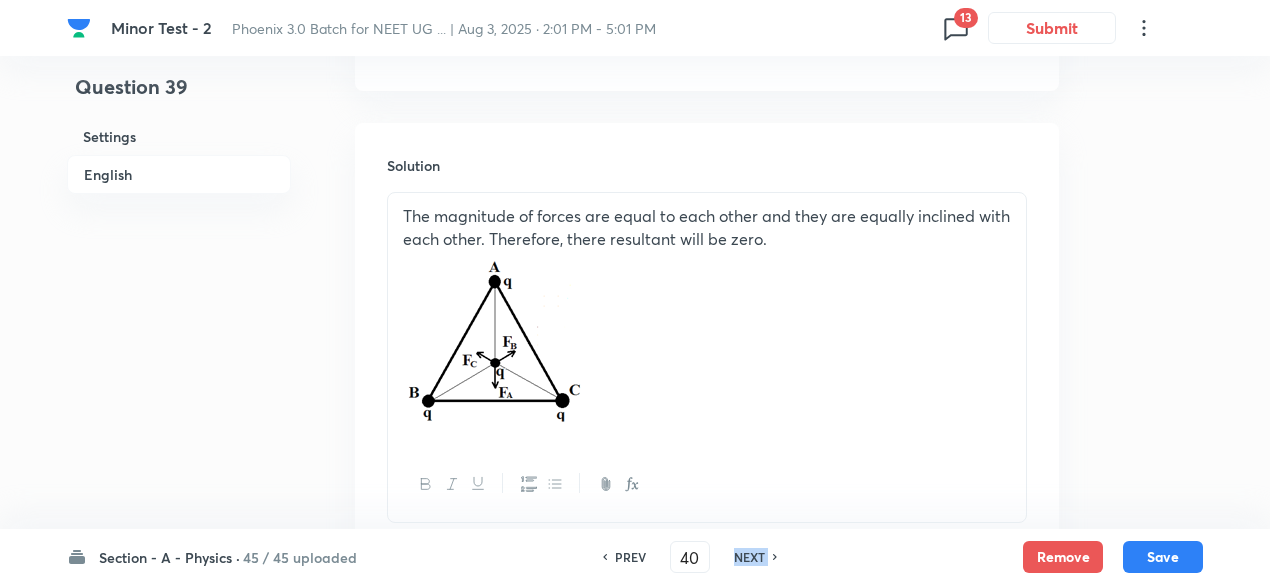 checkbox on "true" 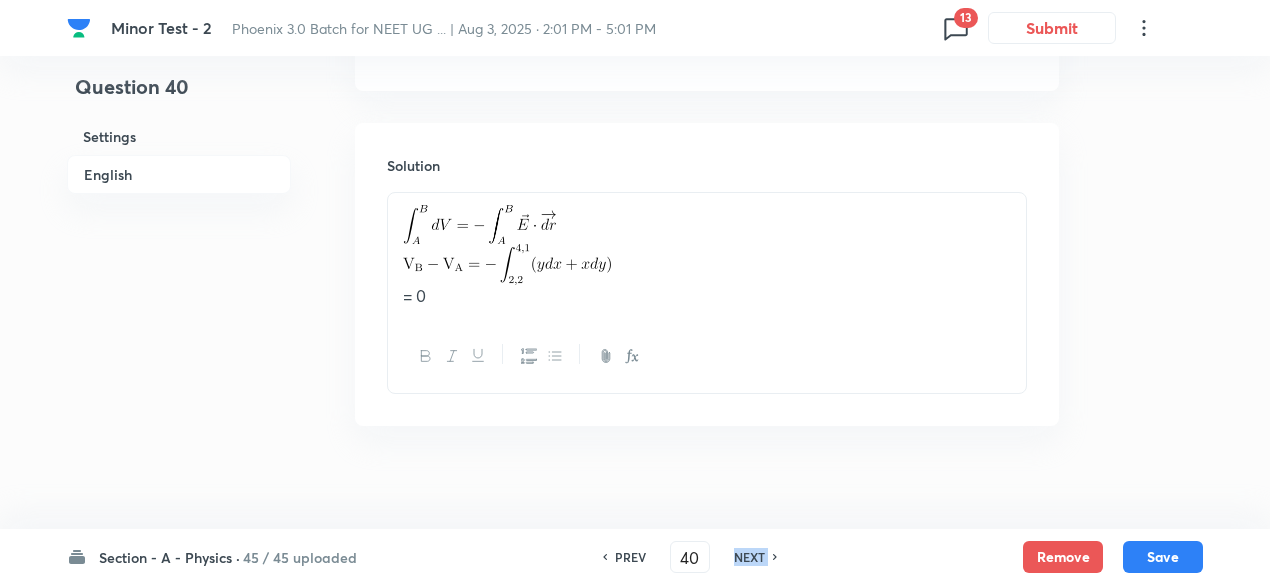 click on "NEXT" at bounding box center (749, 557) 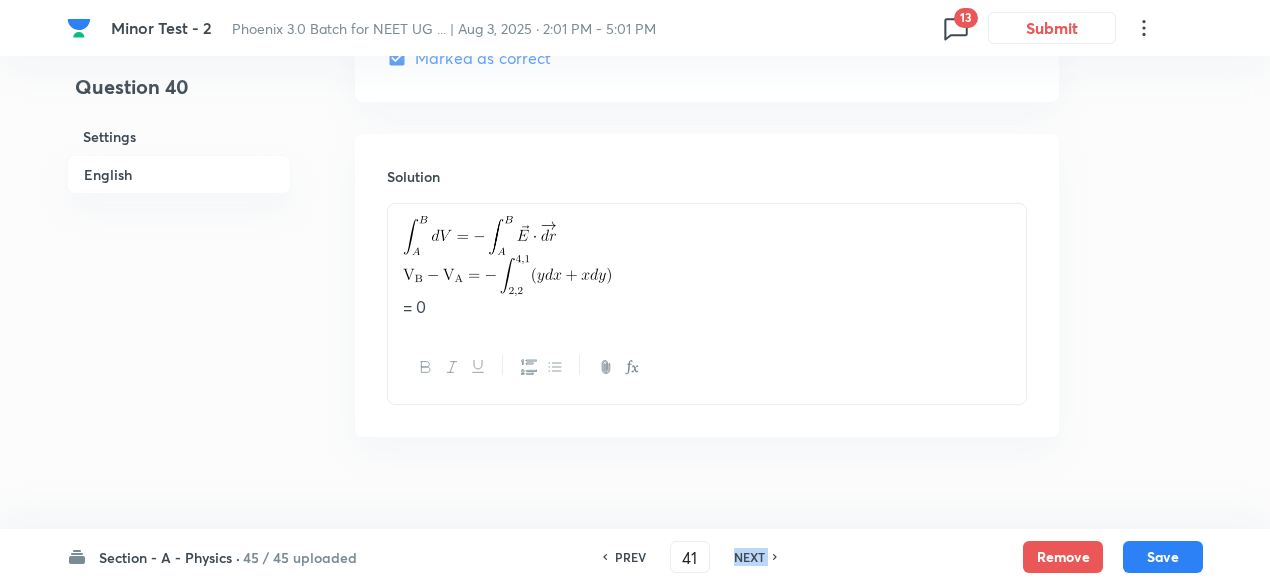 checkbox on "true" 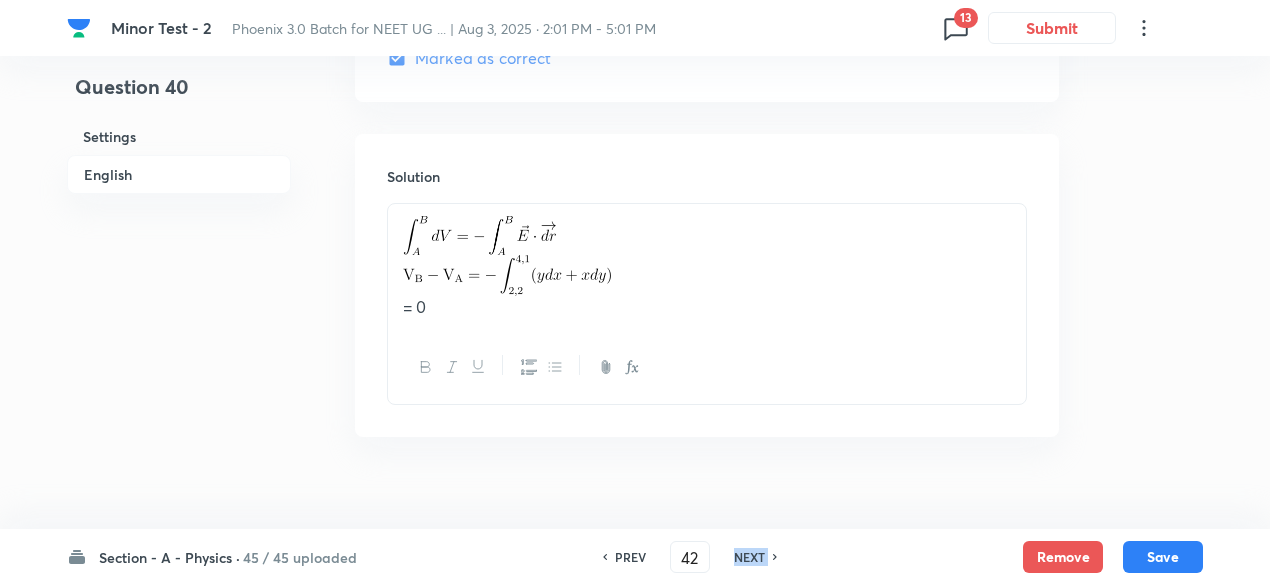 checkbox on "true" 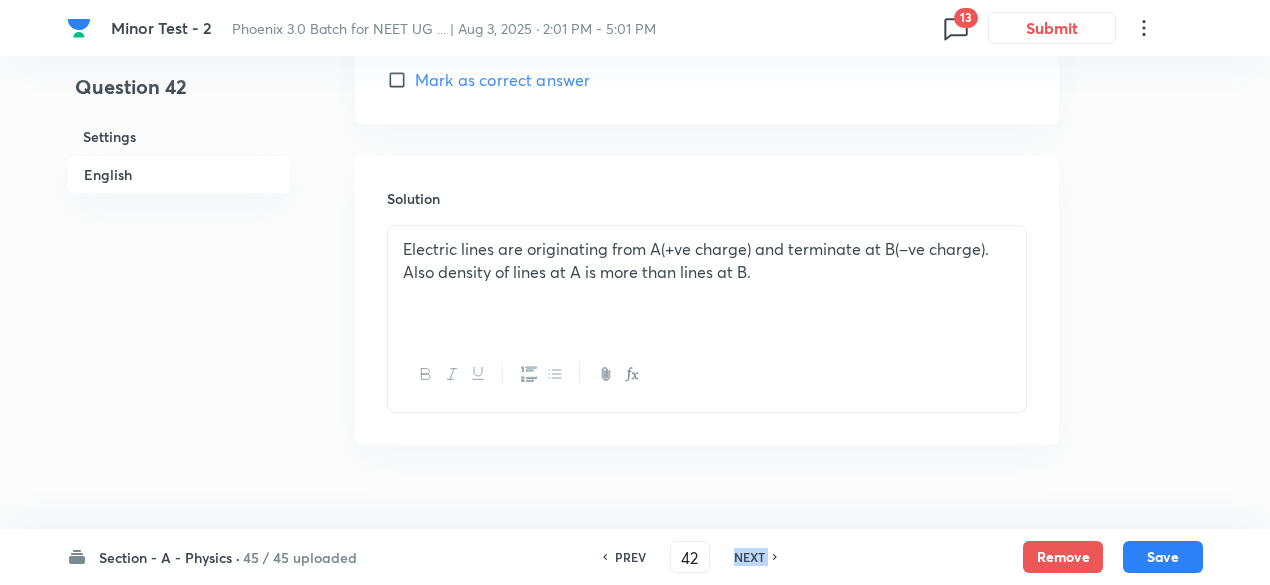 click on "NEXT" at bounding box center [749, 557] 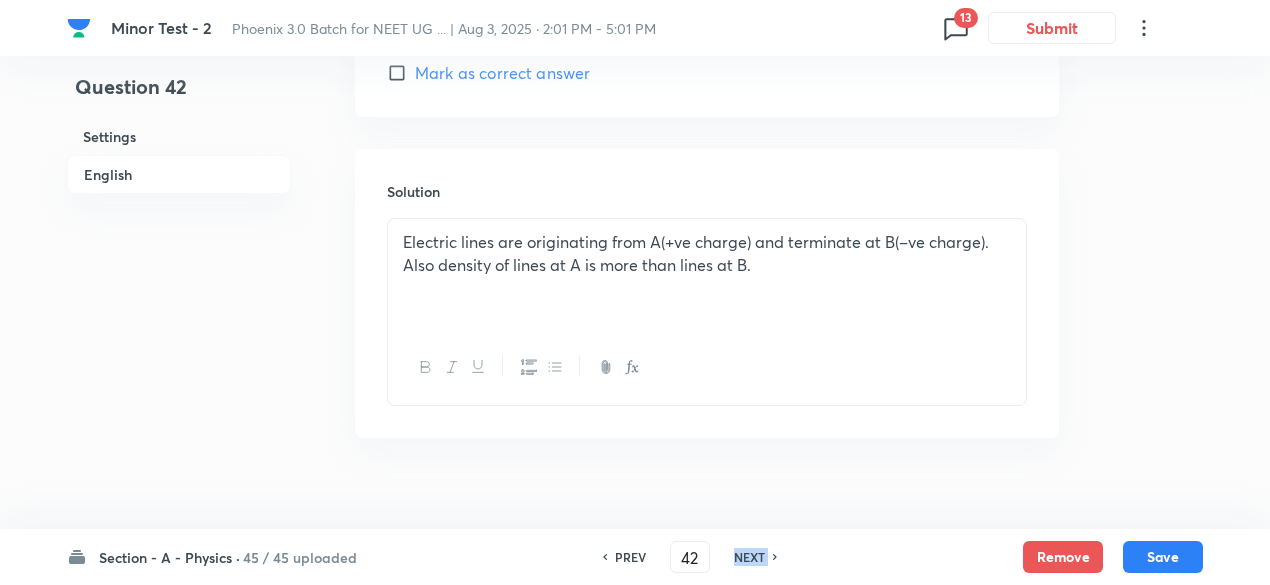 type on "43" 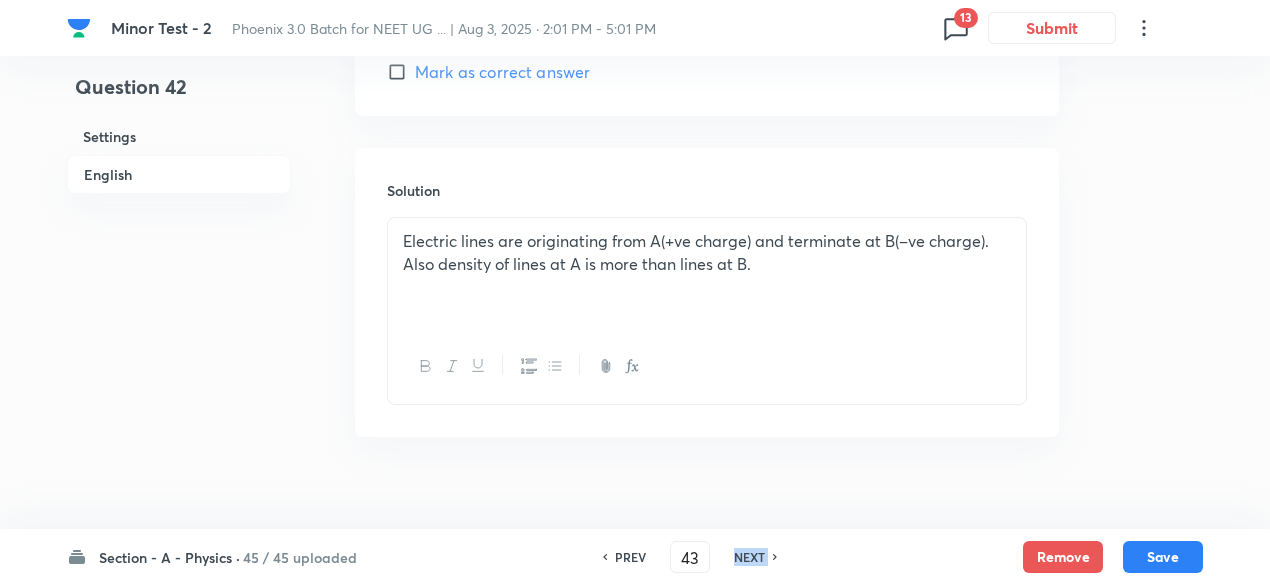checkbox on "true" 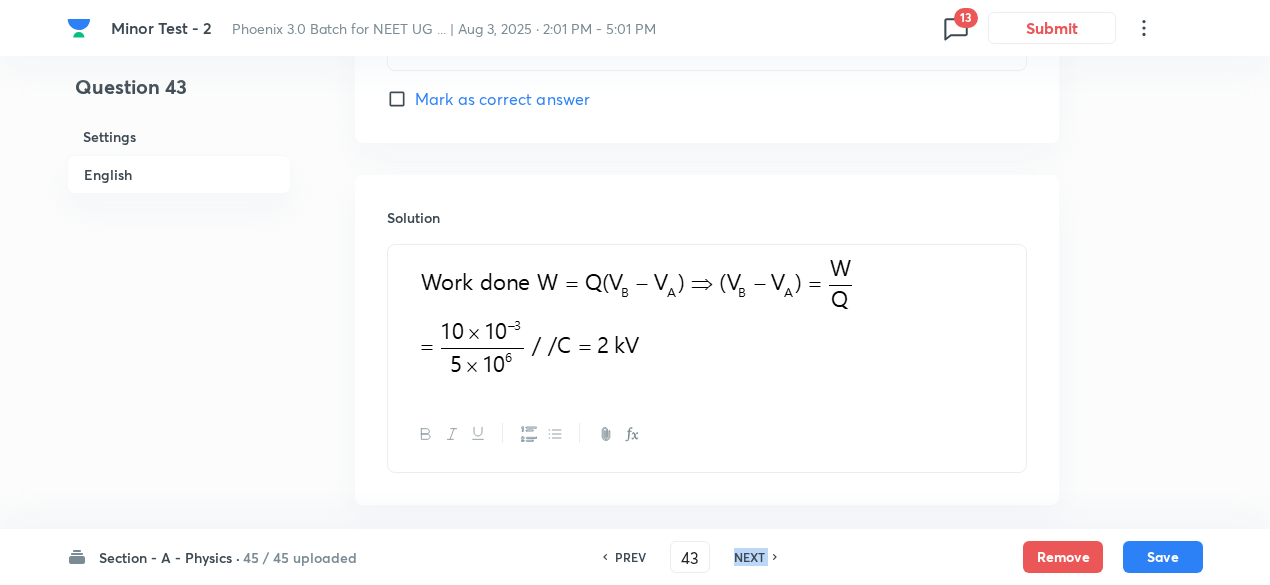 click on "NEXT" at bounding box center (749, 557) 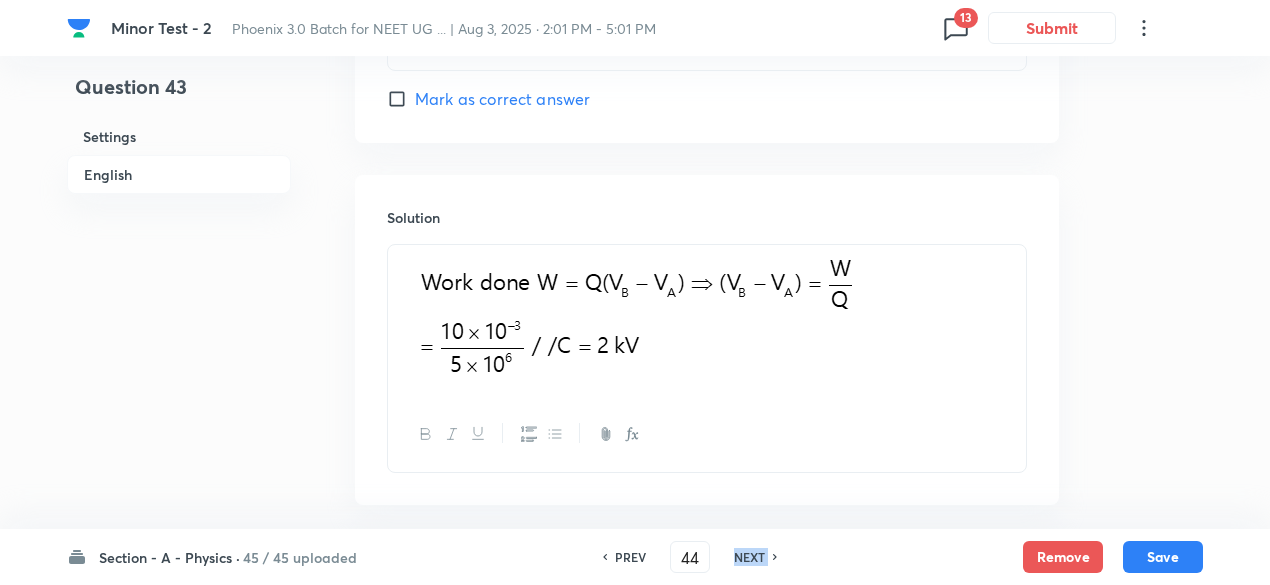 checkbox on "false" 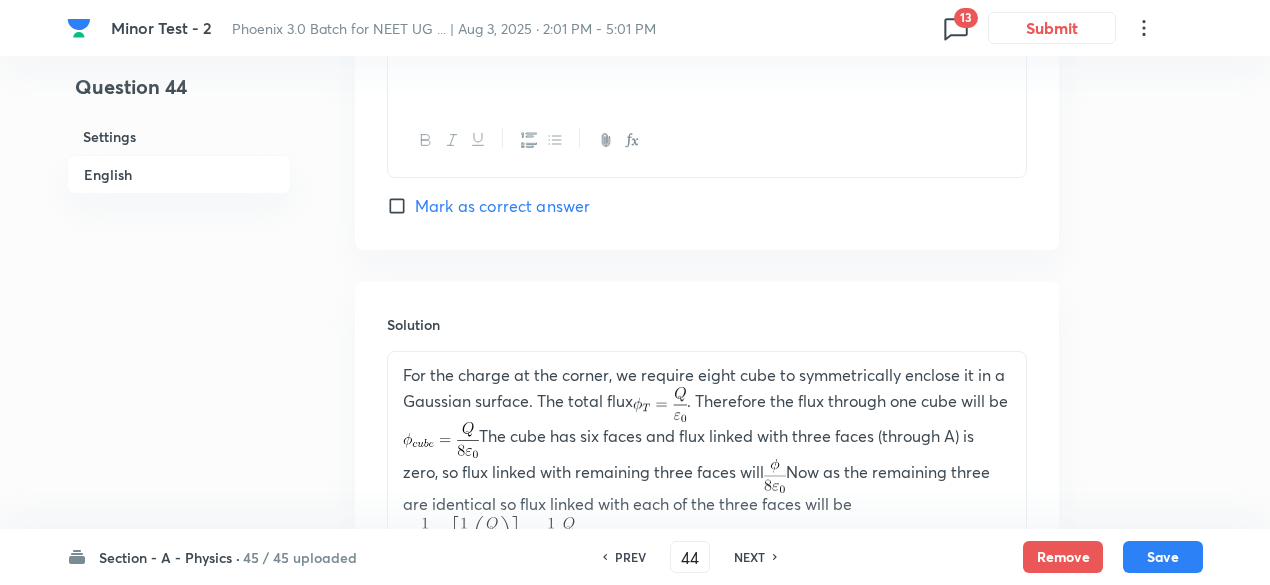 click 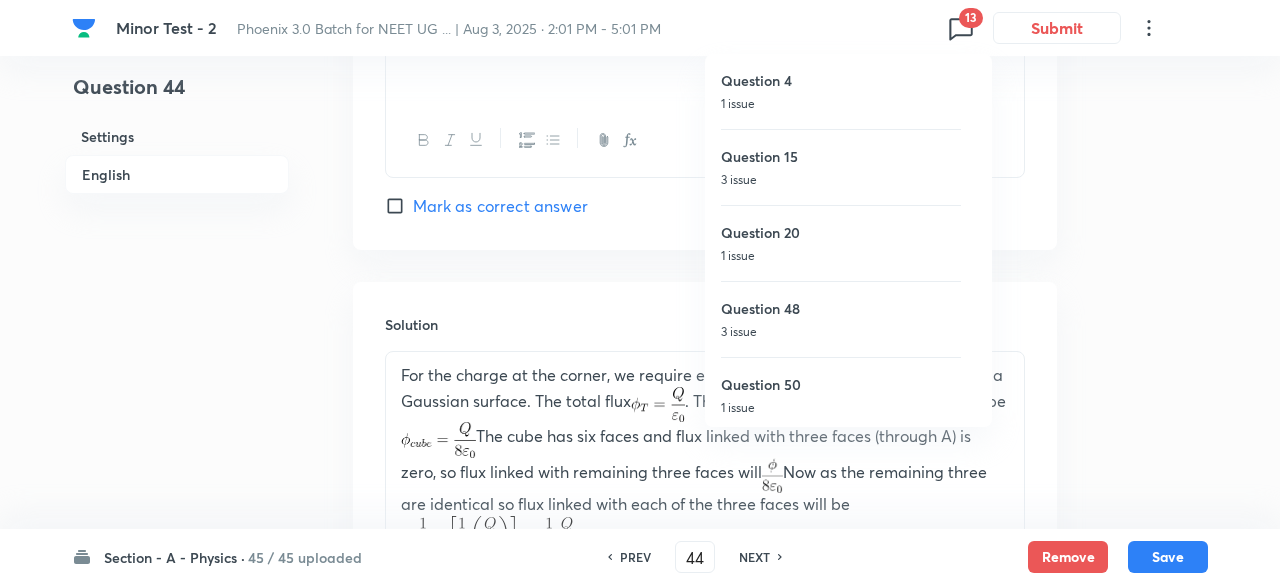 click on "1 issue" at bounding box center [841, 104] 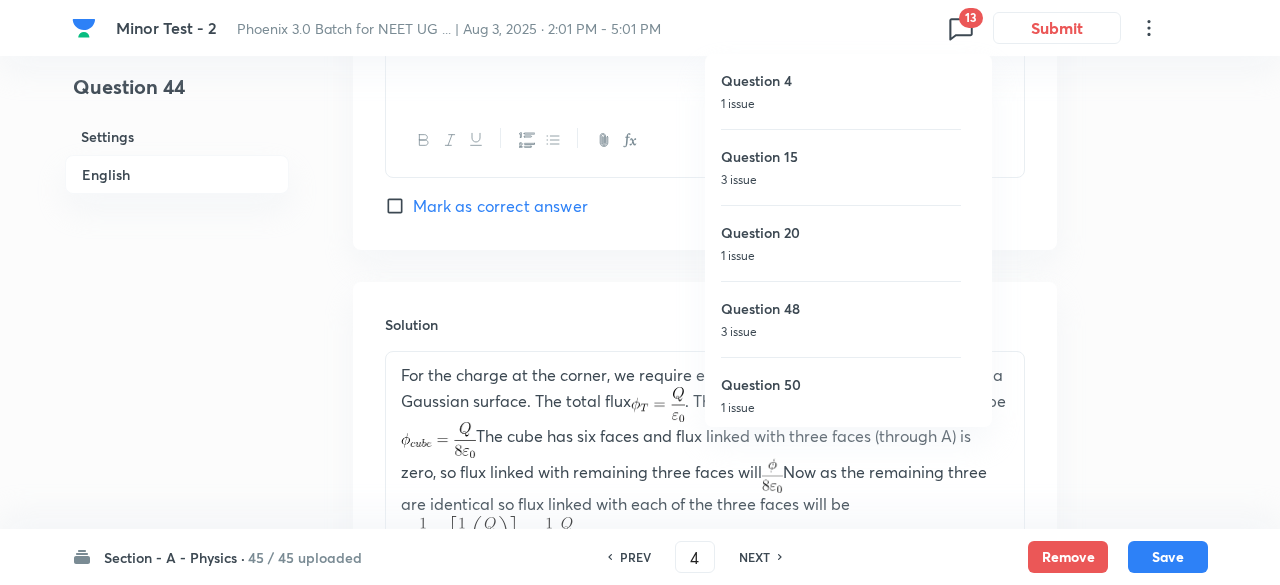 checkbox on "true" 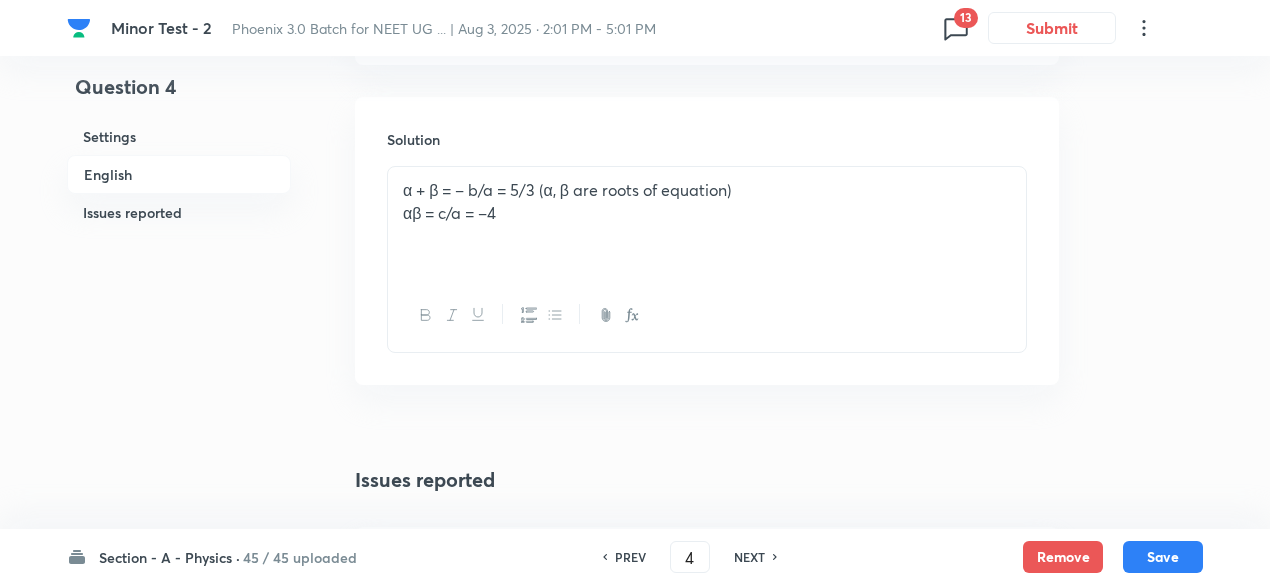 scroll, scrollTop: 2445, scrollLeft: 0, axis: vertical 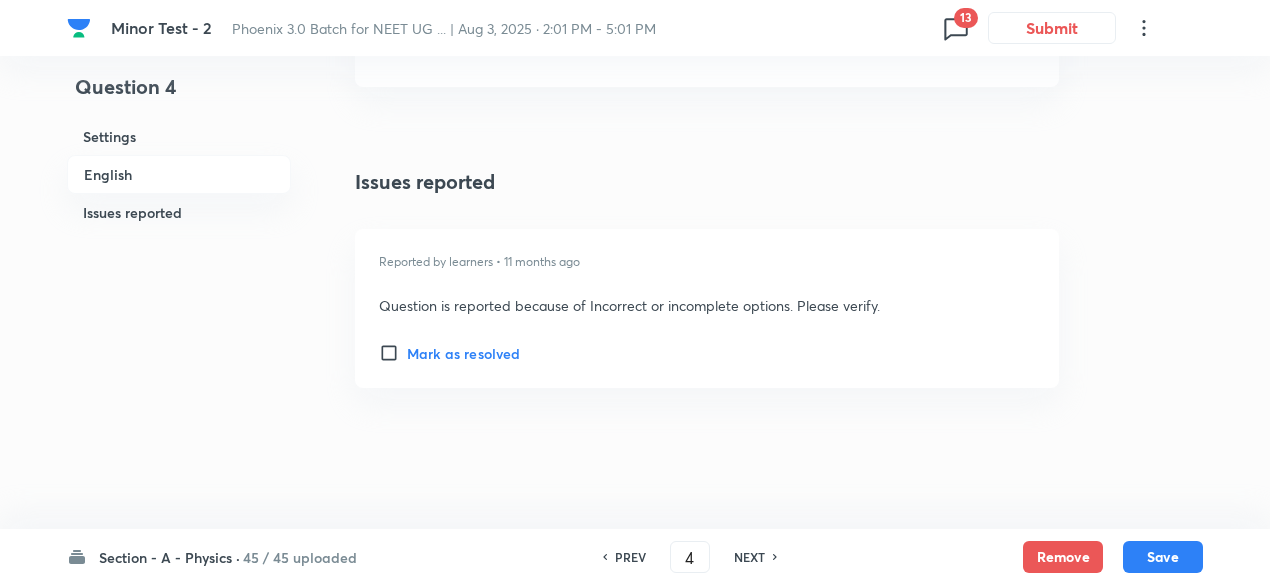 click 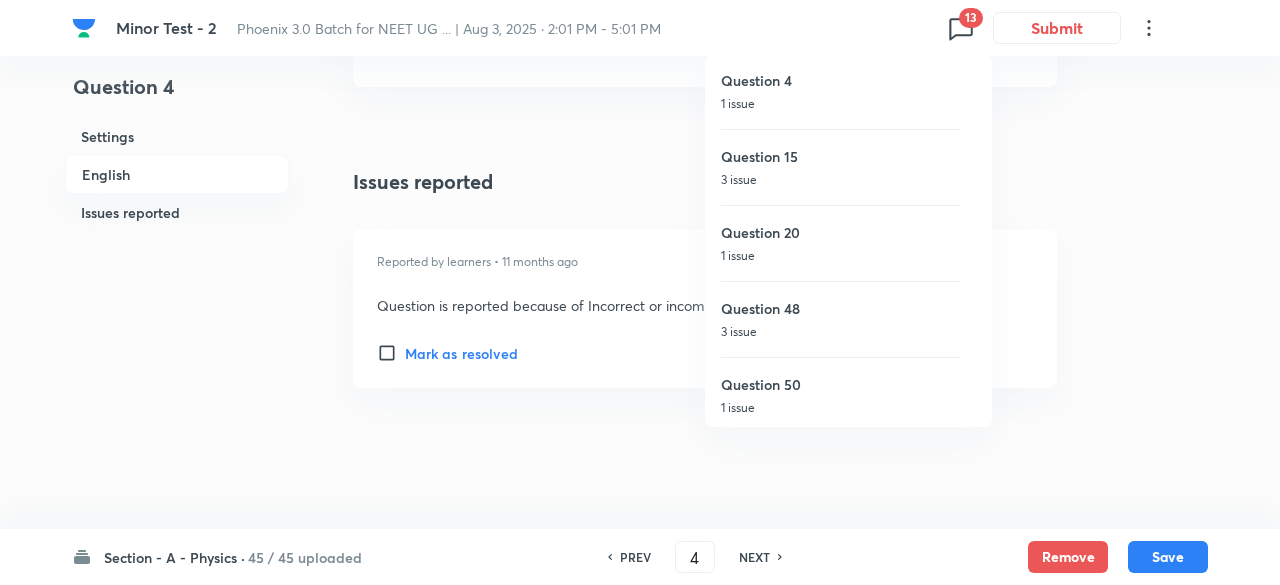 click on "Question 15" at bounding box center (841, 156) 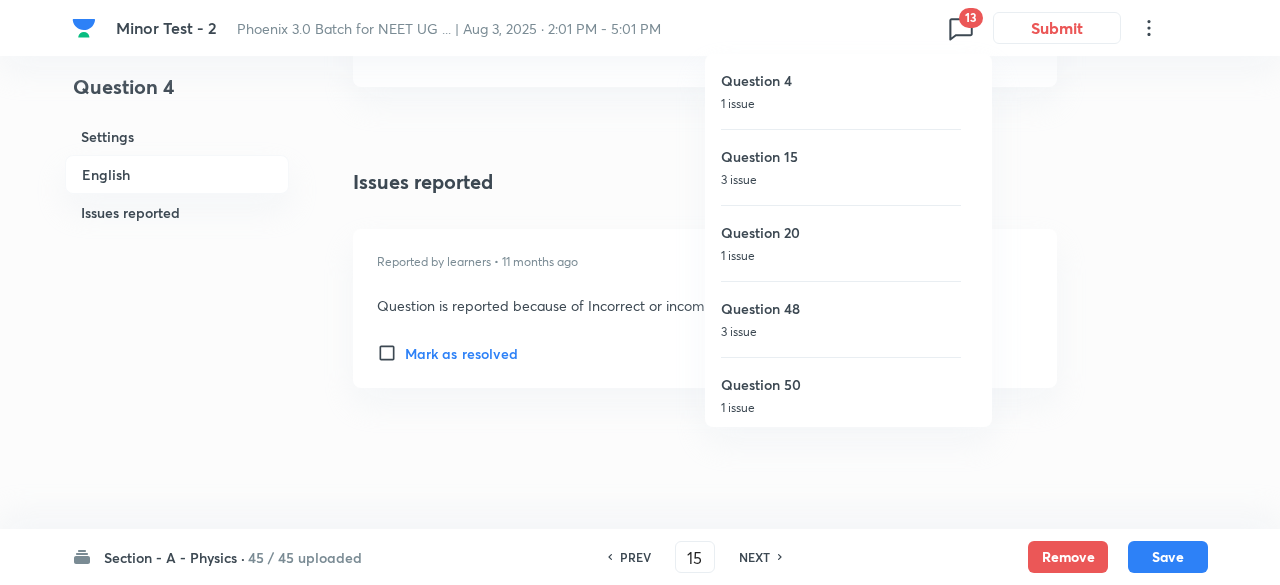 checkbox on "false" 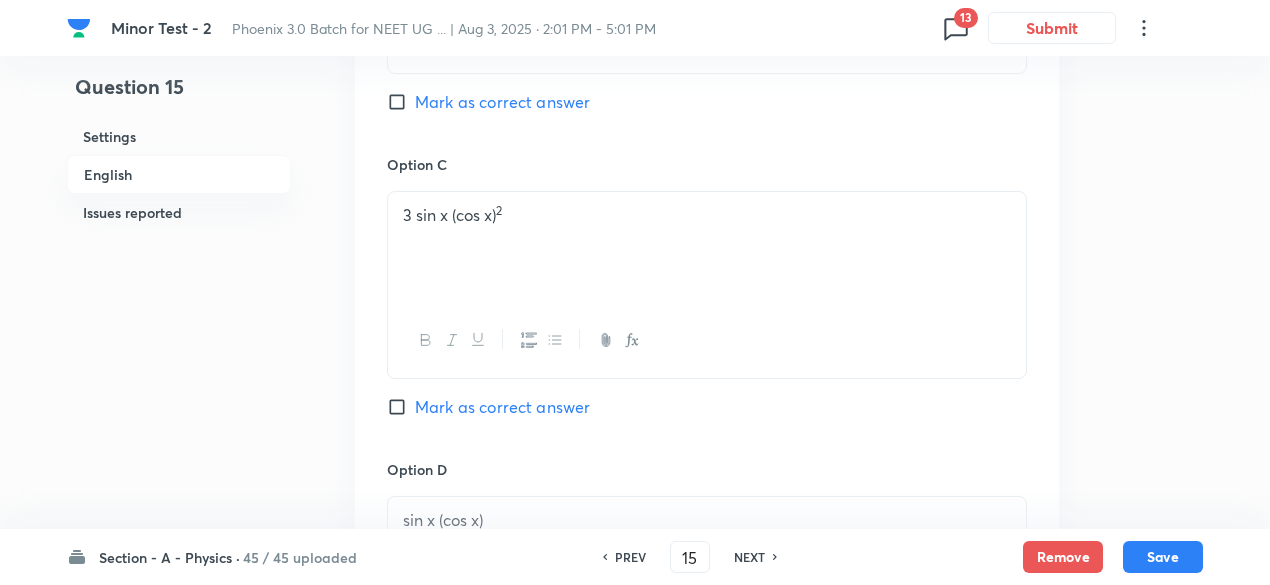 scroll, scrollTop: 1458, scrollLeft: 0, axis: vertical 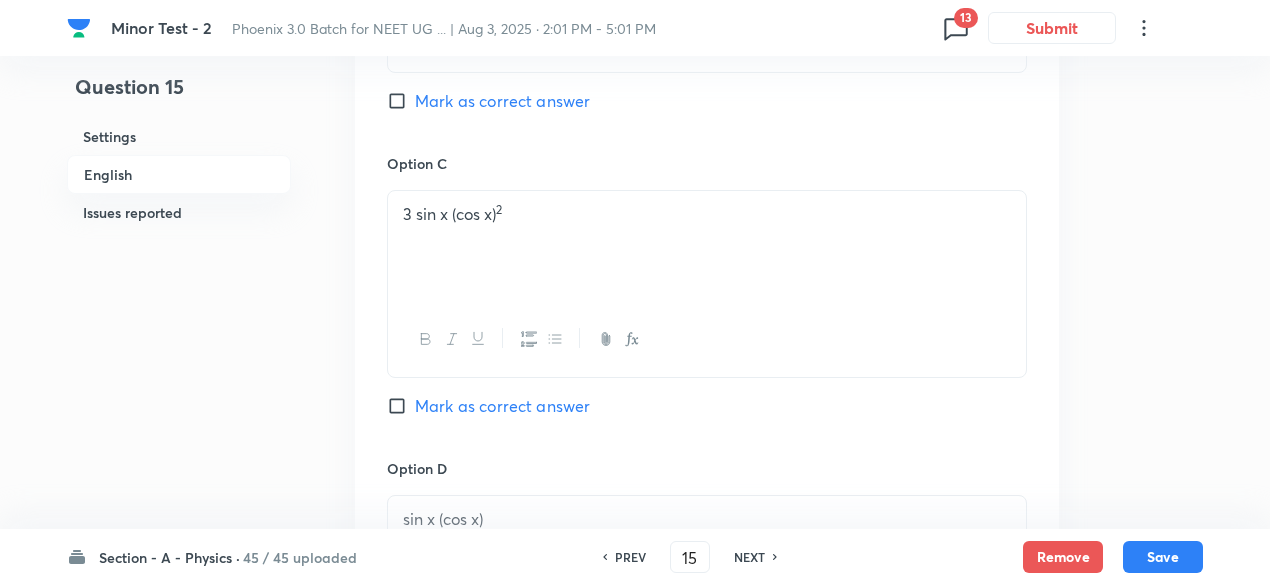 click on "13" at bounding box center (966, 18) 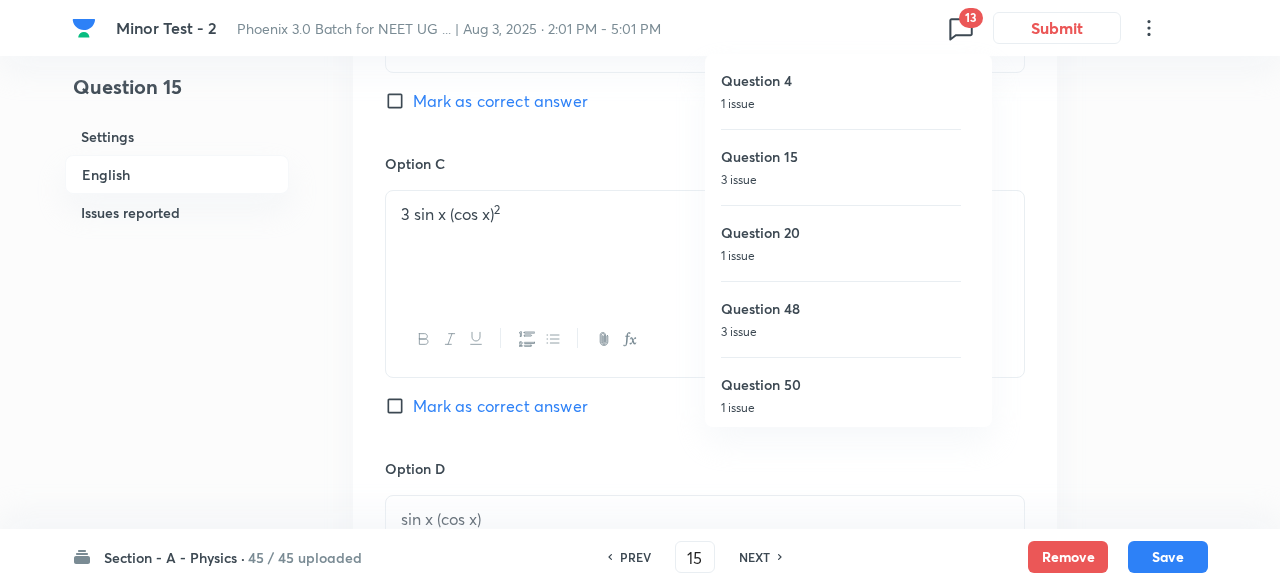 click on "Question 20" at bounding box center [841, 232] 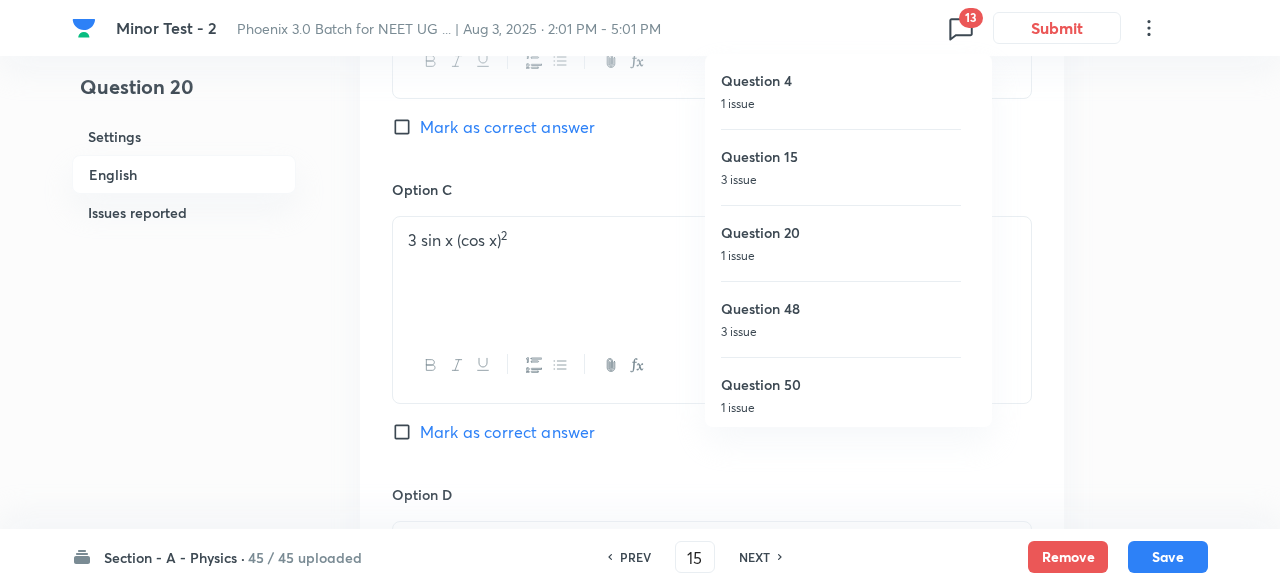 type on "20" 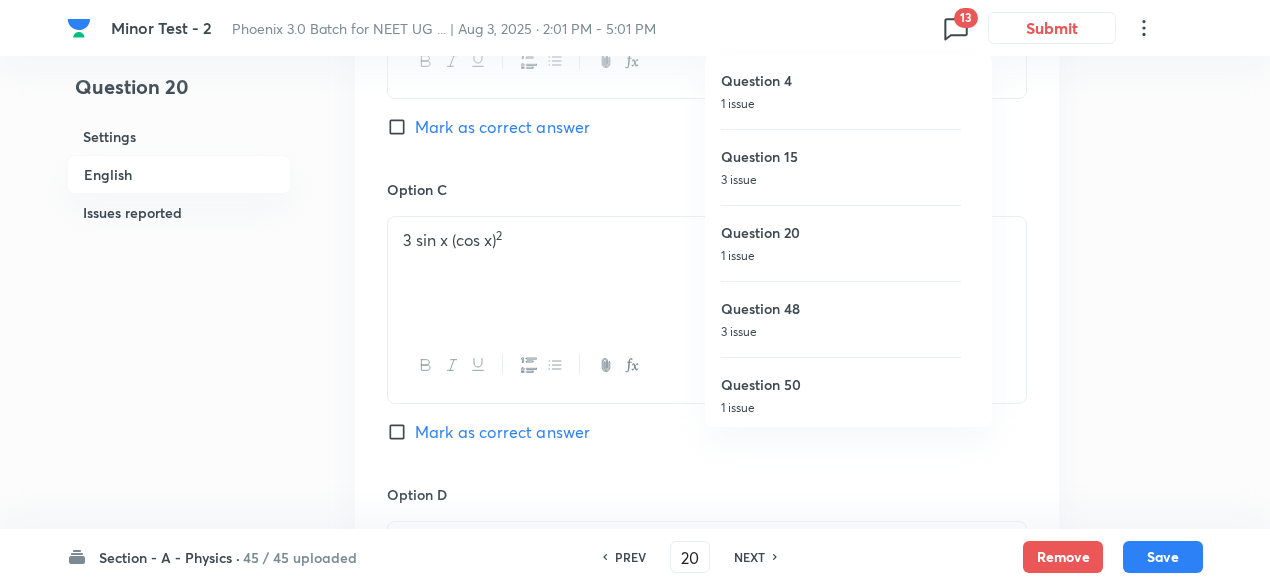 checkbox on "true" 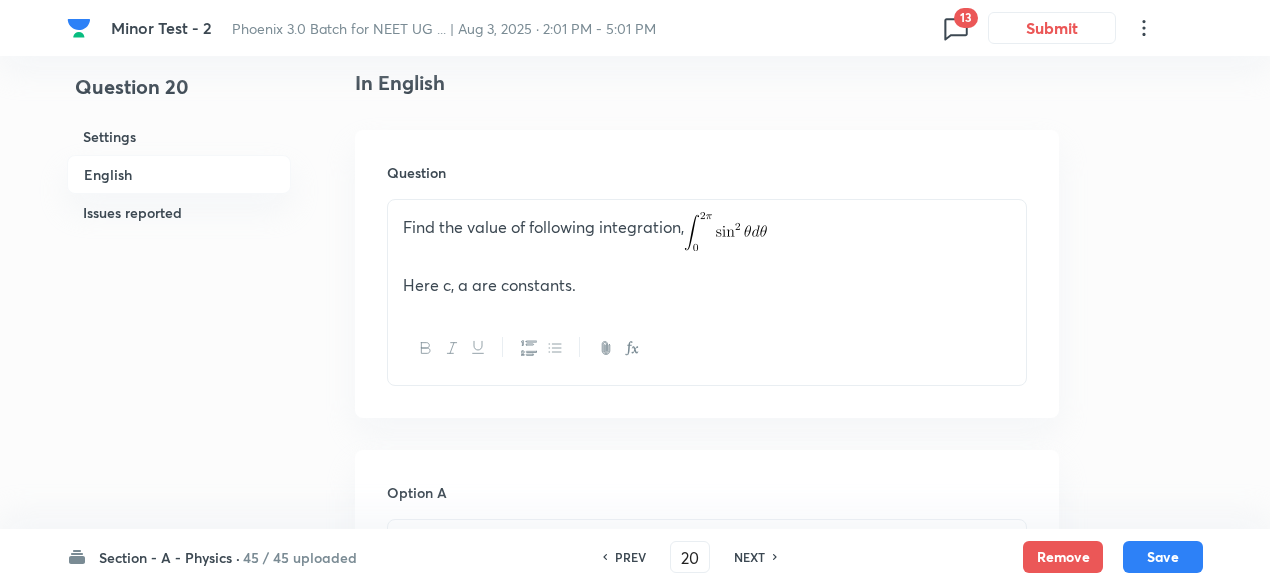 scroll, scrollTop: 545, scrollLeft: 0, axis: vertical 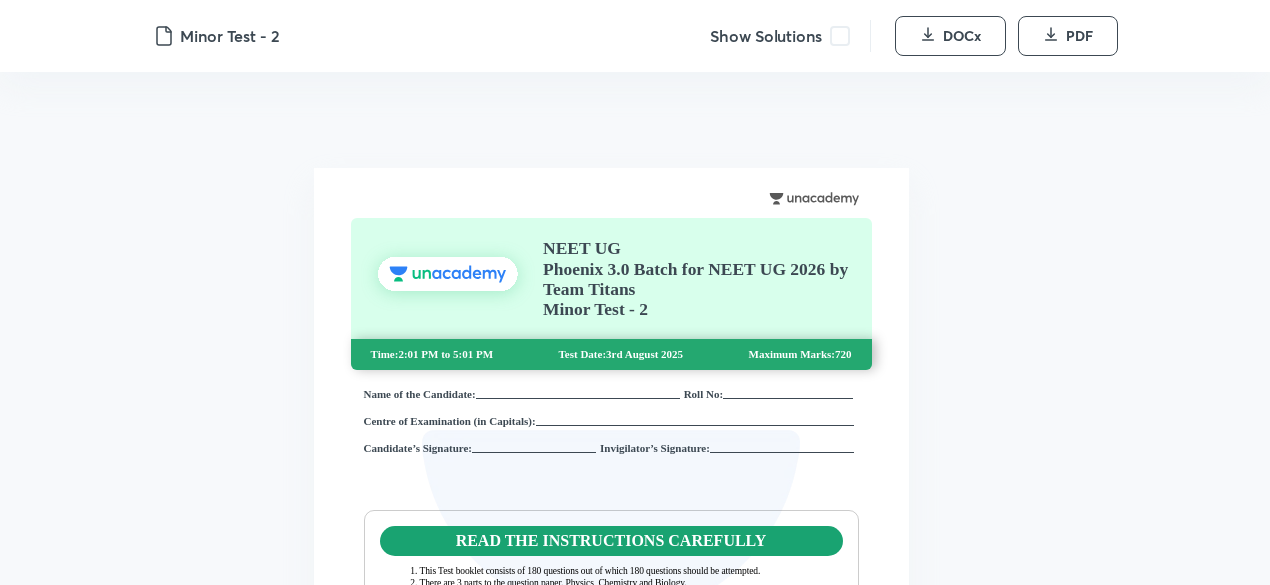 click at bounding box center [840, 36] 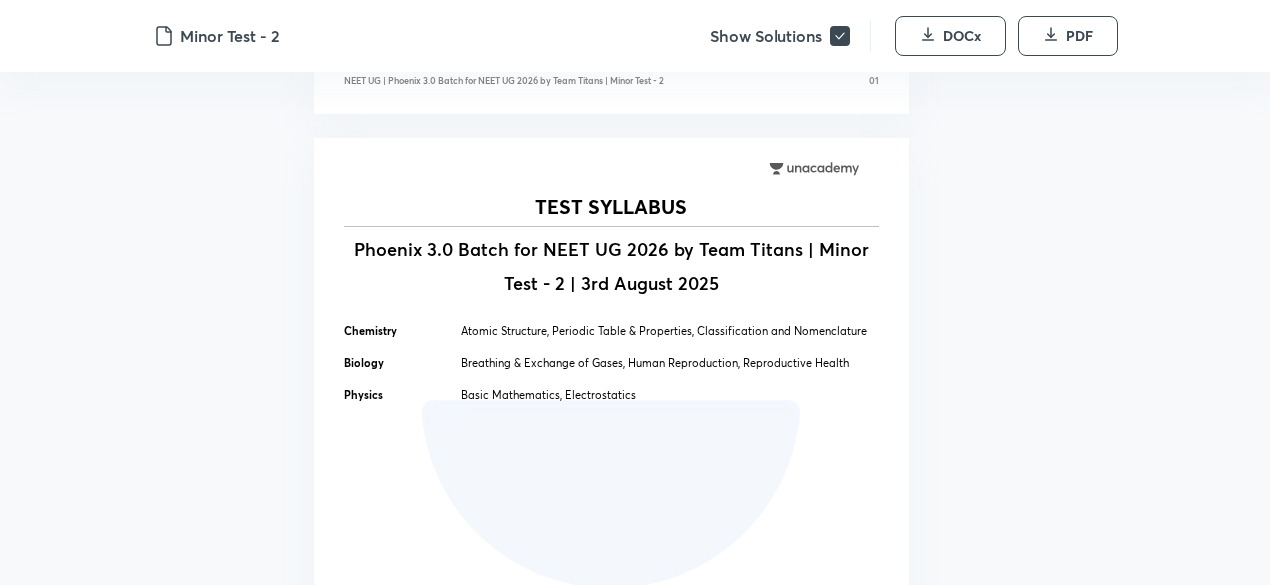 scroll, scrollTop: 897, scrollLeft: 0, axis: vertical 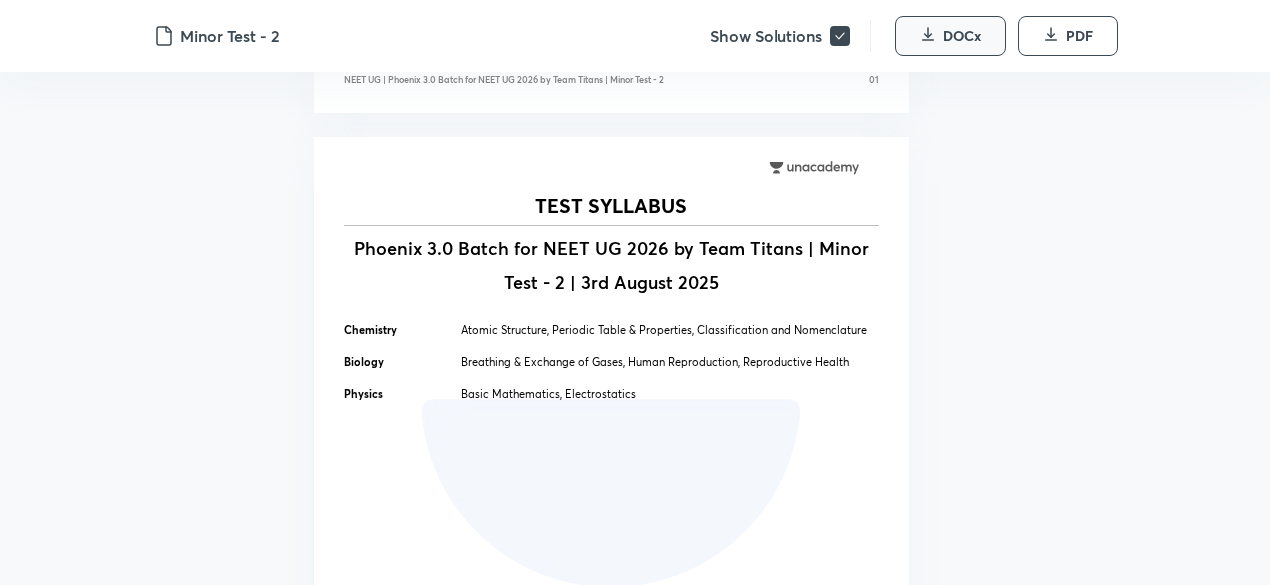 click on "DOCx" at bounding box center [962, 36] 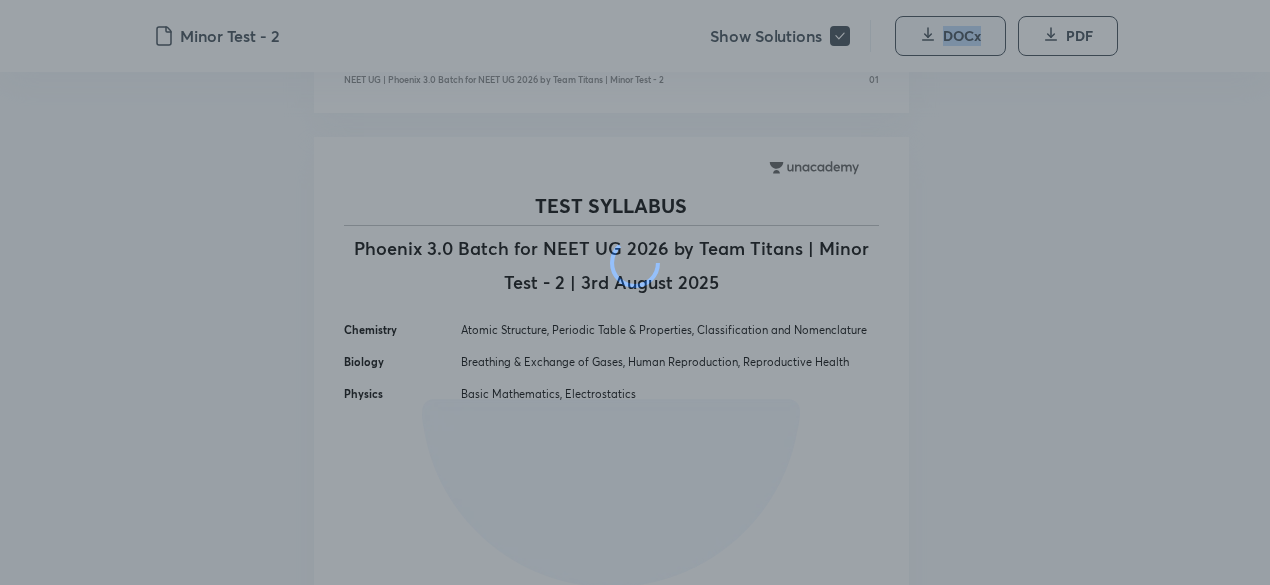 click at bounding box center [635, 263] 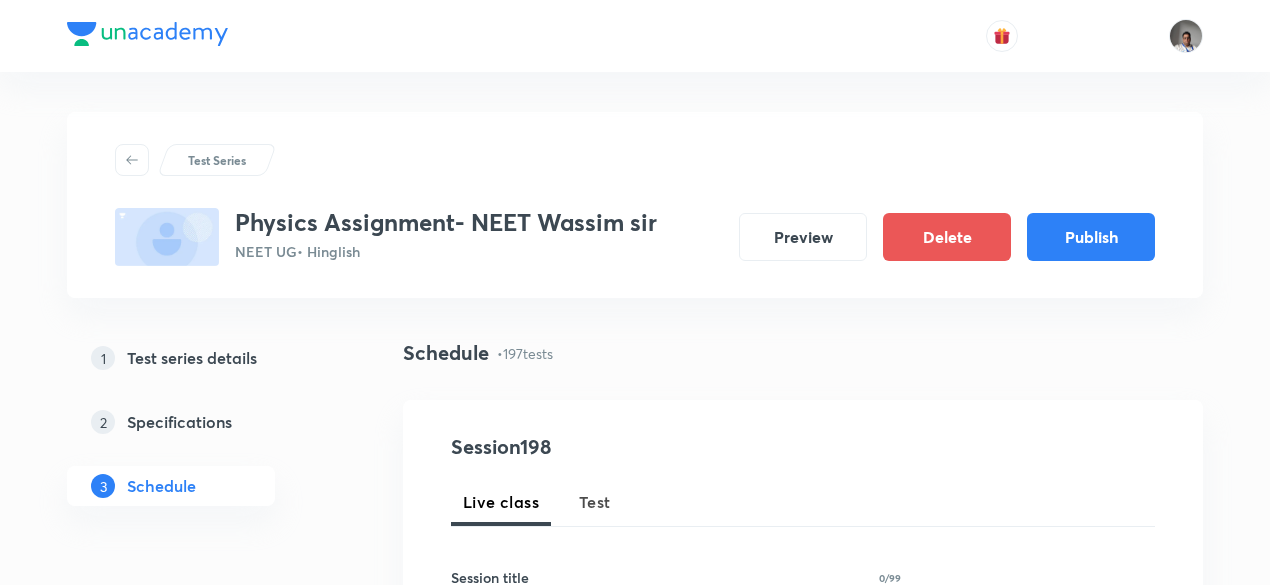 scroll, scrollTop: 0, scrollLeft: 0, axis: both 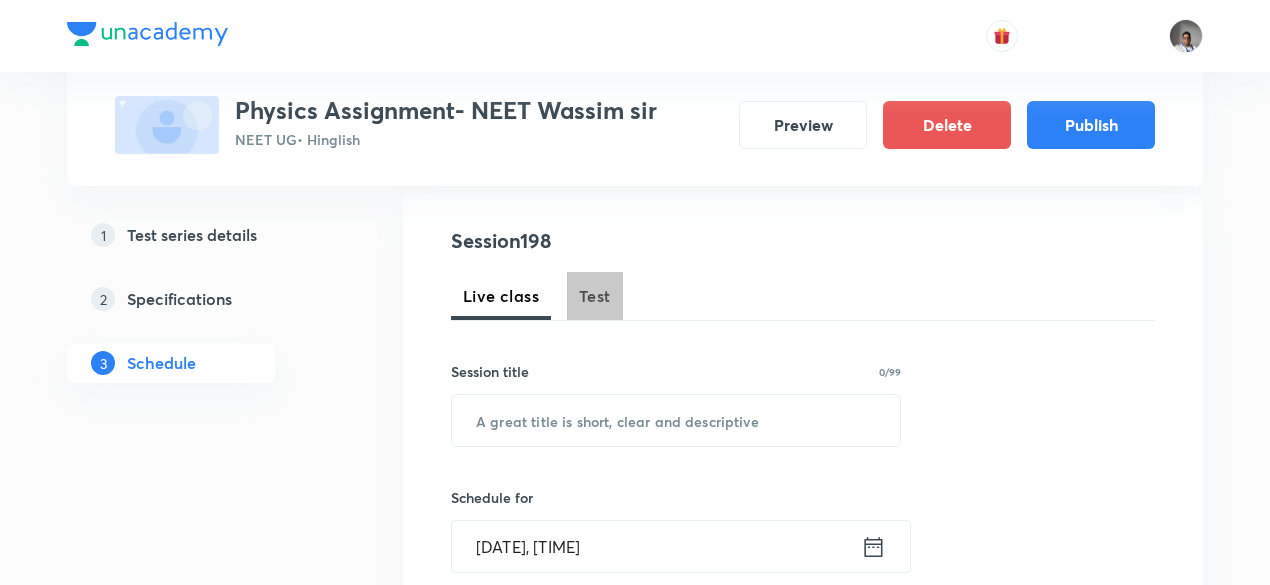 click on "Test" at bounding box center (595, 296) 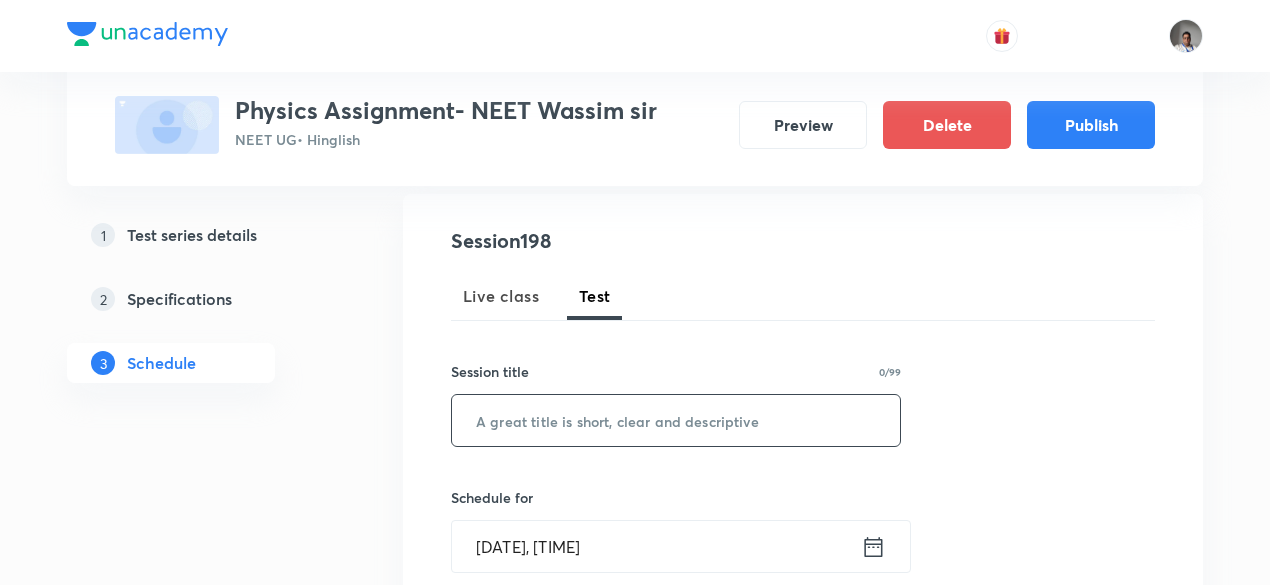 click at bounding box center (676, 420) 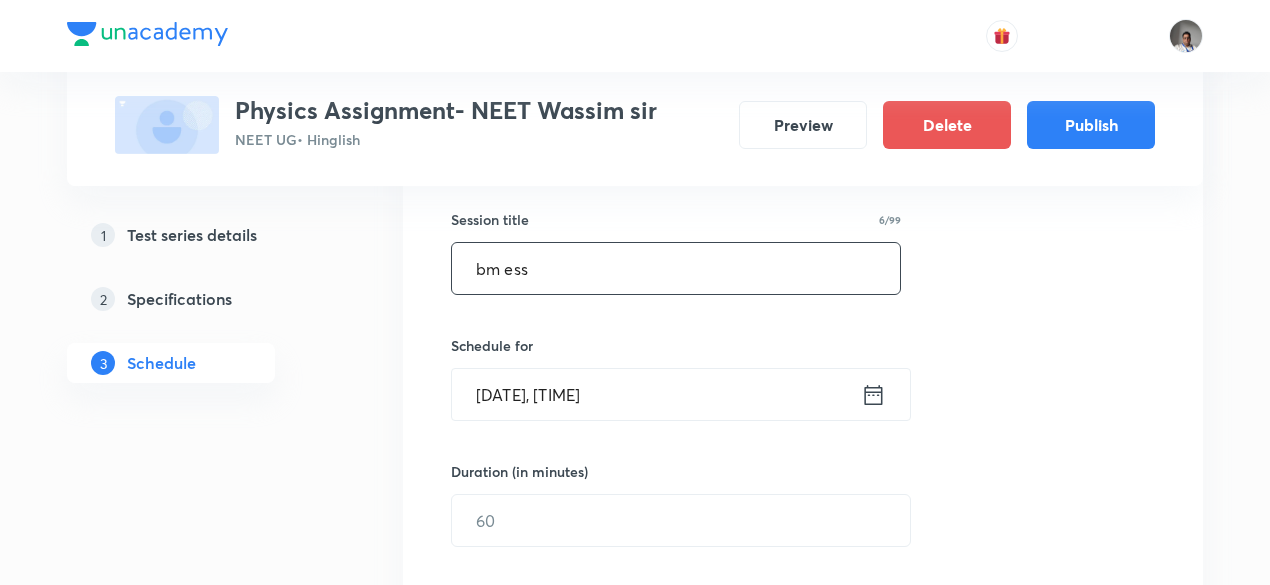 scroll, scrollTop: 361, scrollLeft: 0, axis: vertical 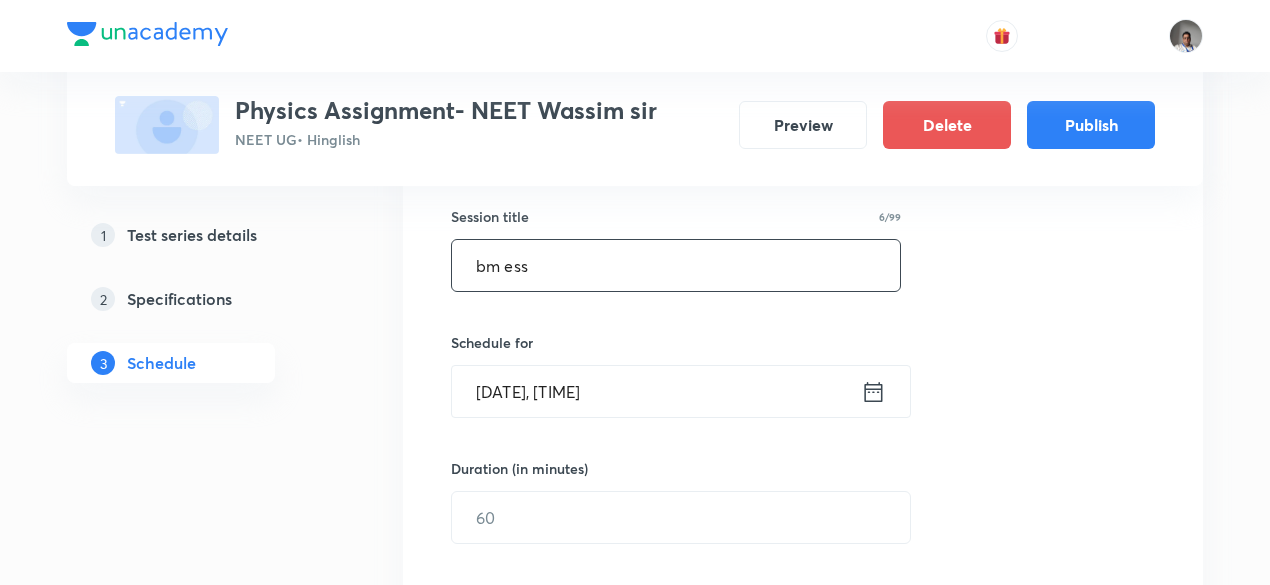 type on "bm ess" 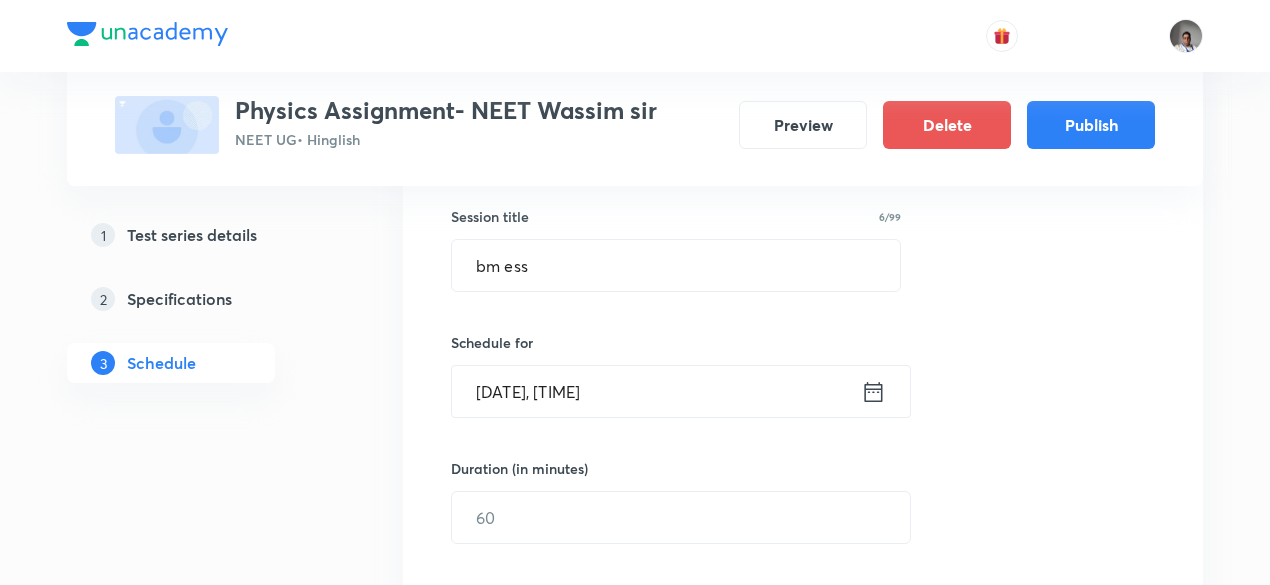 click 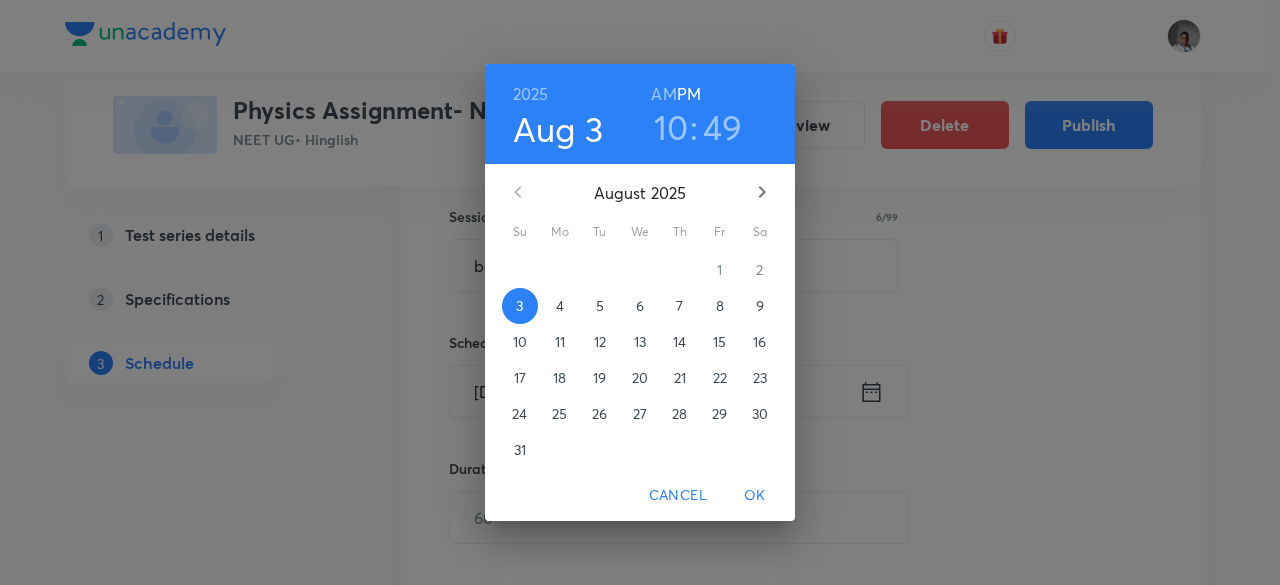 click on "10" at bounding box center (520, 342) 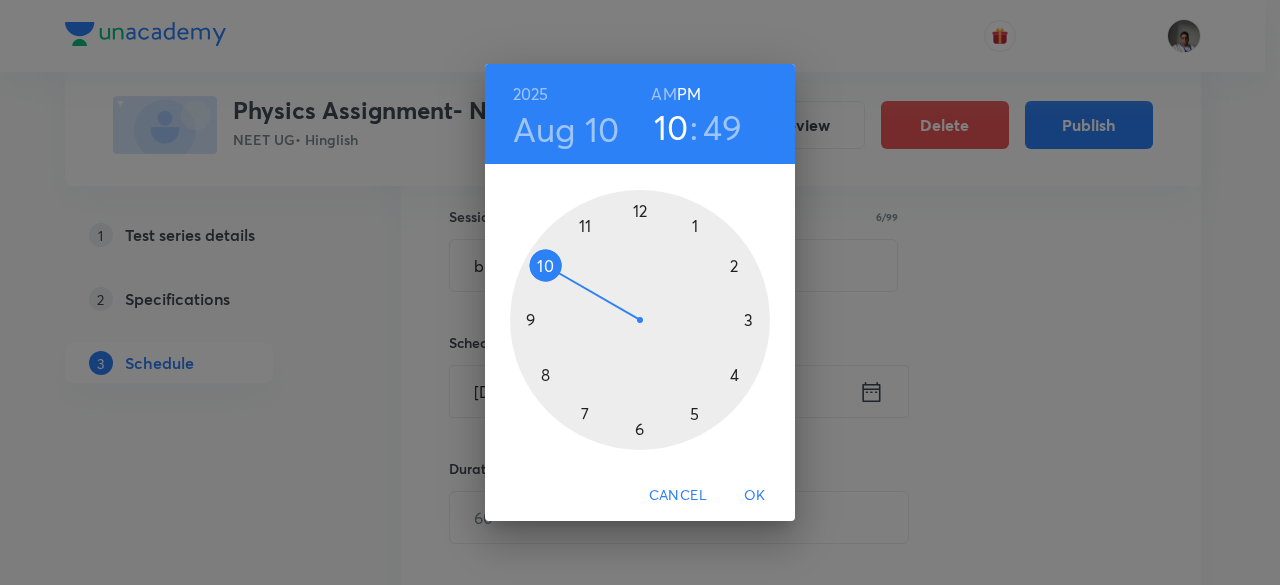 click on "OK" at bounding box center (755, 495) 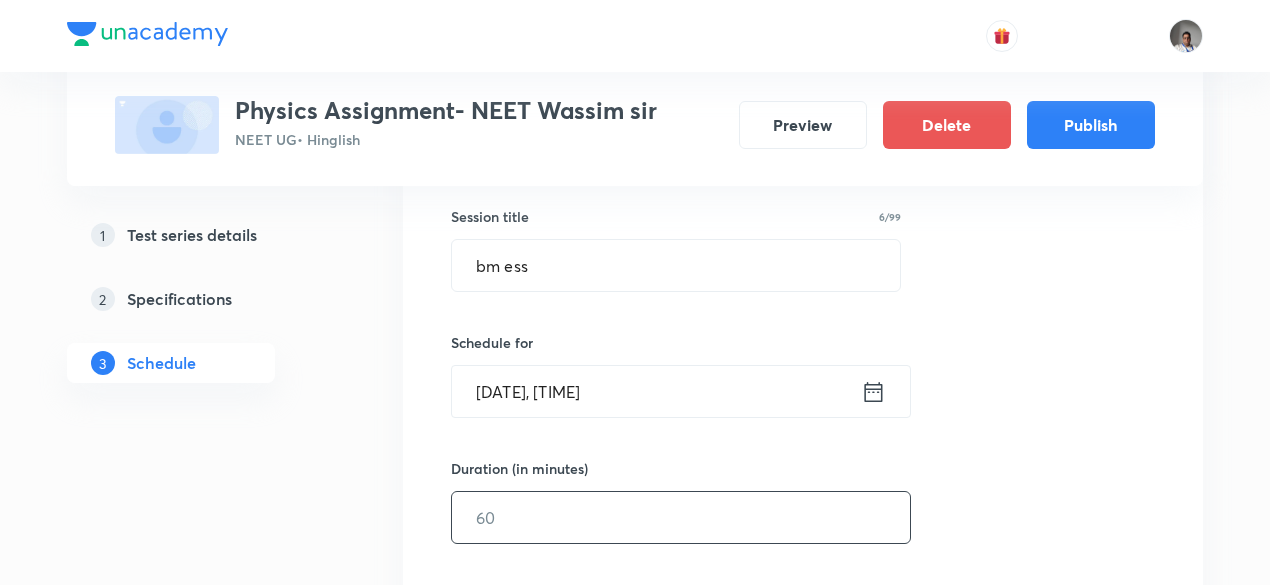 click at bounding box center (681, 517) 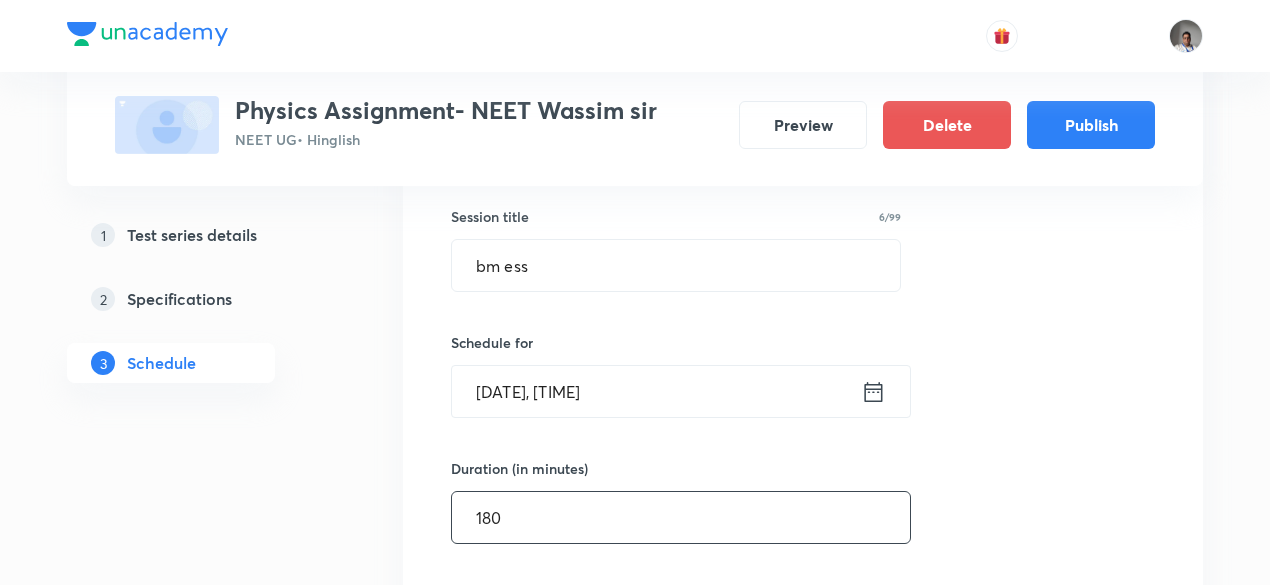 type on "180" 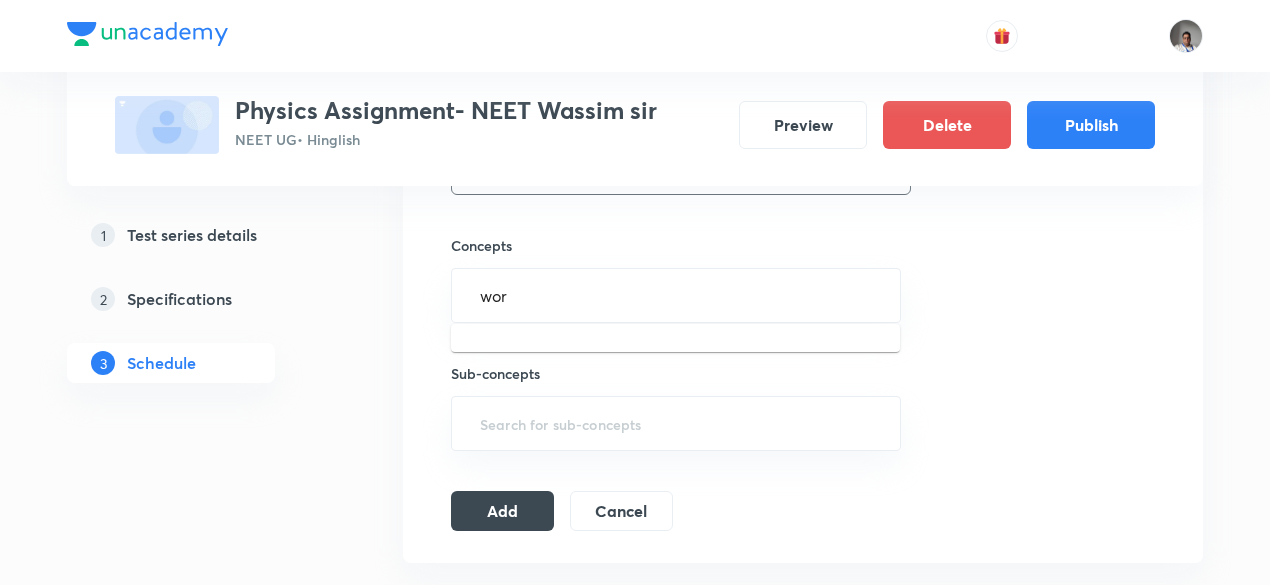 type on "work" 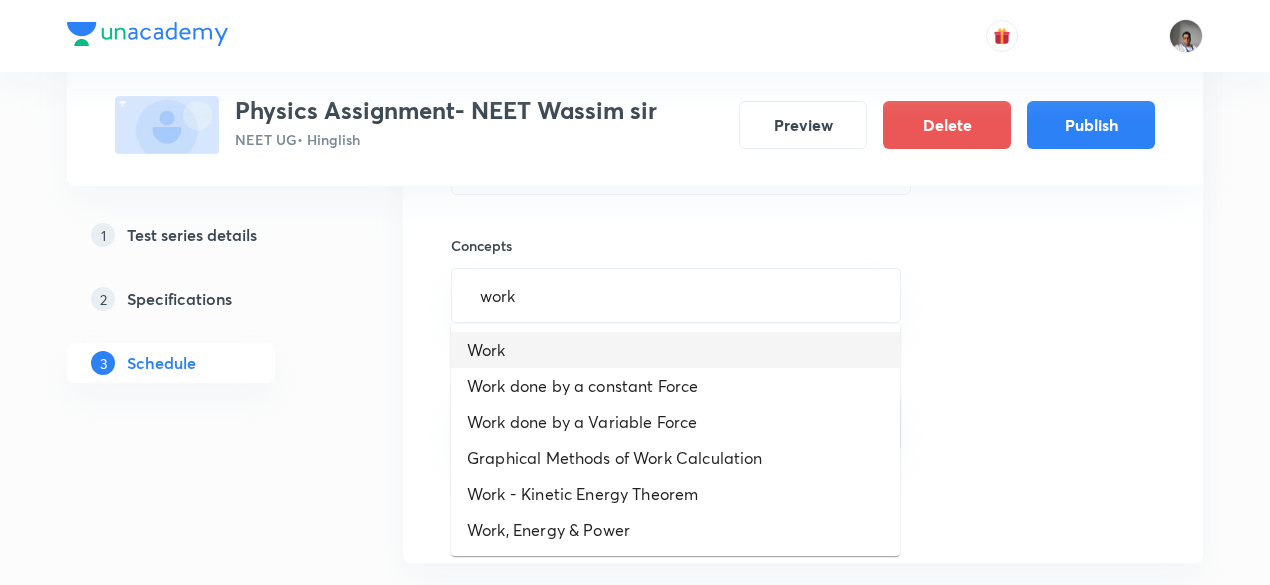 click on "Work" at bounding box center [675, 350] 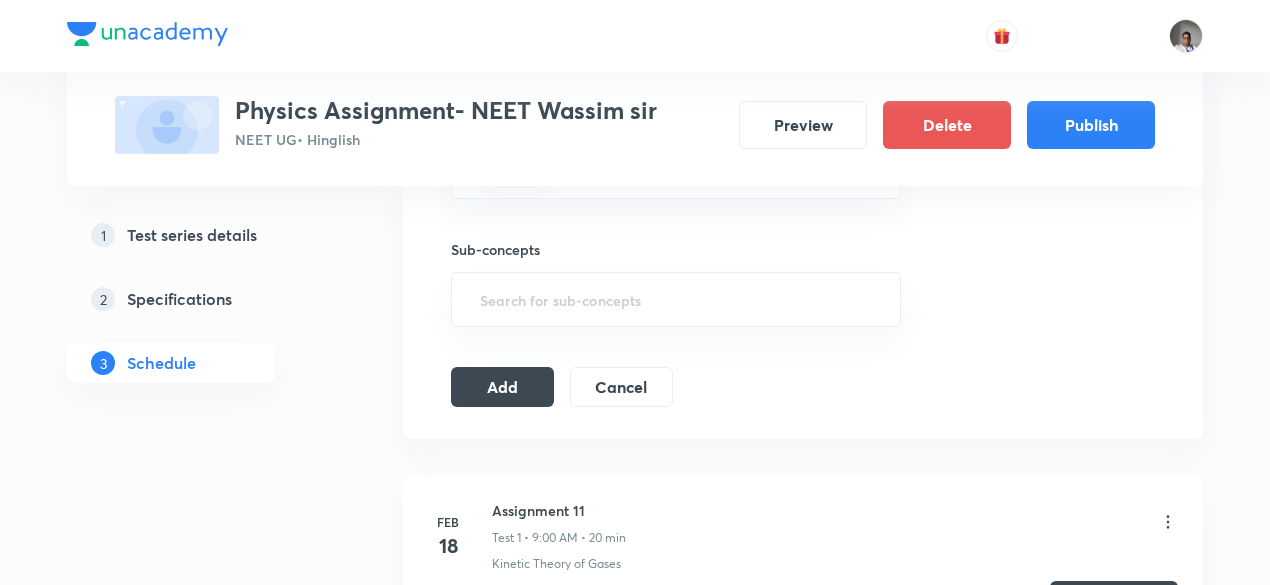 scroll, scrollTop: 844, scrollLeft: 0, axis: vertical 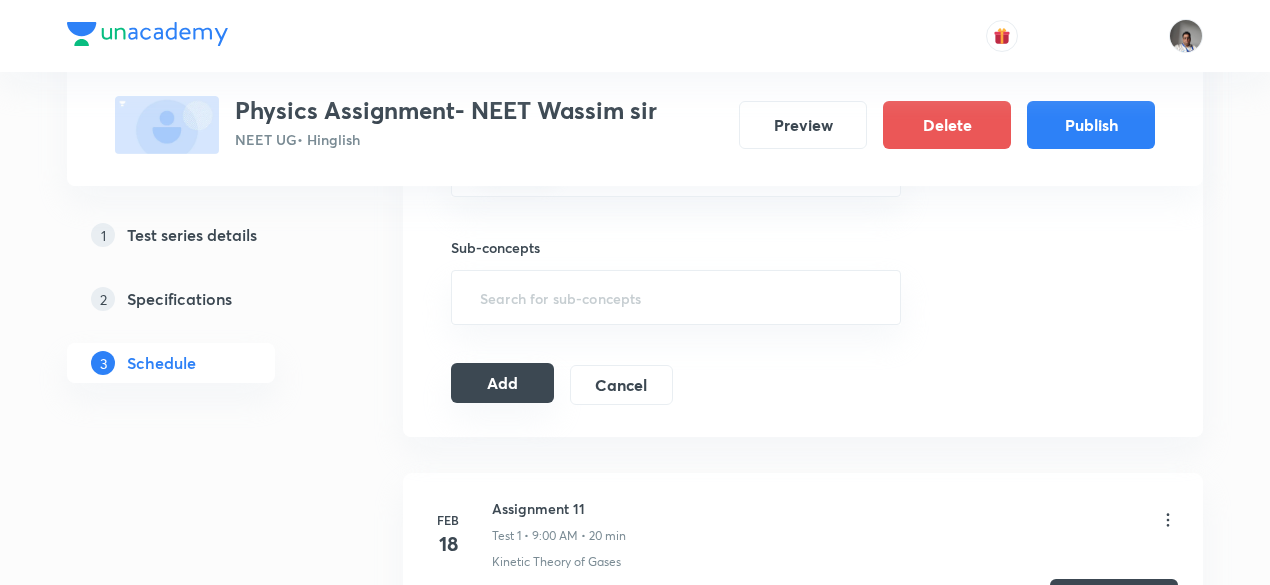 click on "Add" at bounding box center (502, 383) 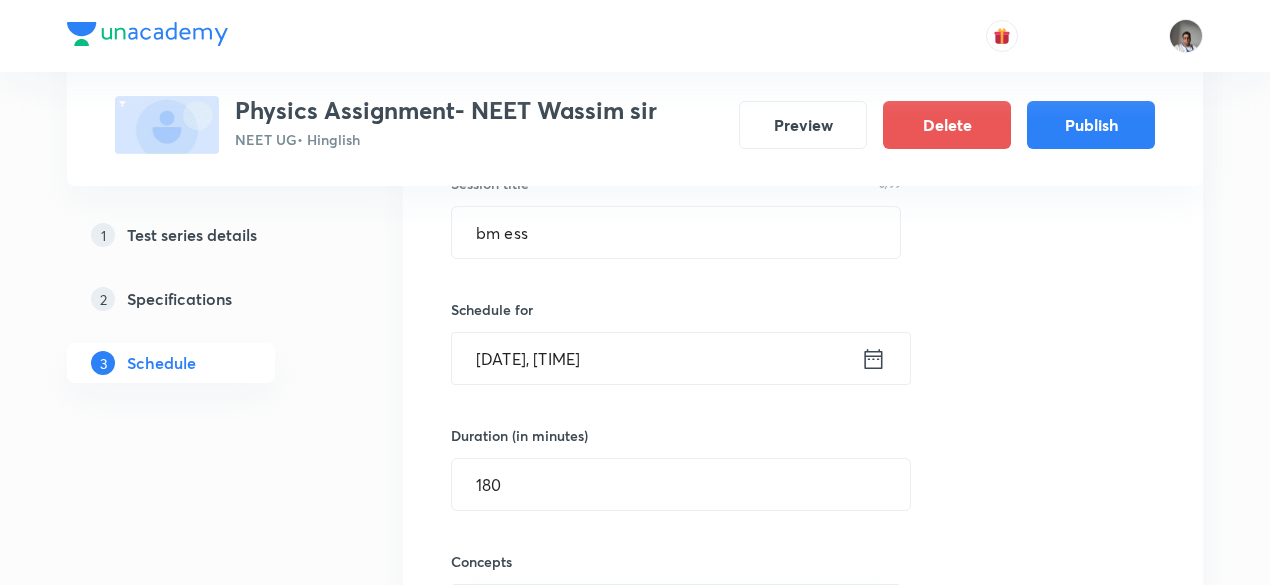 scroll, scrollTop: 384, scrollLeft: 0, axis: vertical 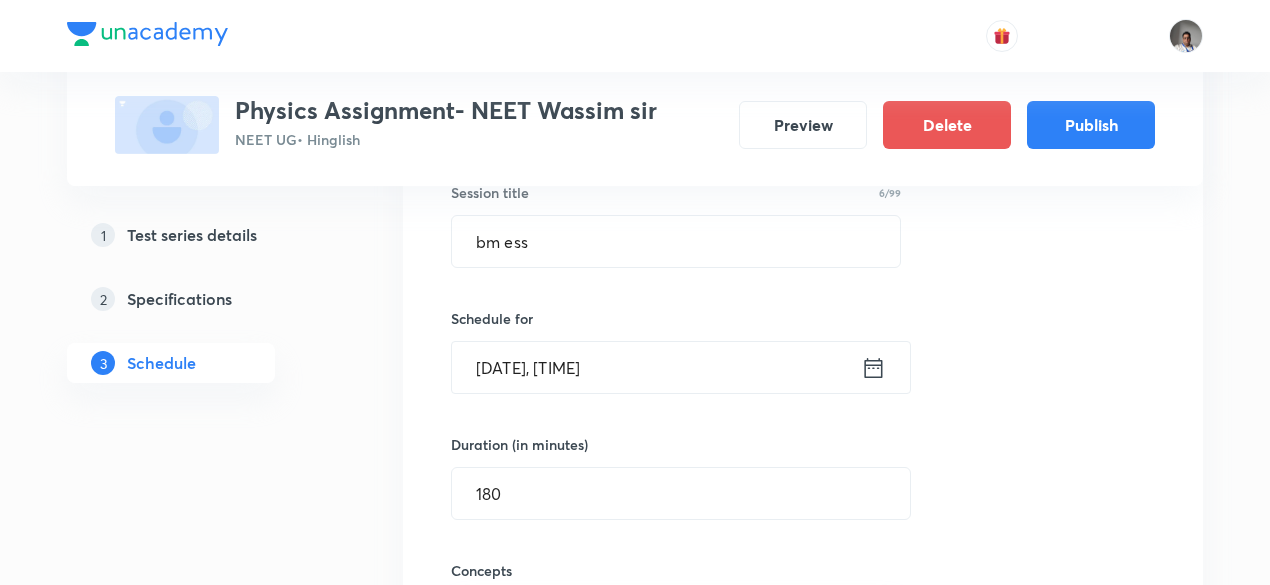 type 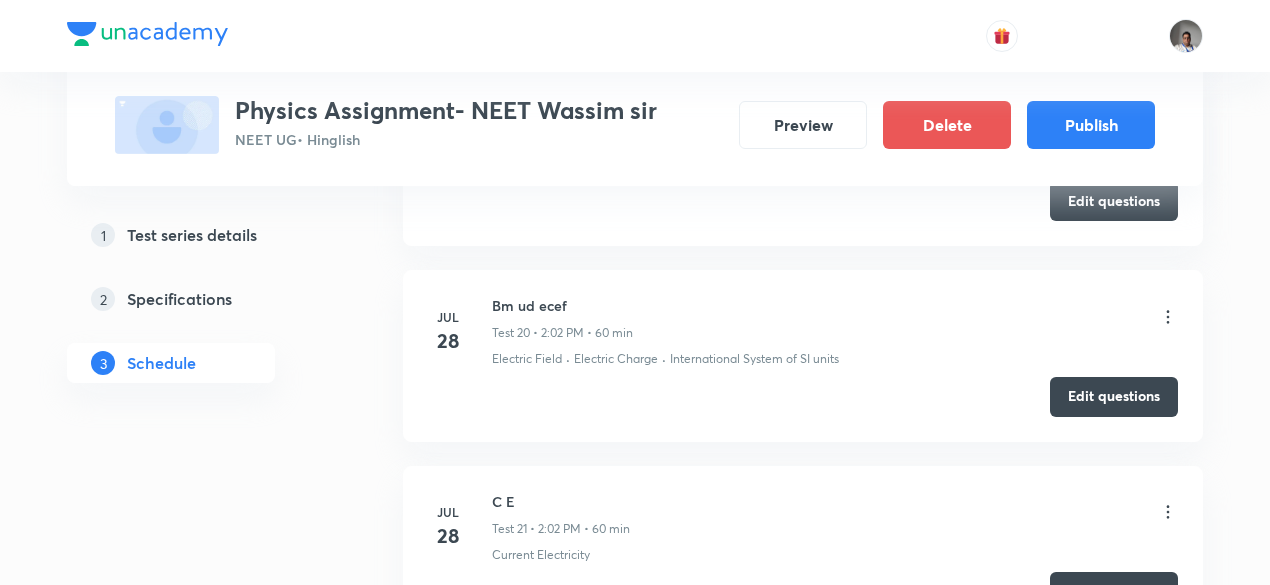 scroll, scrollTop: 38378, scrollLeft: 0, axis: vertical 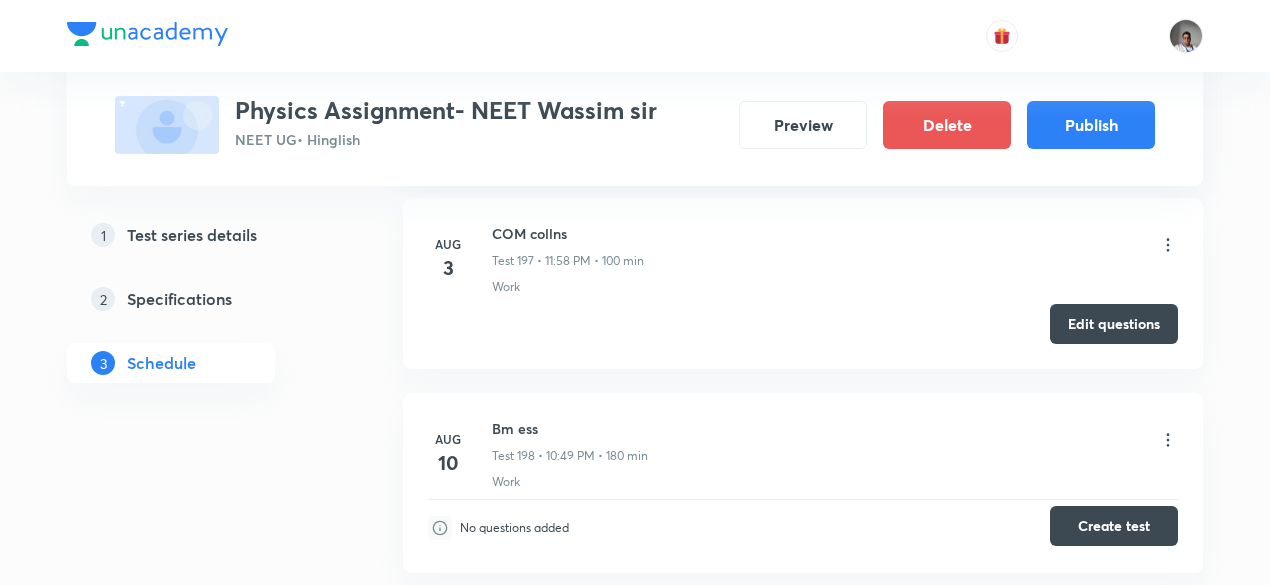 click on "No questions added  Create test" at bounding box center [803, 523] 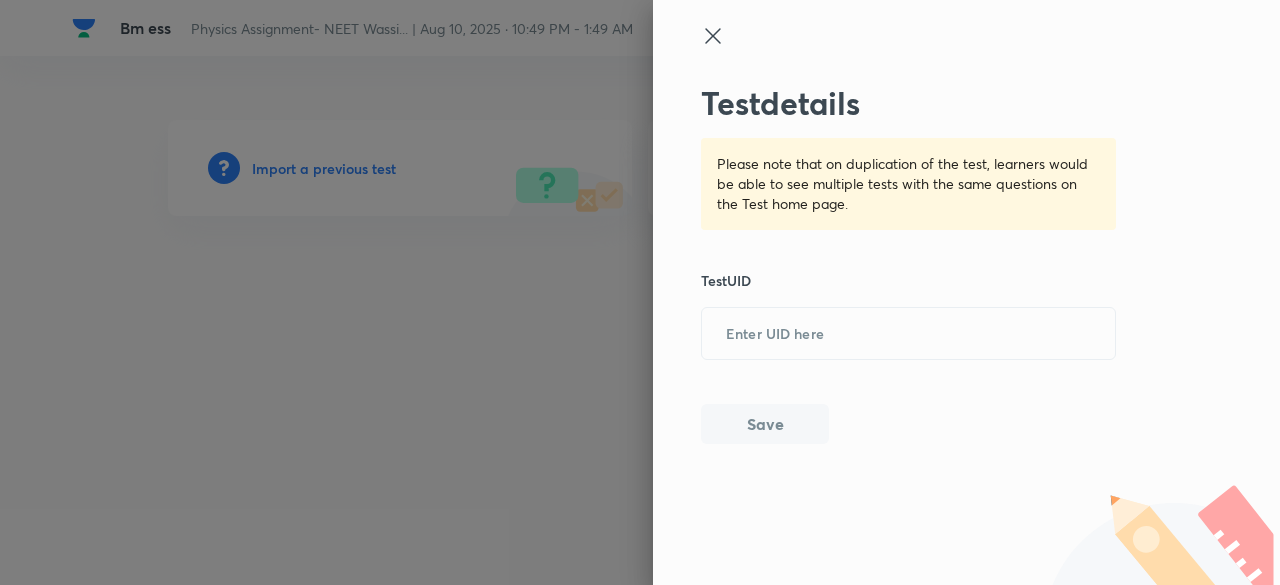 scroll, scrollTop: 0, scrollLeft: 0, axis: both 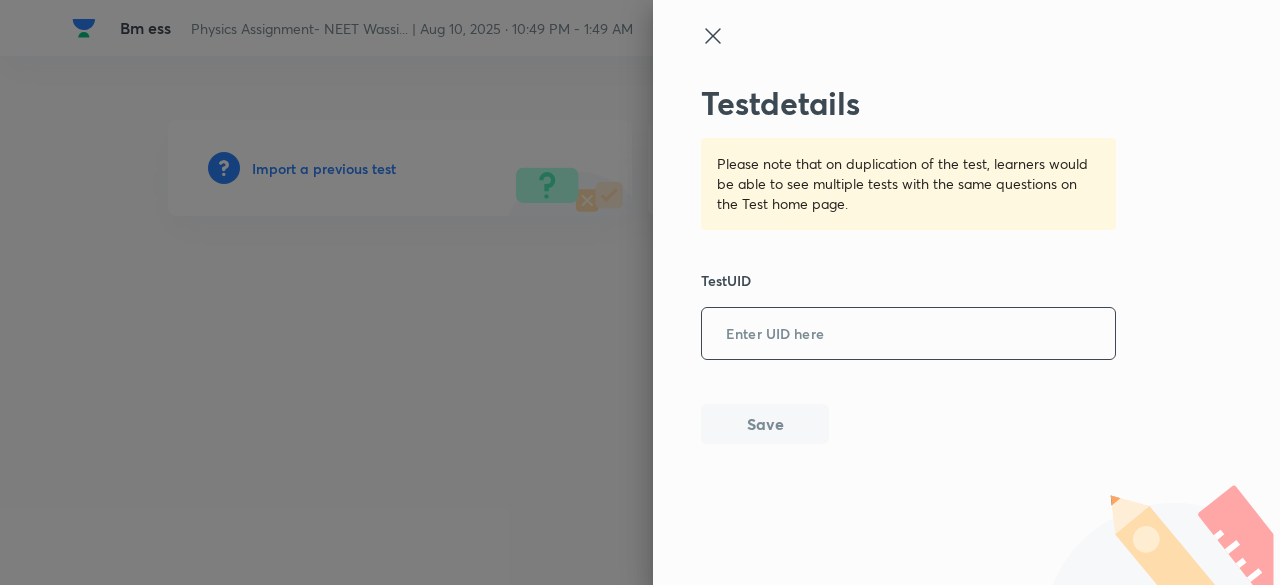 click at bounding box center [908, 334] 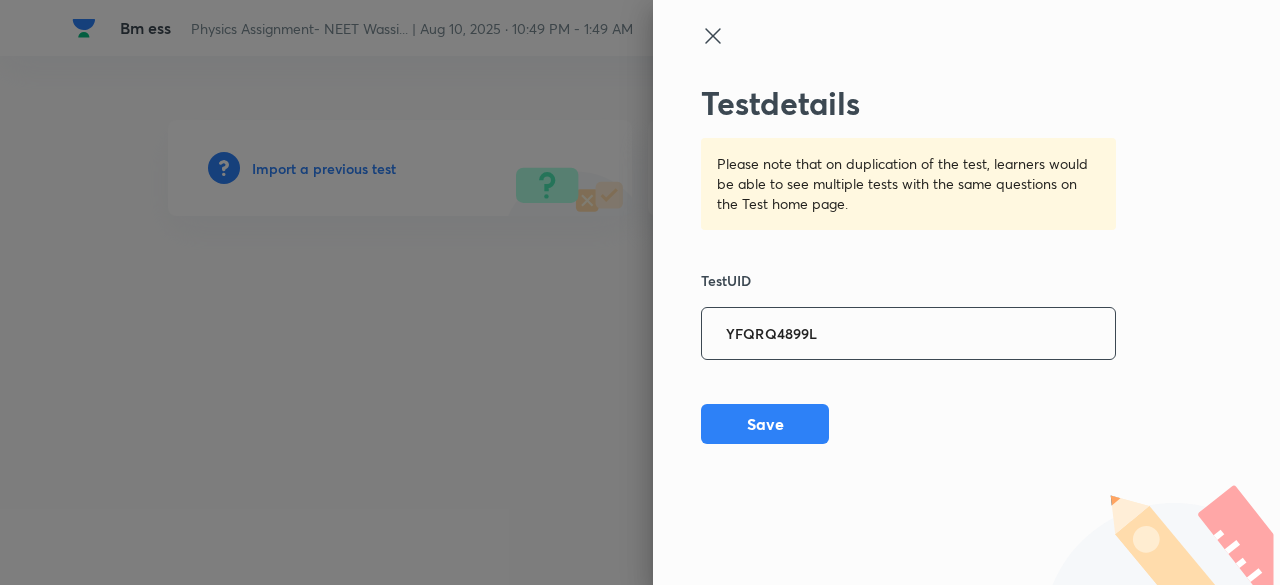 type on "YFQRQ4899L" 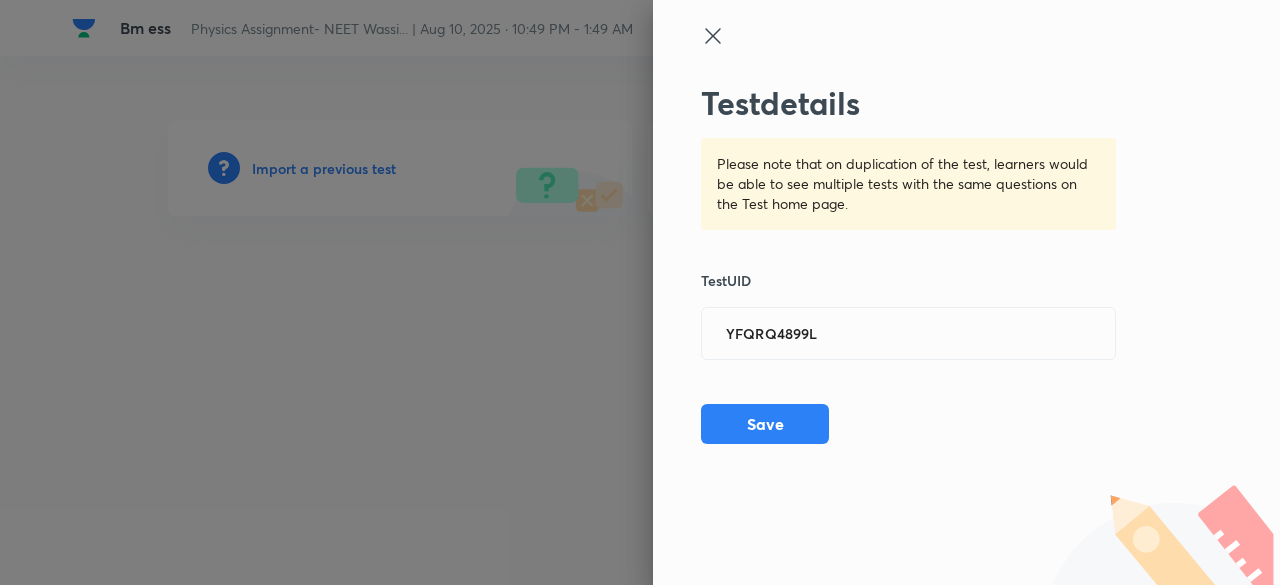 click on "Test  details Please note that on duplication of the test, learners would be able to see multiple tests with the same questions on the Test home page. Test  UID YFQRQ4899L ​ Save" at bounding box center (909, 264) 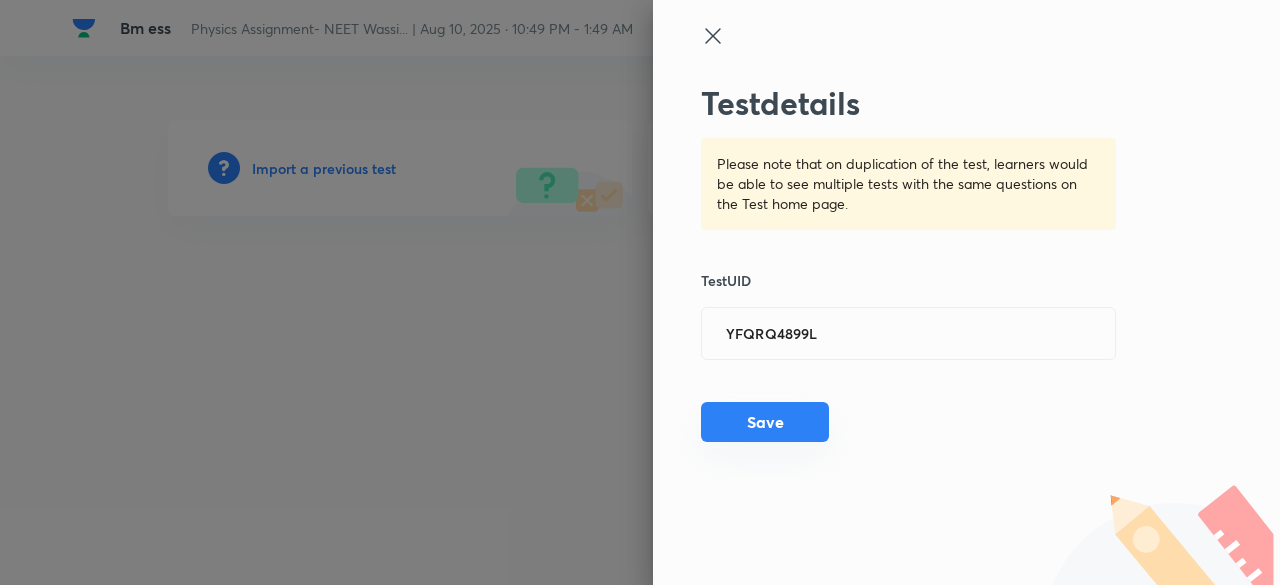 click on "Save" at bounding box center [765, 422] 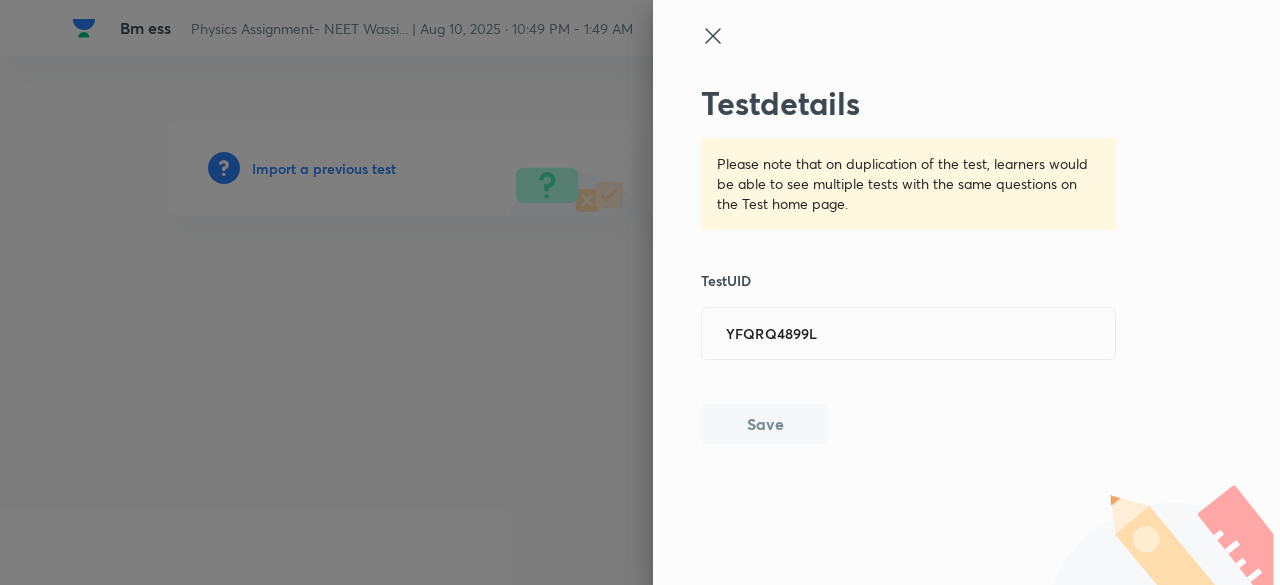 type 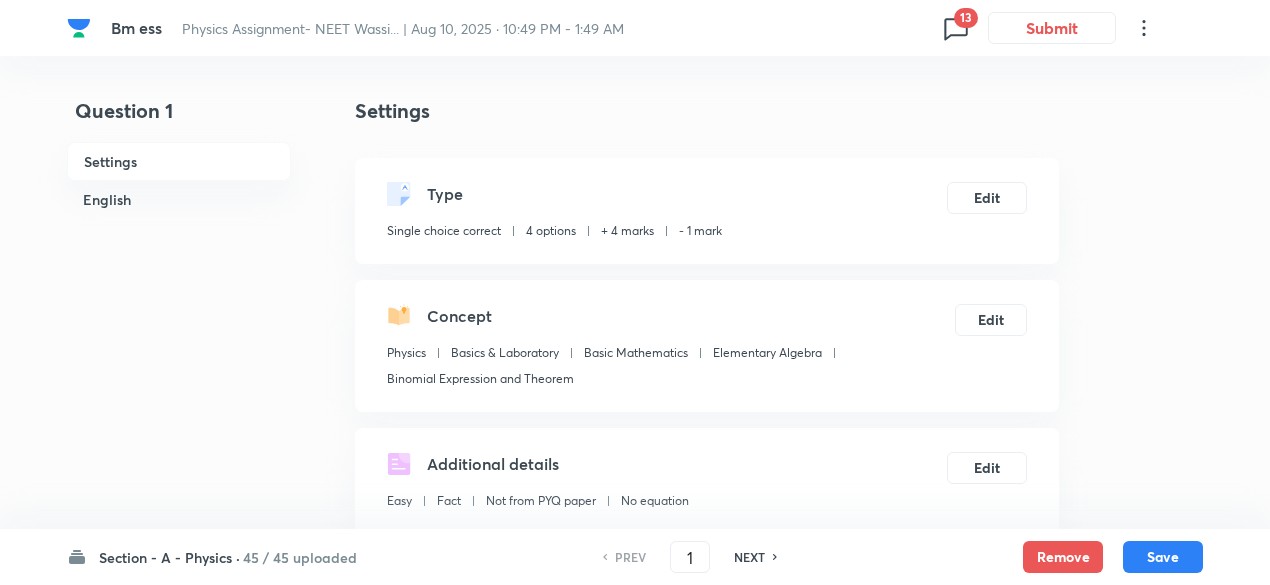 click 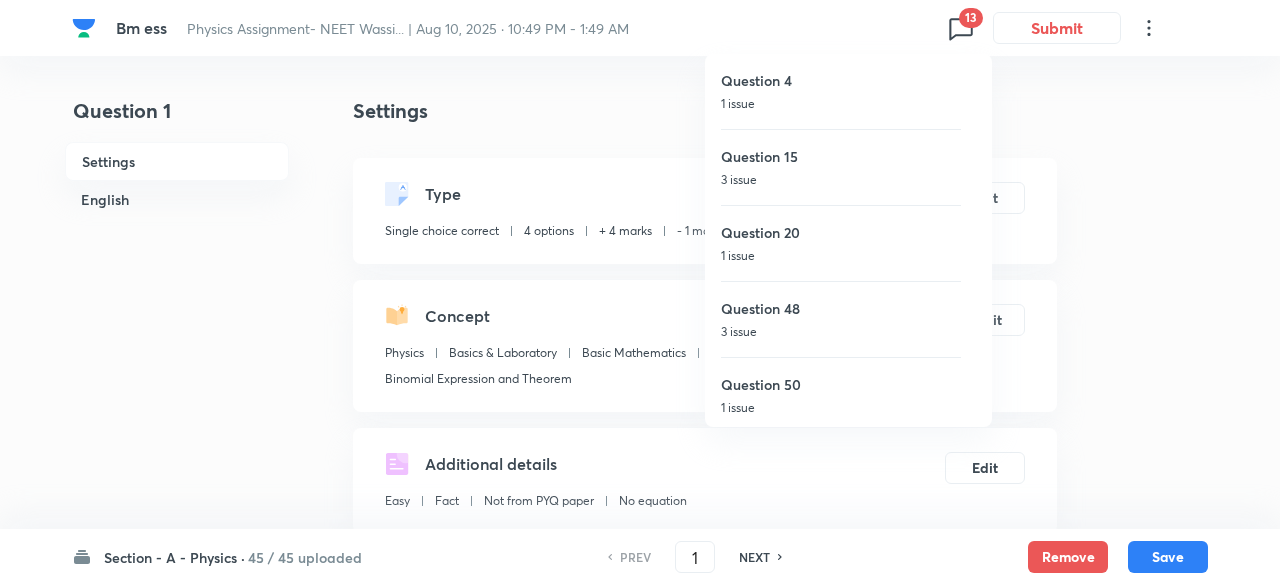 click on "Question 4" at bounding box center (841, 80) 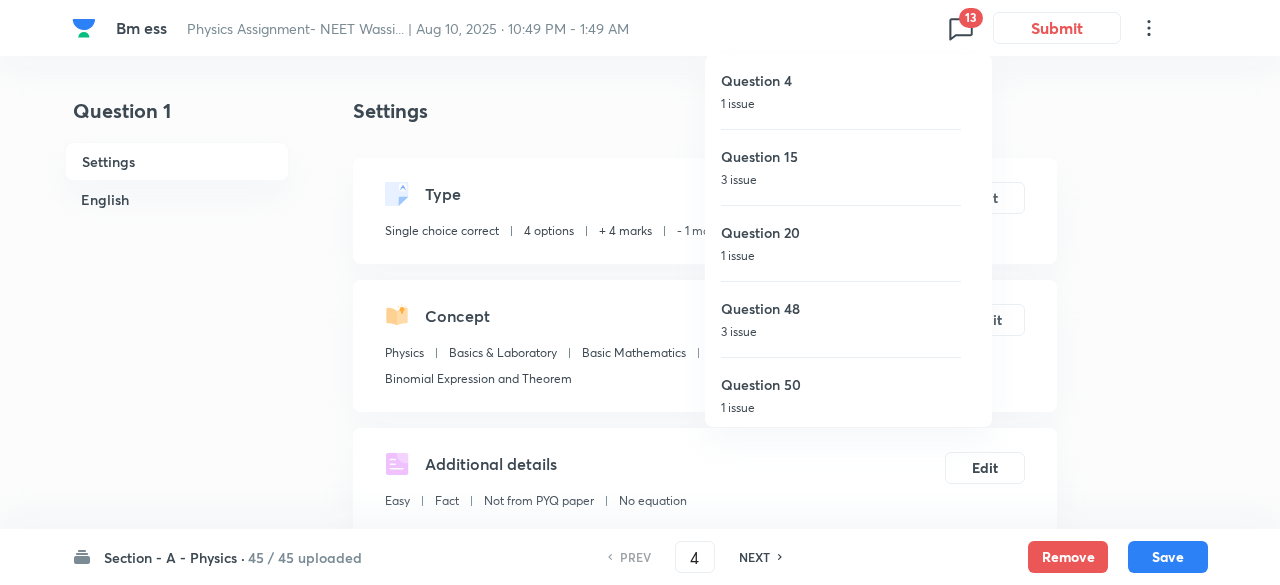 checkbox on "false" 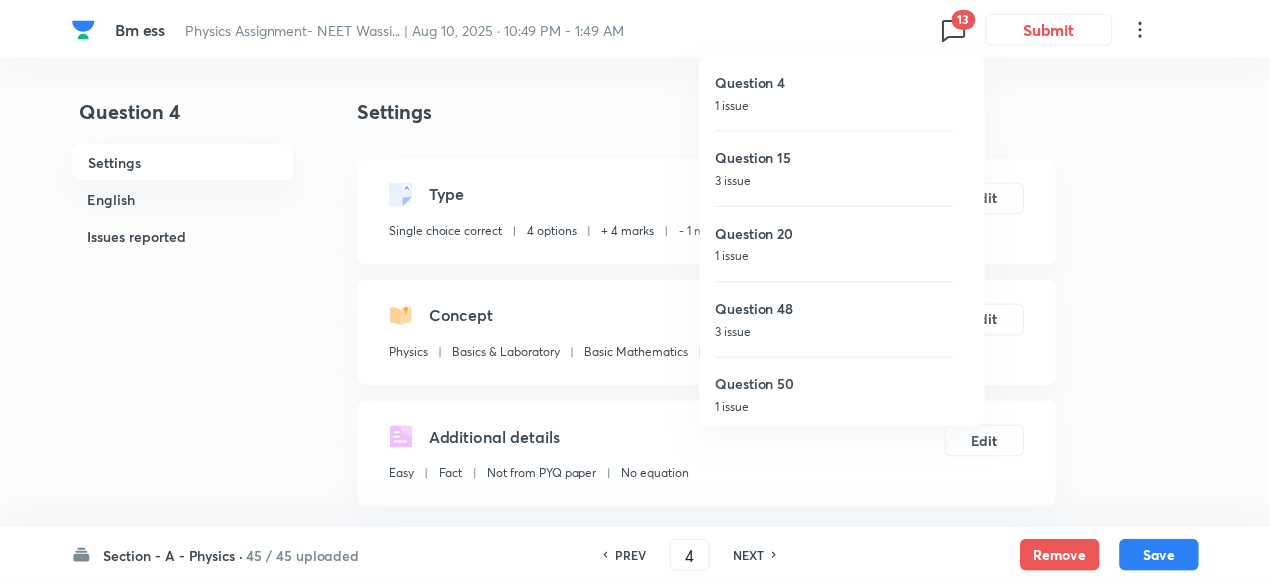 checkbox on "true" 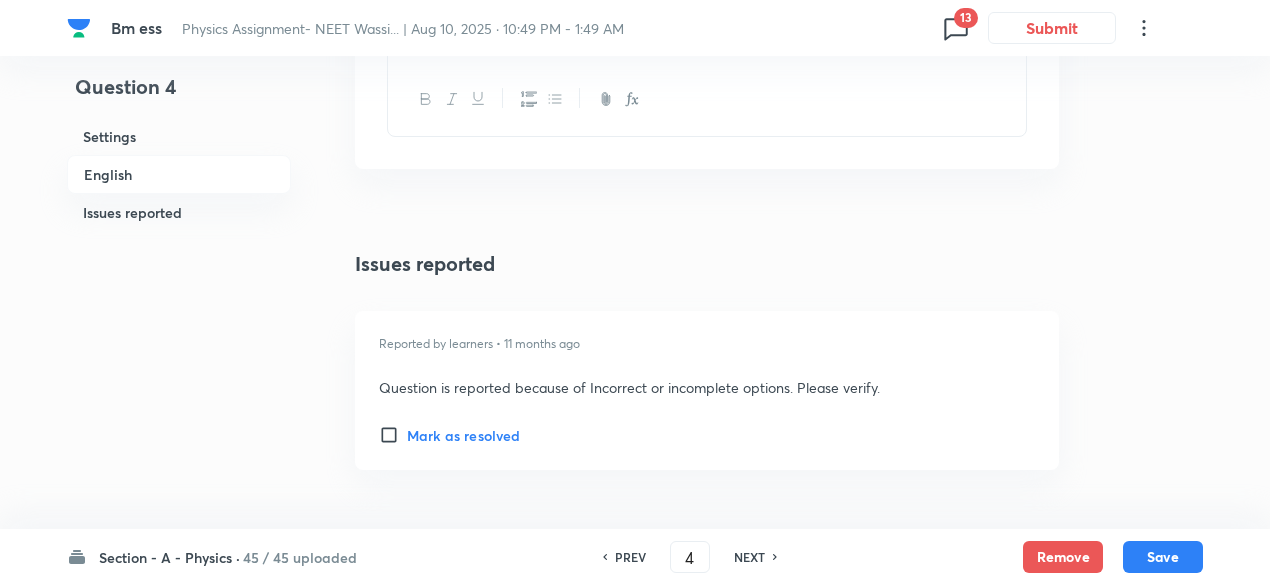scroll, scrollTop: 2361, scrollLeft: 0, axis: vertical 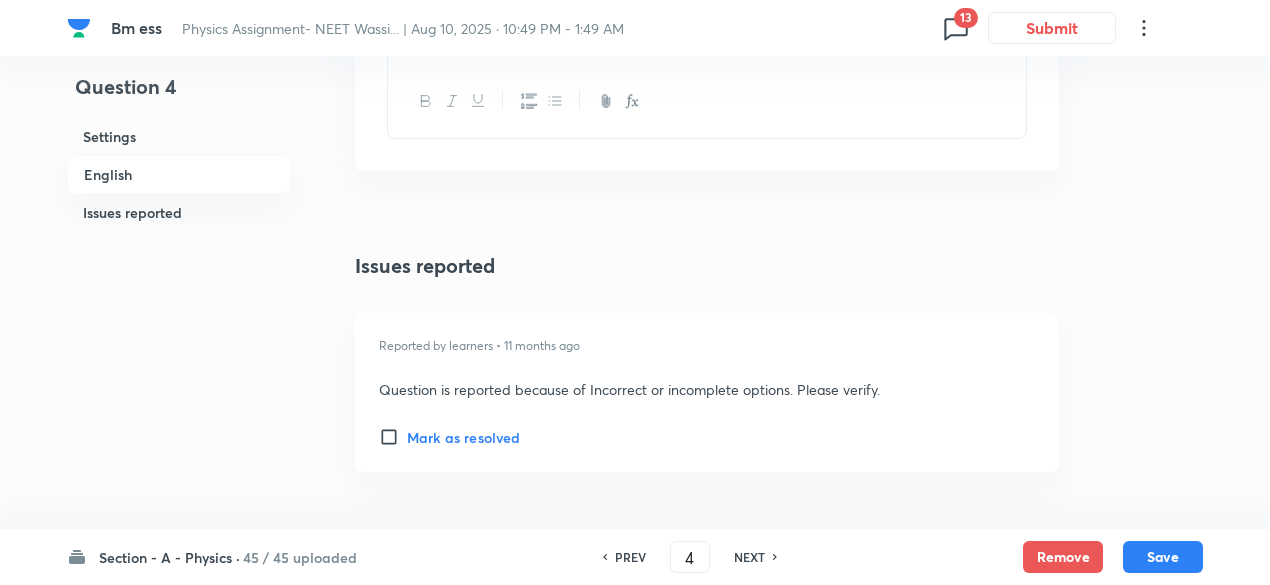 click 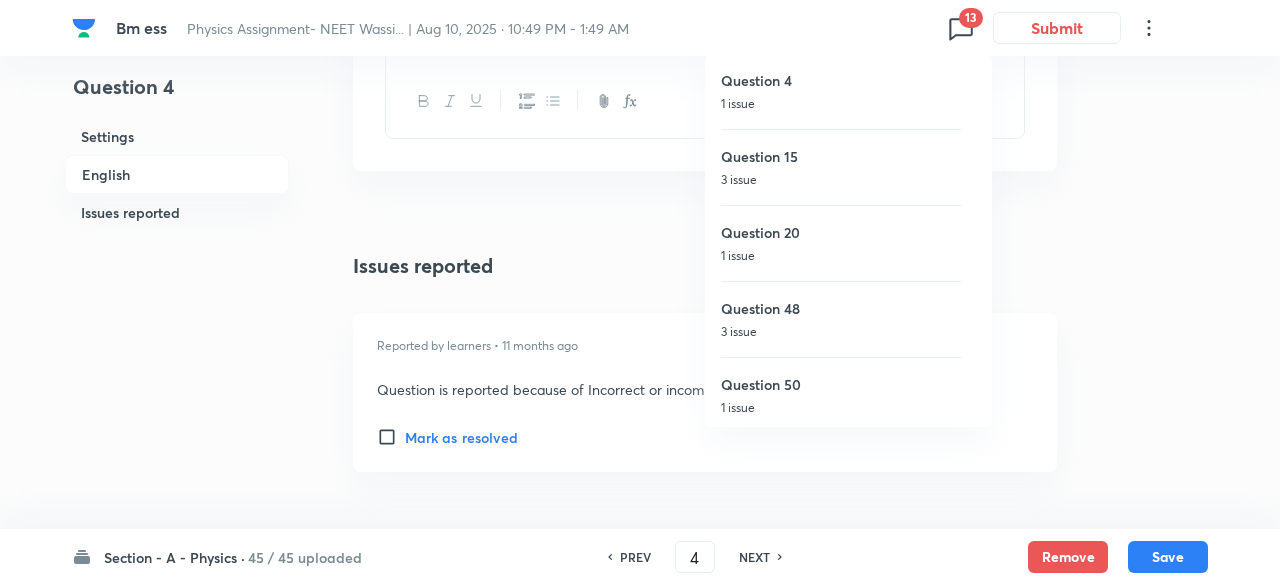 click on "3 issue" at bounding box center (841, 180) 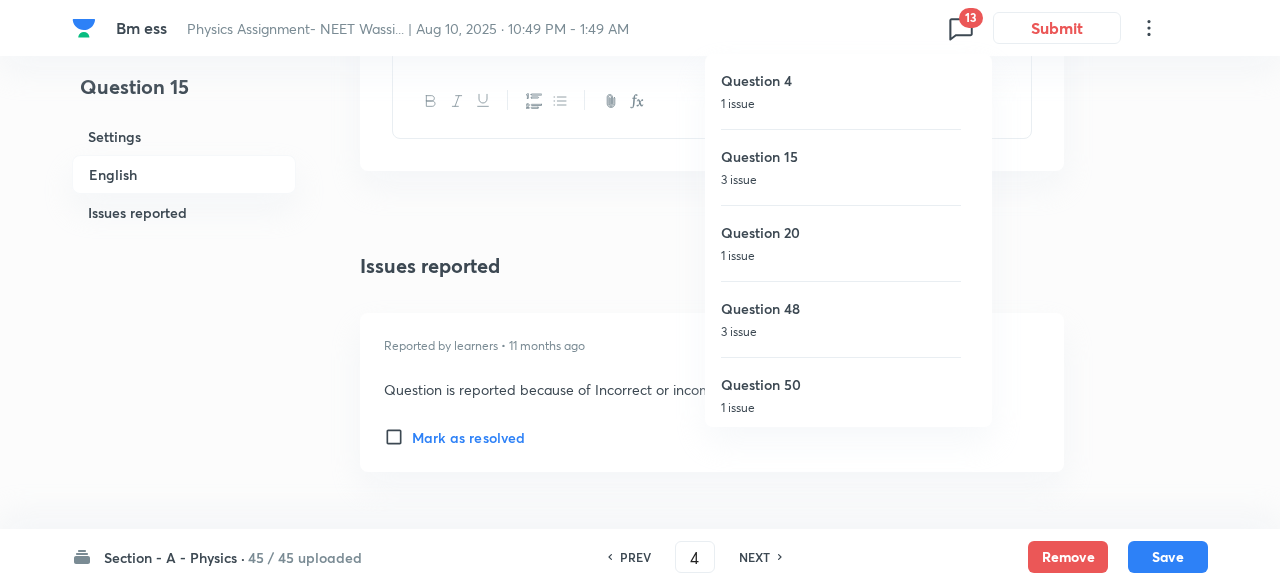 type on "15" 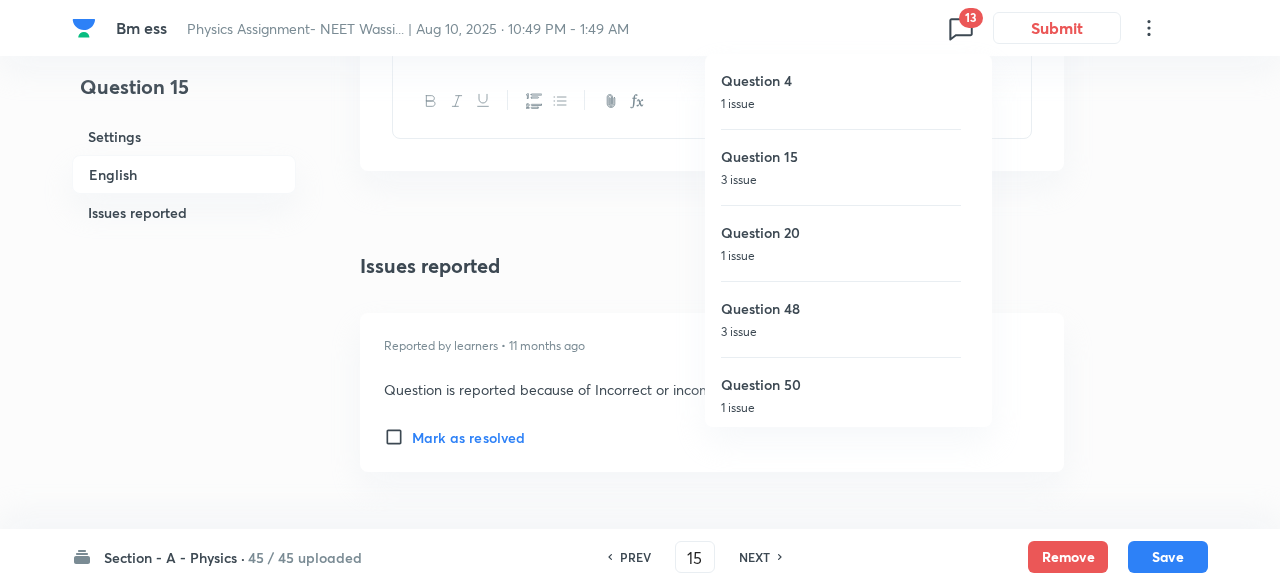 checkbox on "false" 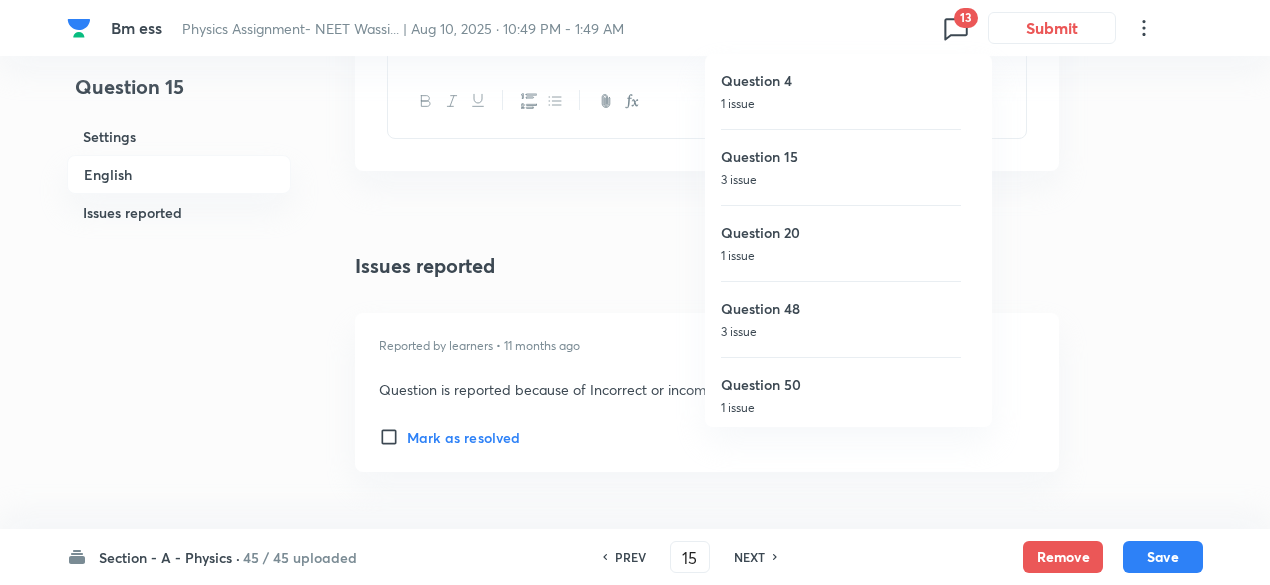 checkbox on "true" 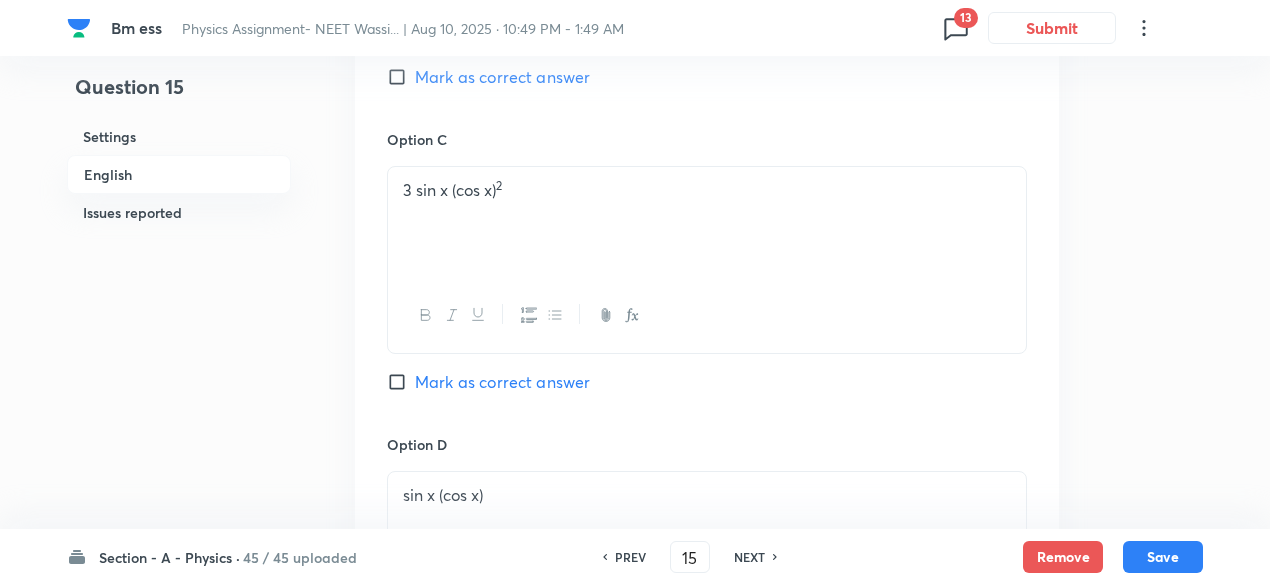 scroll, scrollTop: 1484, scrollLeft: 0, axis: vertical 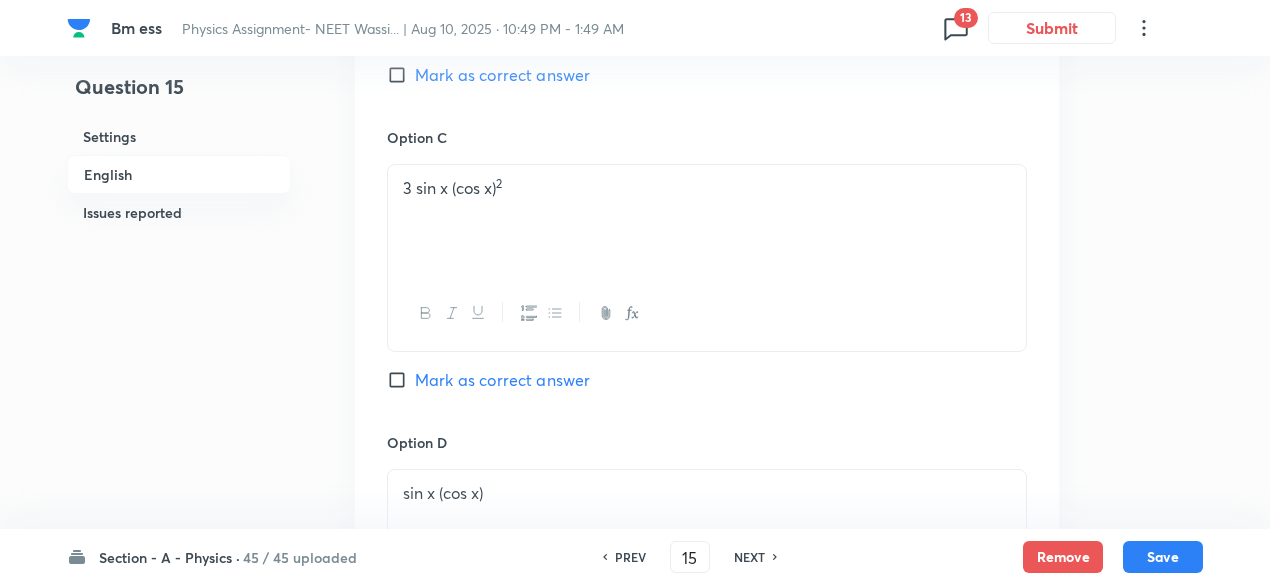 click on "13" at bounding box center [966, 18] 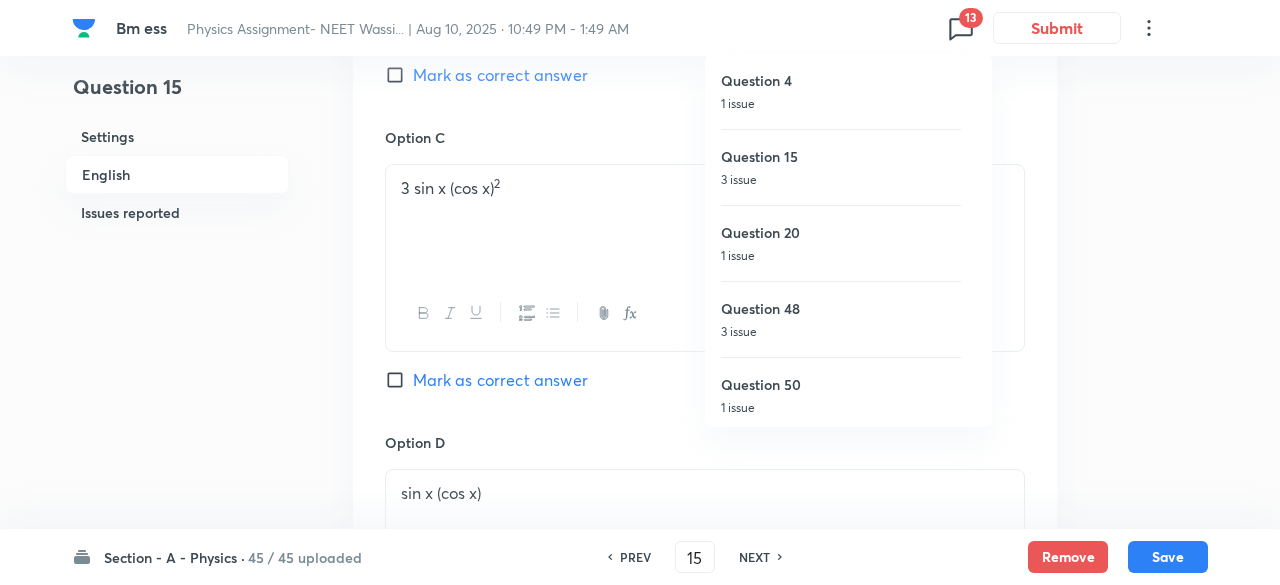click on "Question 20" at bounding box center [841, 232] 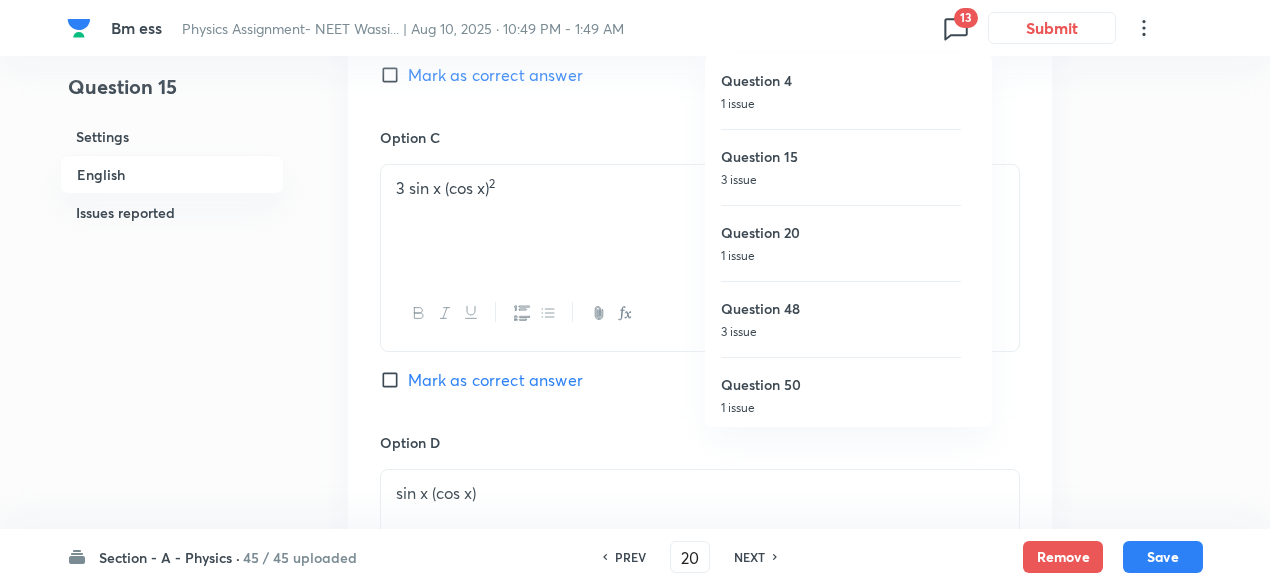 checkbox on "true" 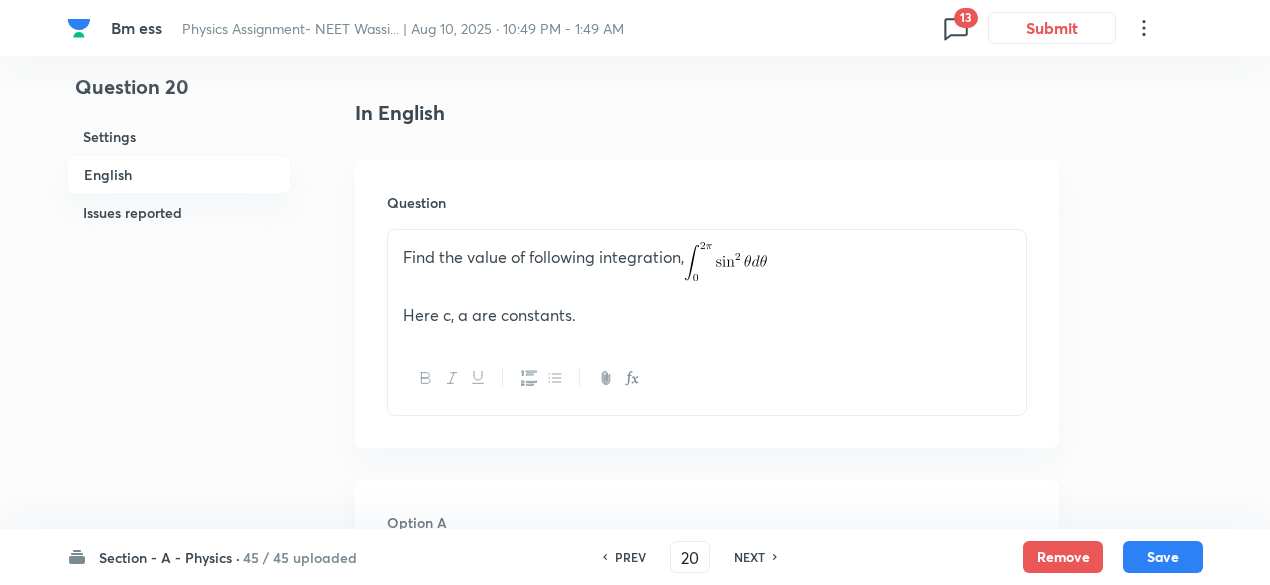 scroll, scrollTop: 515, scrollLeft: 0, axis: vertical 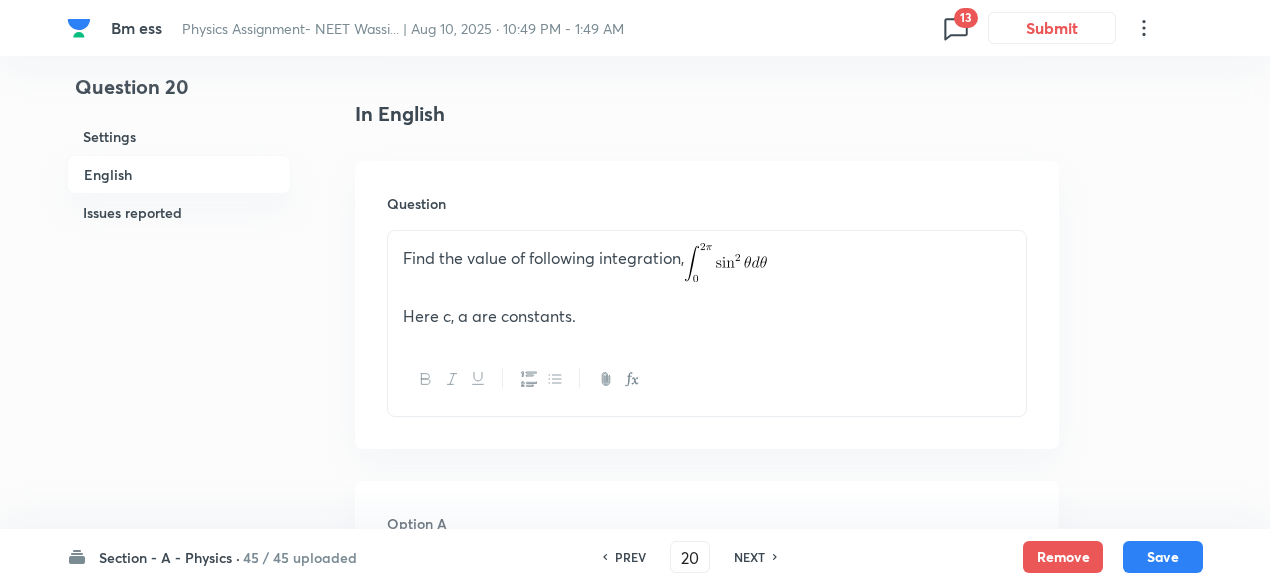 click on "Here c, a are constants." at bounding box center (707, 316) 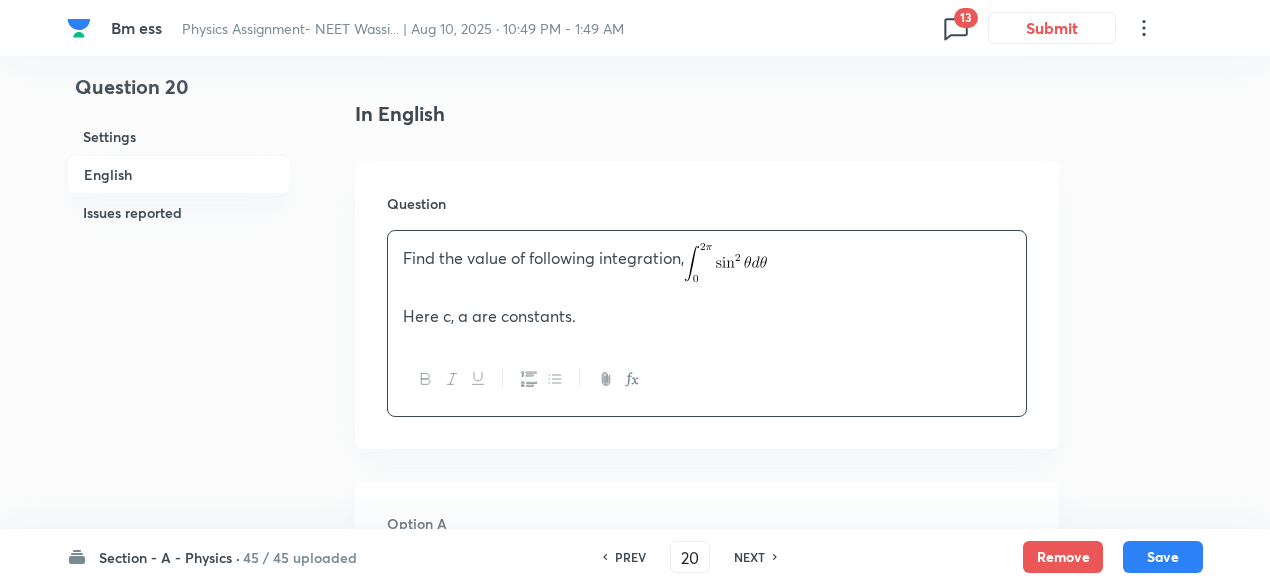 click on "Here c, a are constants." at bounding box center (707, 316) 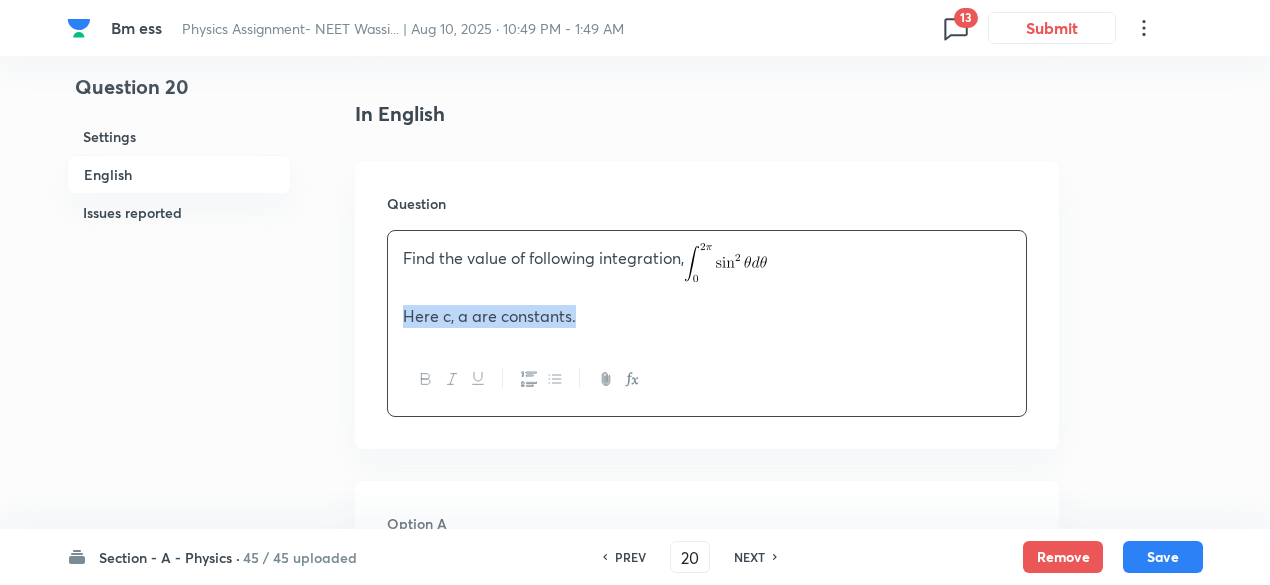 click on "Here c, a are constants." at bounding box center (707, 316) 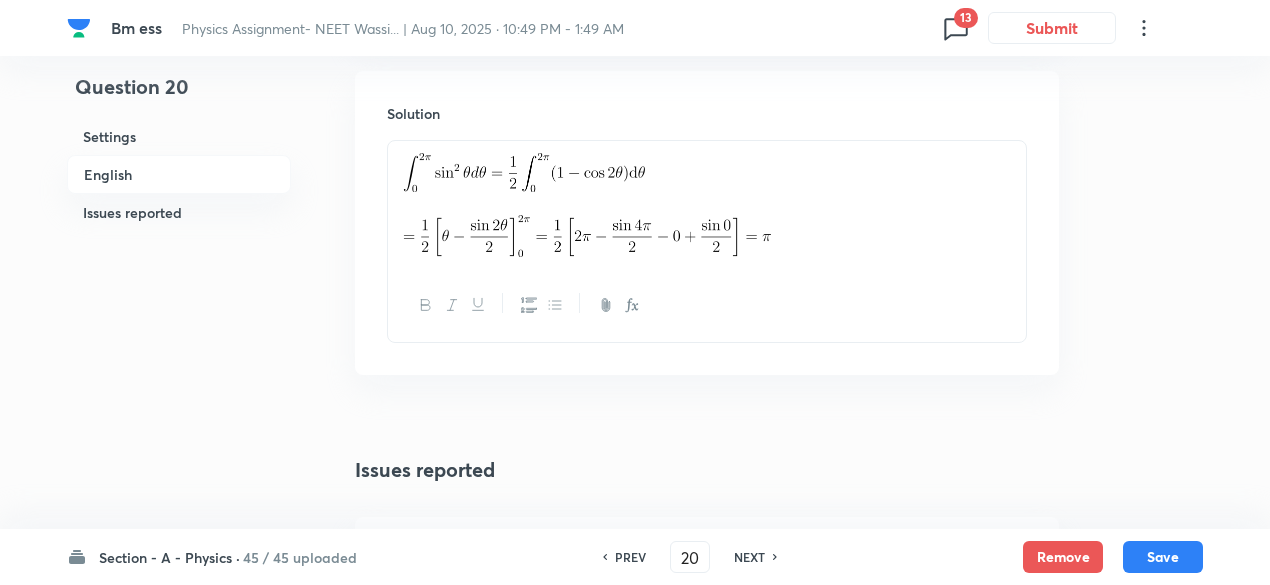scroll, scrollTop: 2191, scrollLeft: 0, axis: vertical 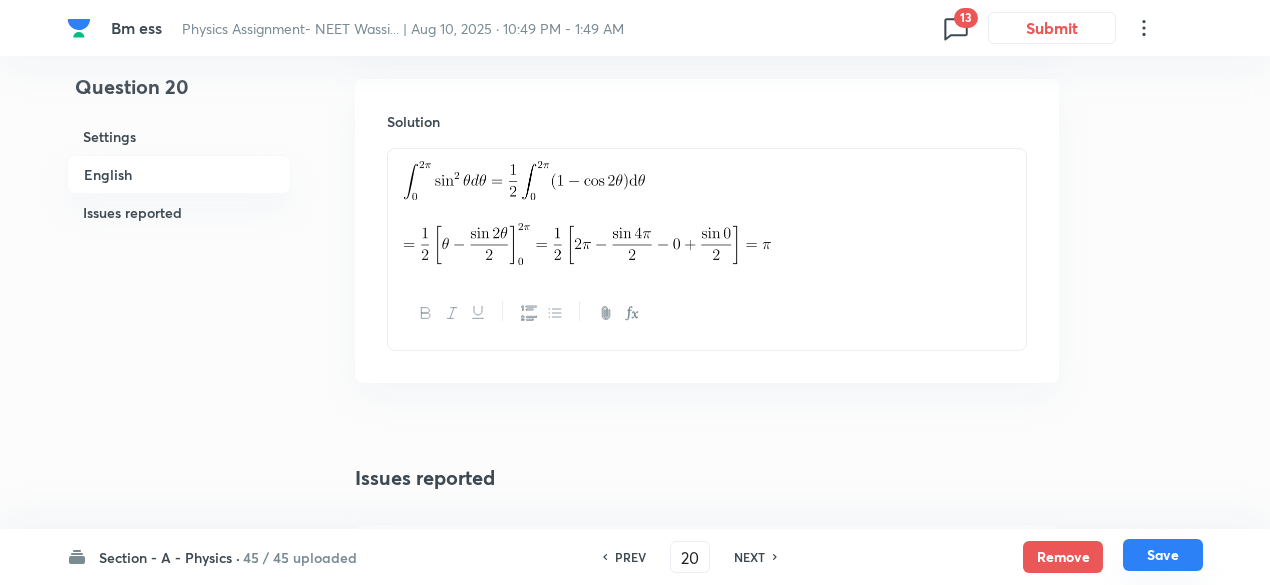 click on "Save" at bounding box center (1163, 555) 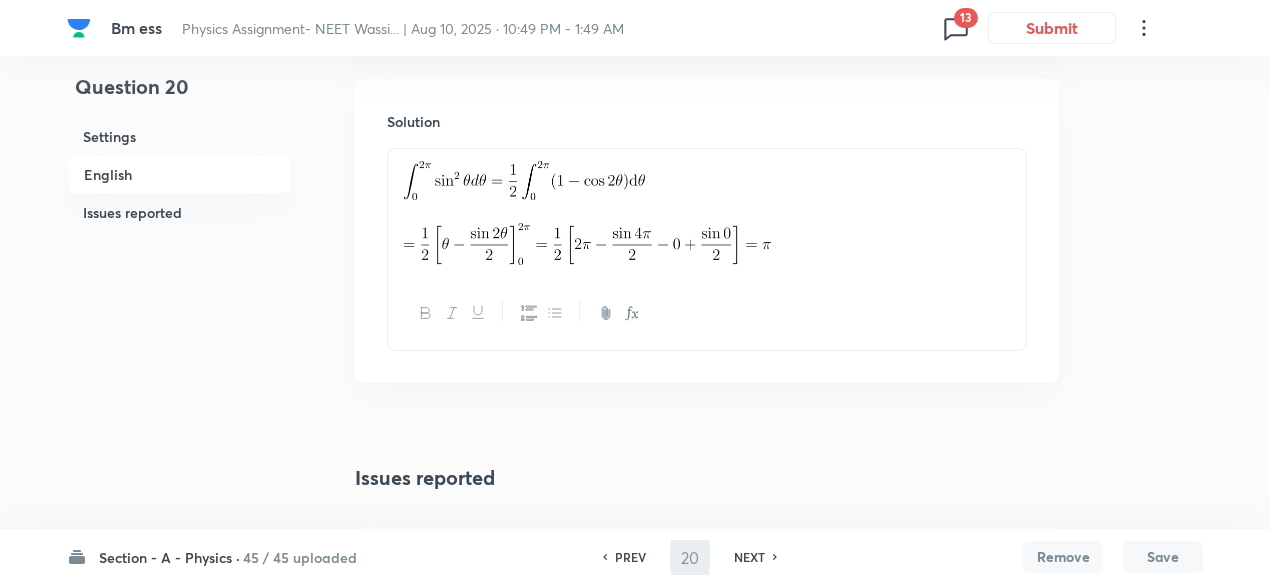 type on "21" 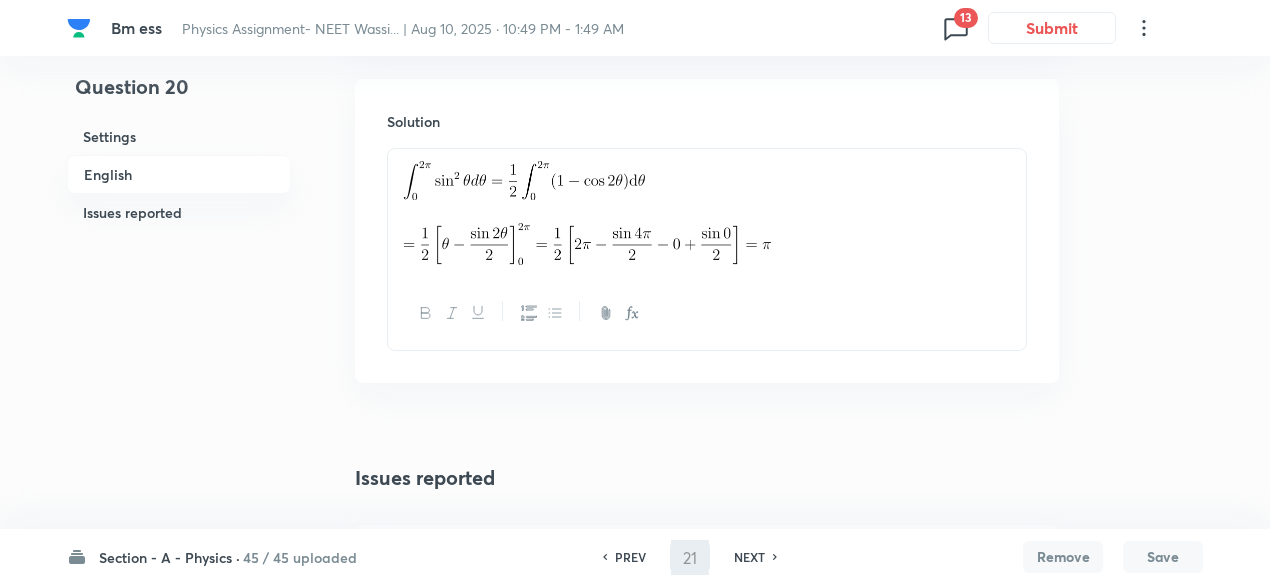 checkbox on "false" 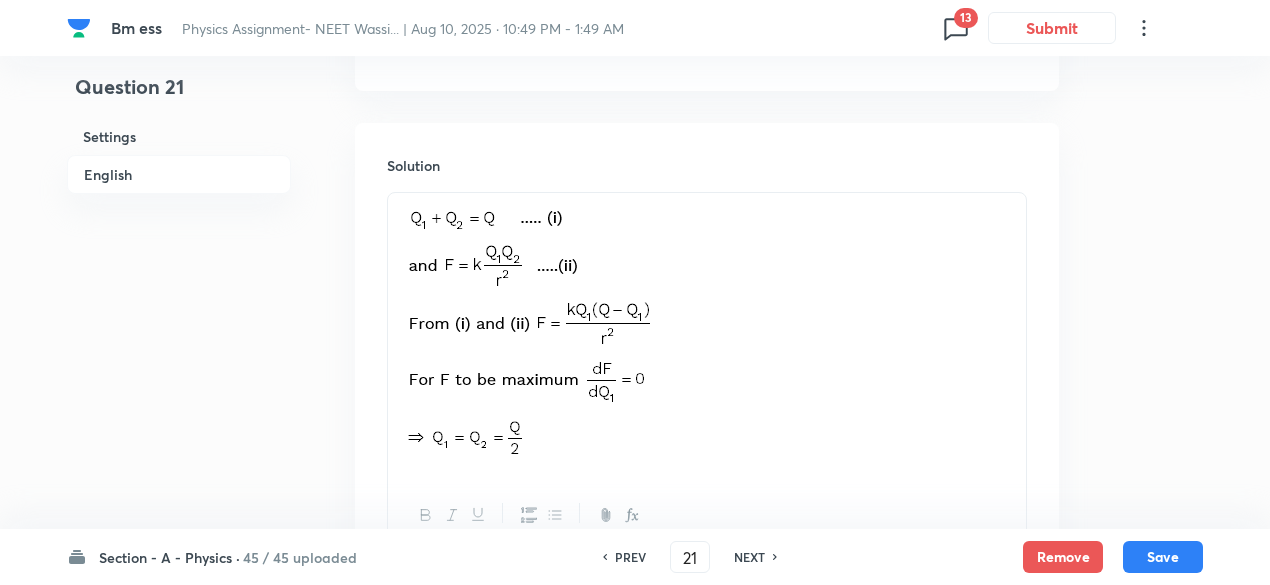 scroll, scrollTop: 2136, scrollLeft: 0, axis: vertical 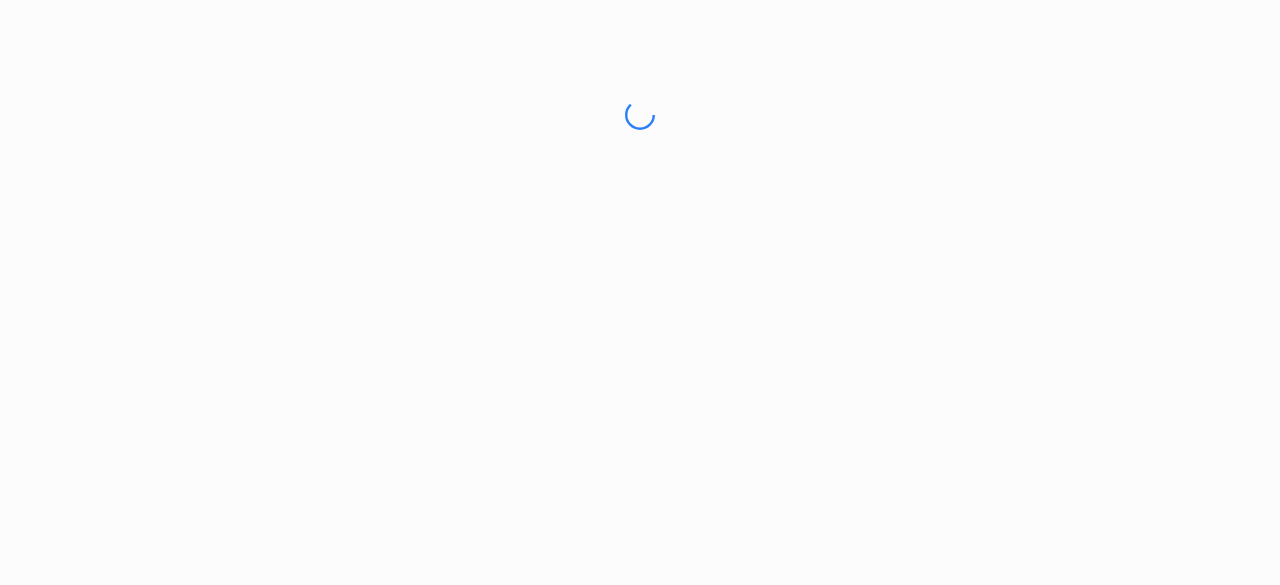 drag, startPoint x: 232, startPoint y: 21, endPoint x: 208, endPoint y: -86, distance: 109.65856 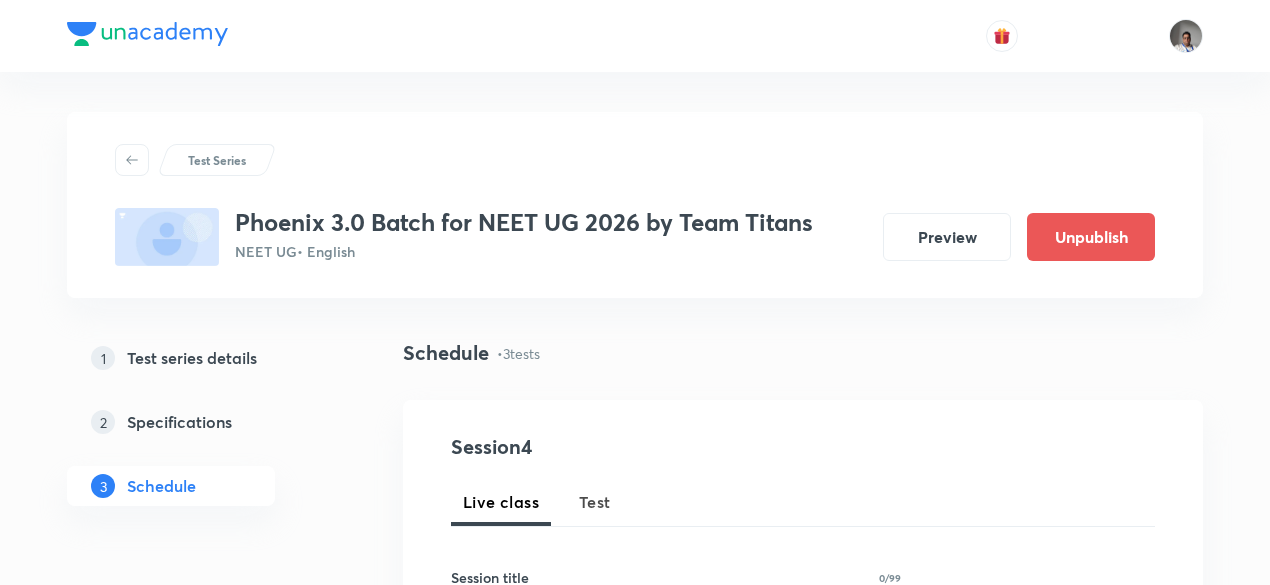 scroll, scrollTop: 1188, scrollLeft: 0, axis: vertical 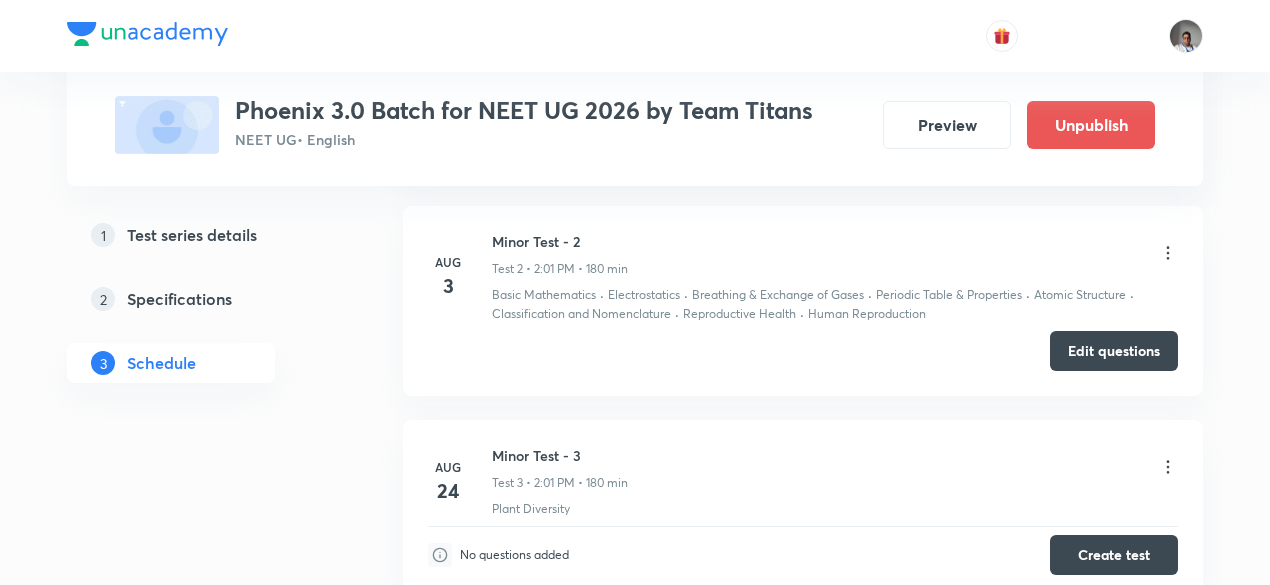 click 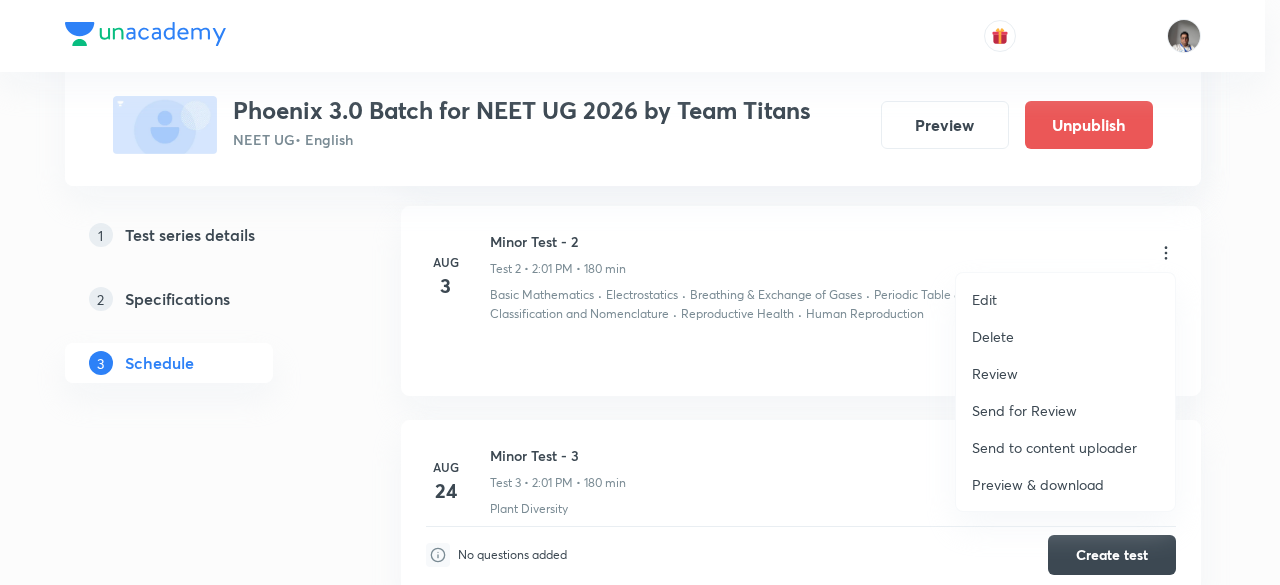 click at bounding box center [640, 292] 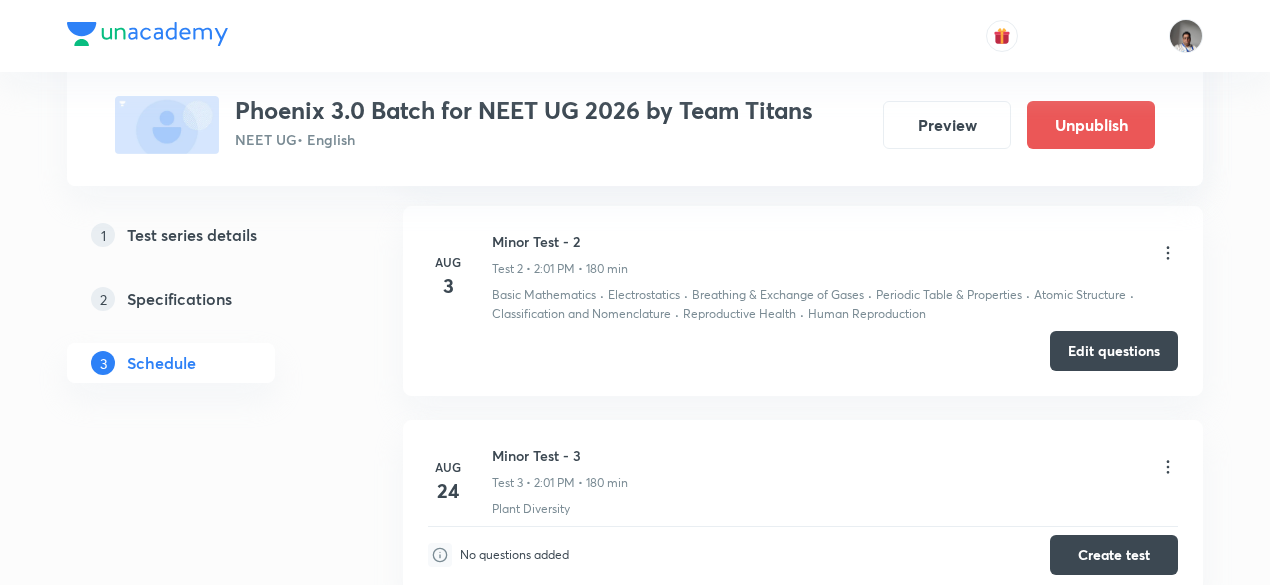 click 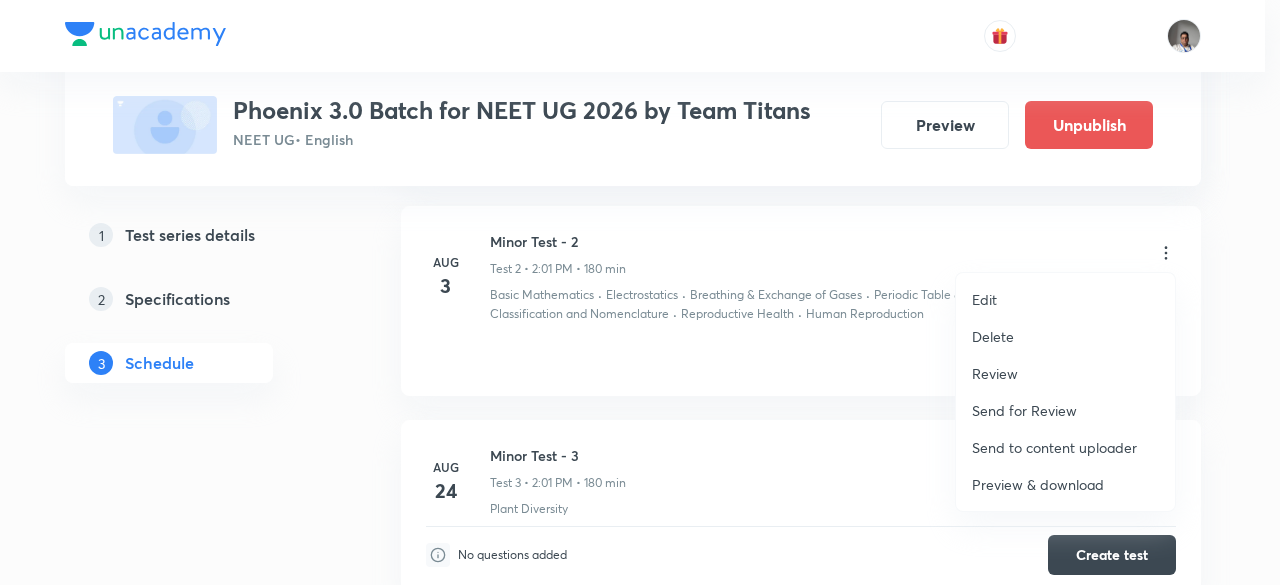 click on "Preview & download" at bounding box center (1038, 484) 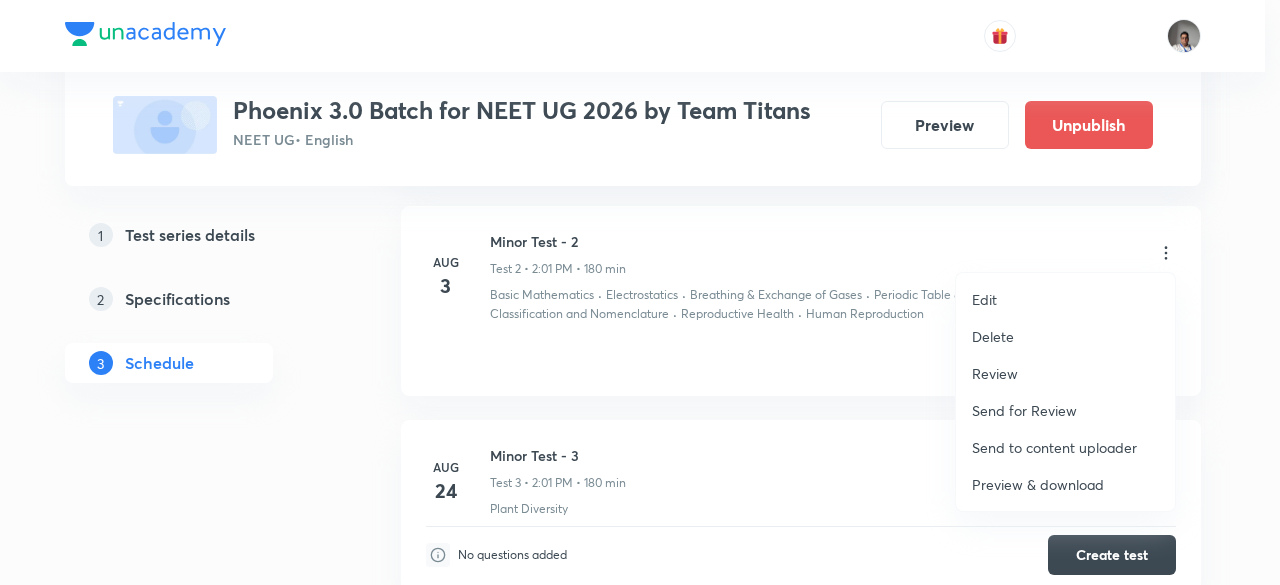 click at bounding box center [640, 292] 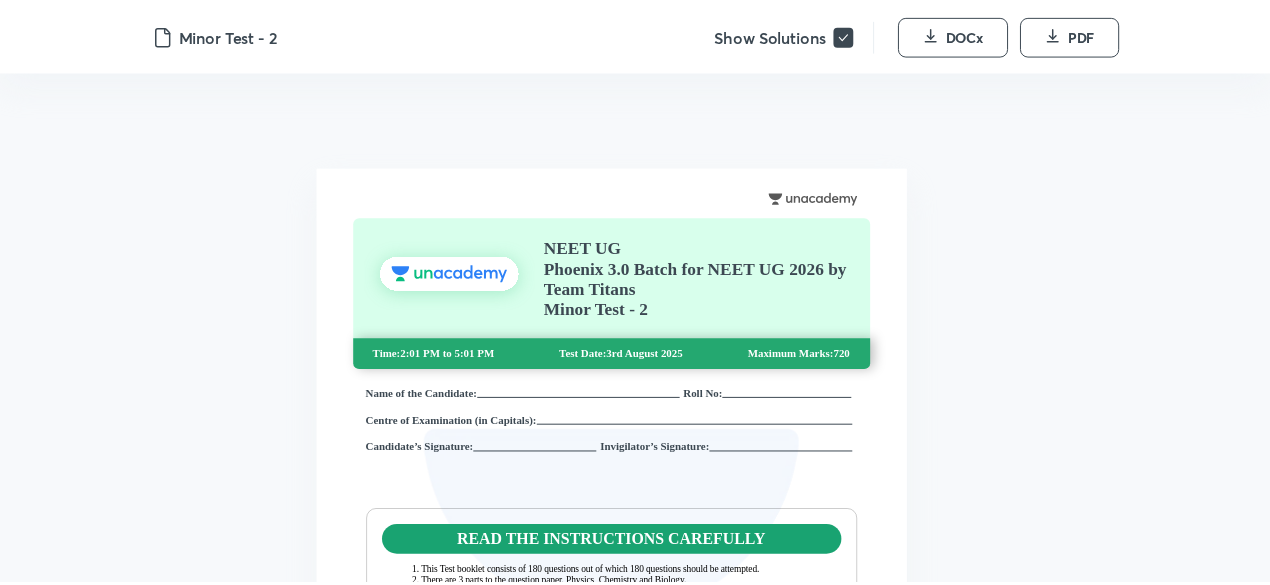 scroll, scrollTop: 0, scrollLeft: 0, axis: both 